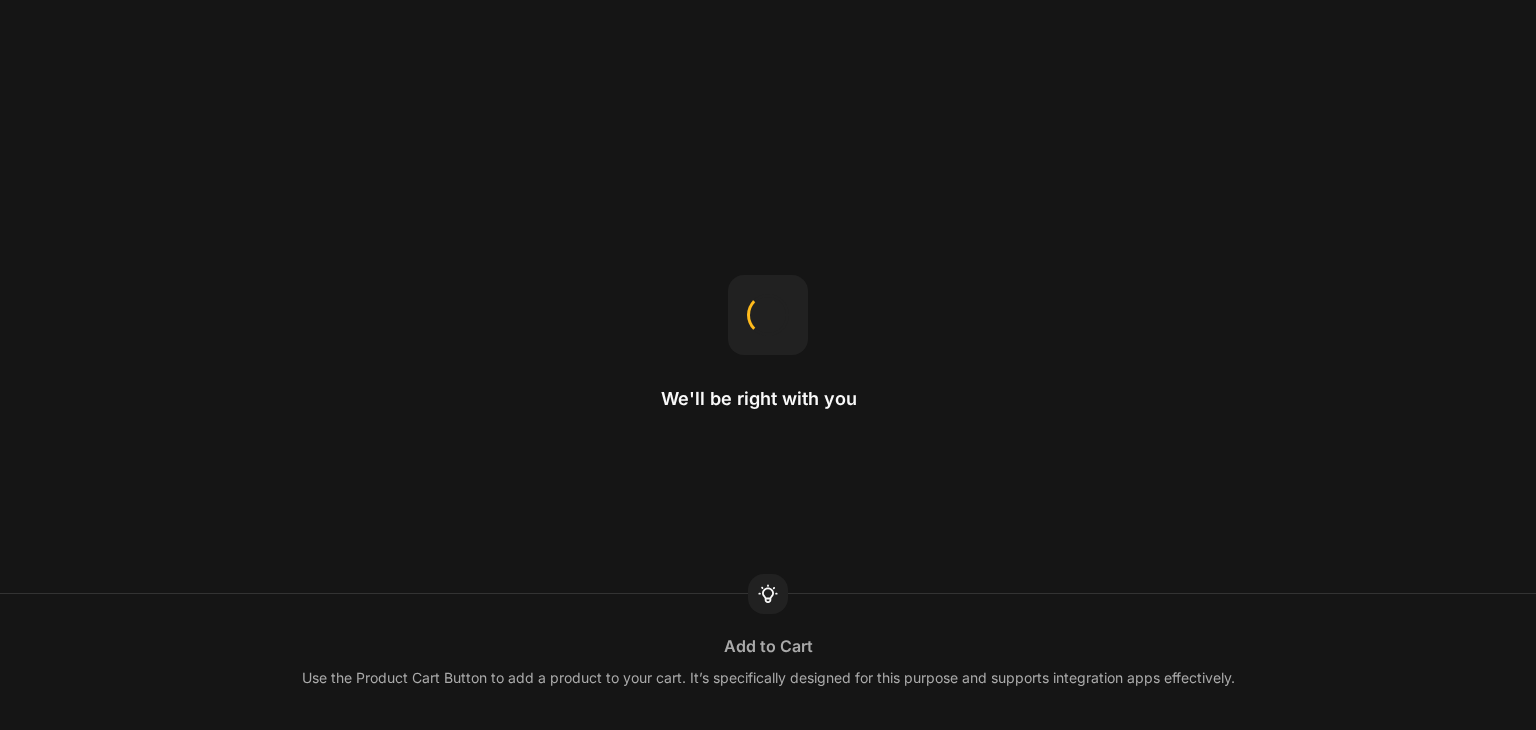 scroll, scrollTop: 0, scrollLeft: 0, axis: both 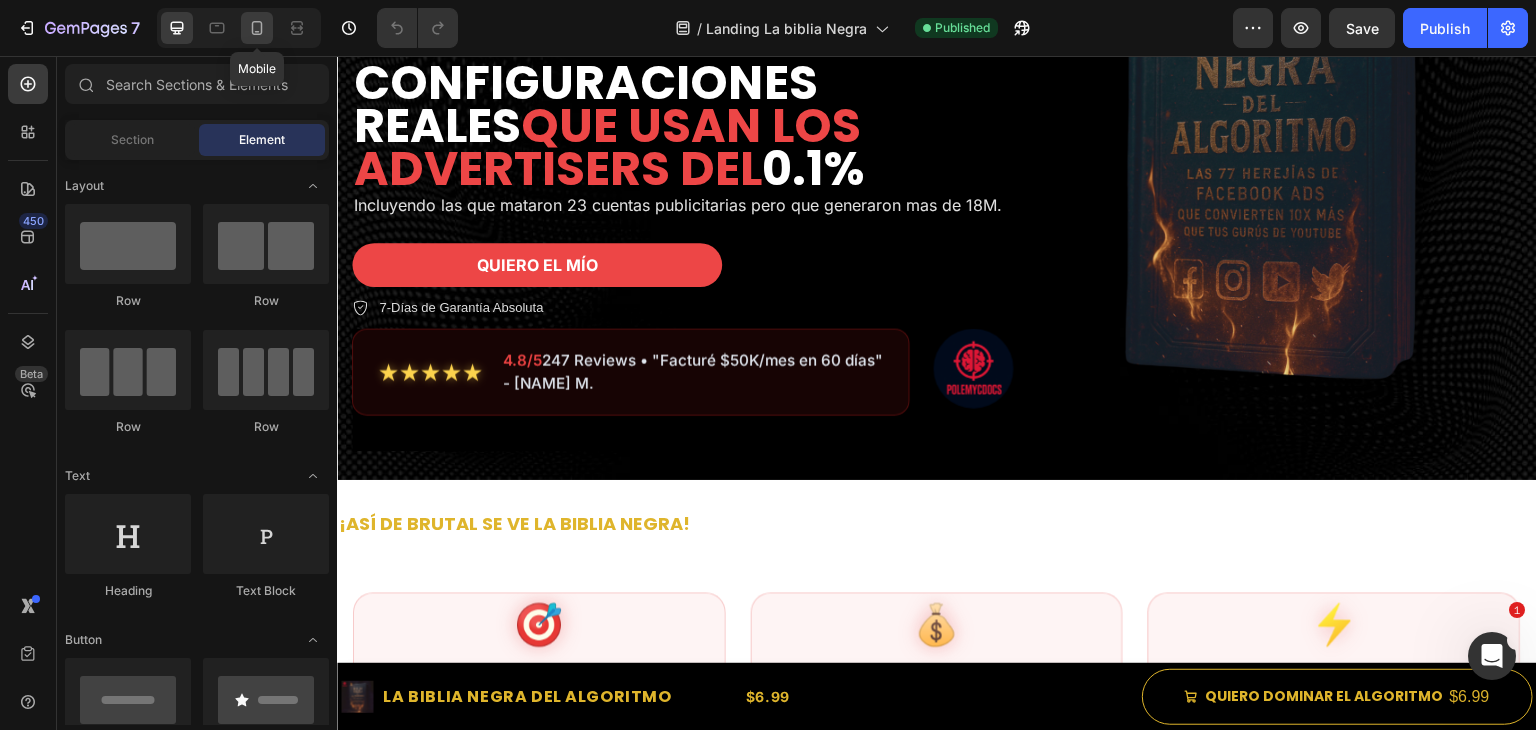 click 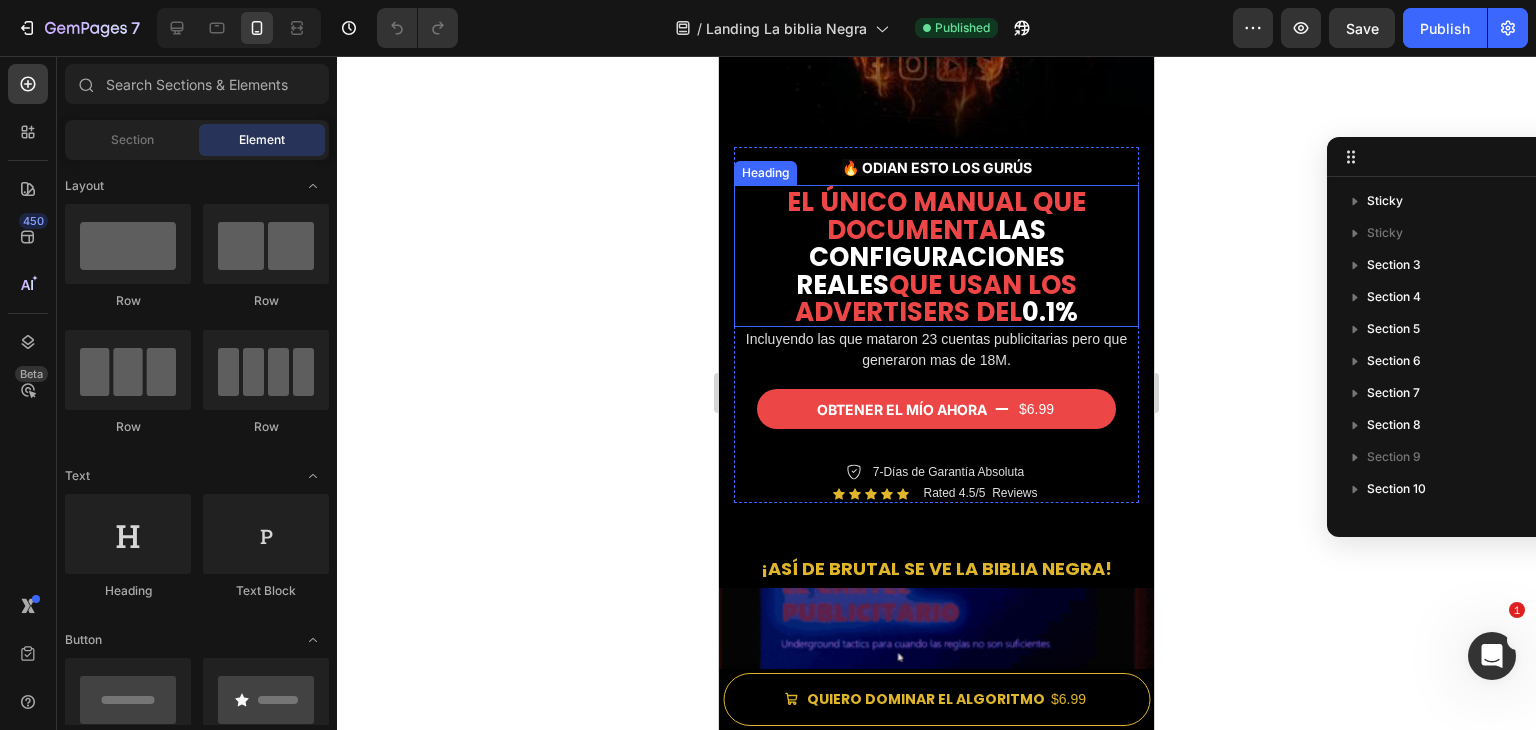 scroll, scrollTop: 500, scrollLeft: 0, axis: vertical 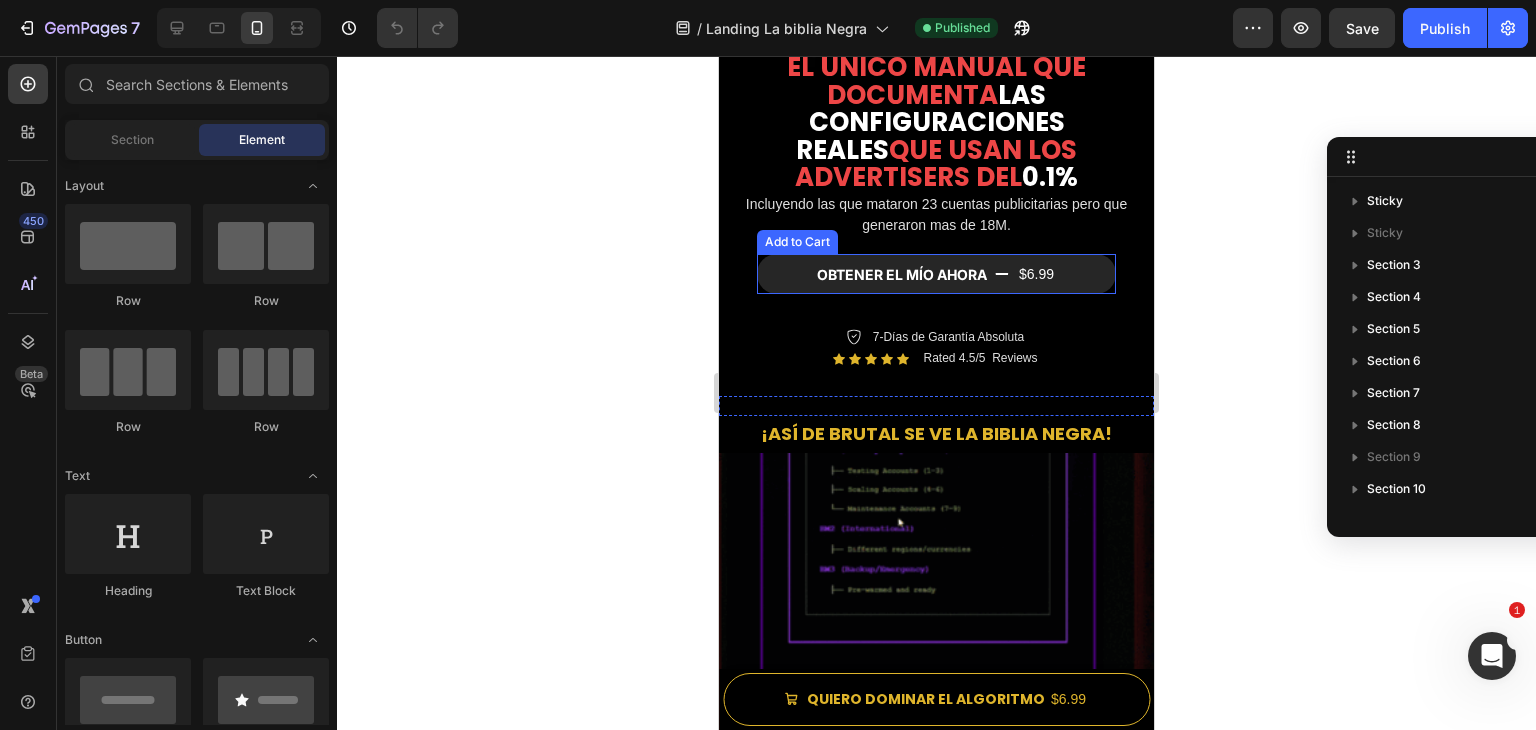 click on "$6.99" at bounding box center (1036, 274) 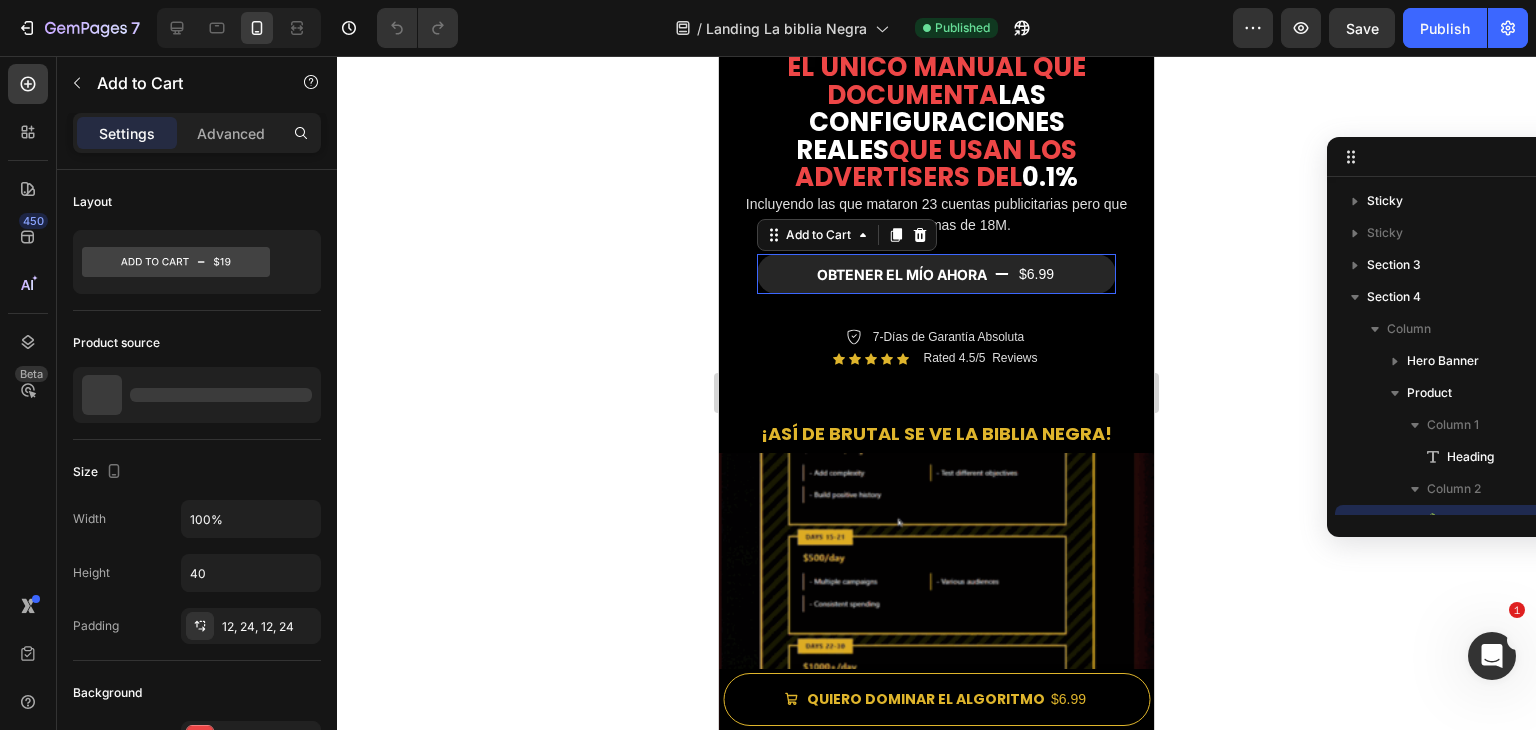 scroll, scrollTop: 186, scrollLeft: 0, axis: vertical 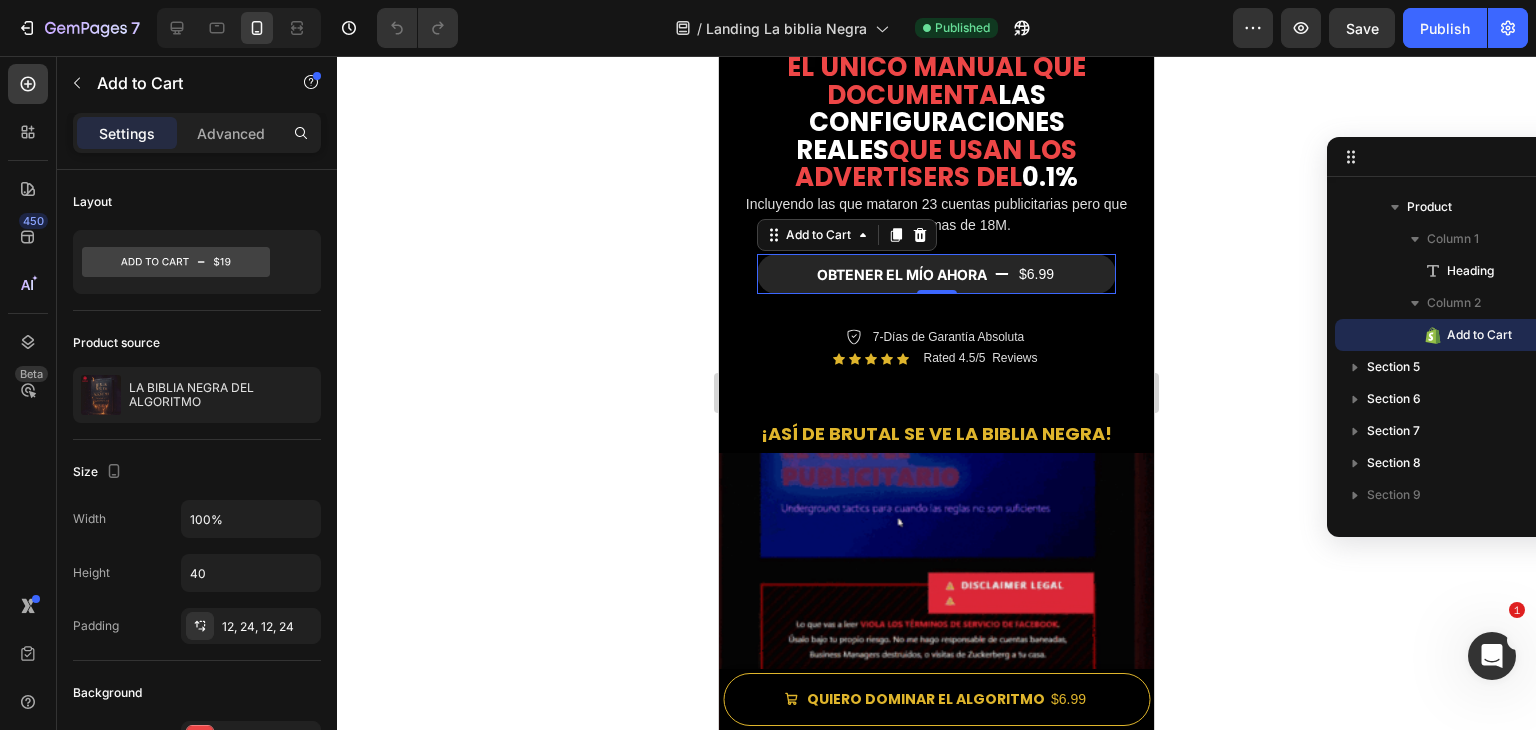 click on "$6.99" at bounding box center [1036, 274] 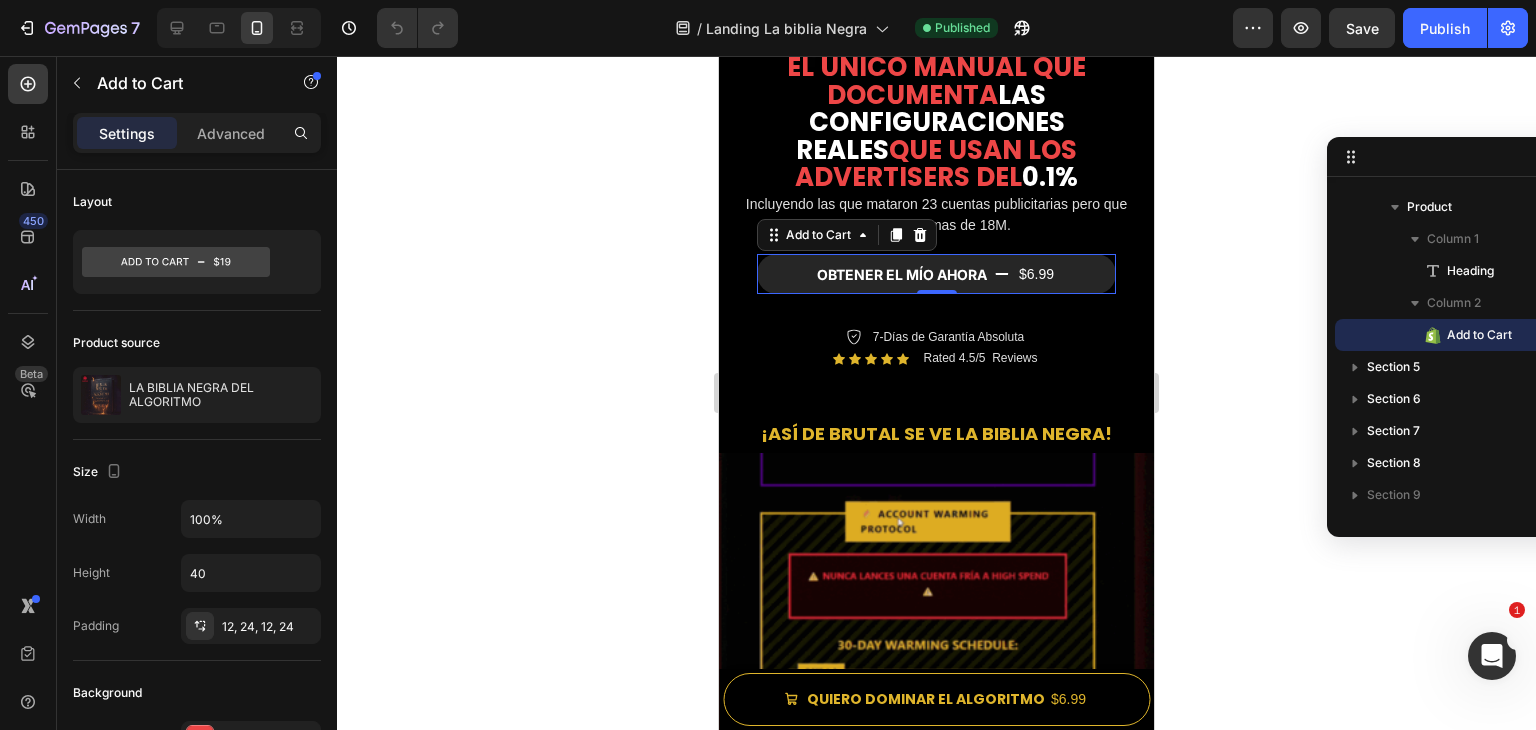 click on "$6.99" at bounding box center [1036, 274] 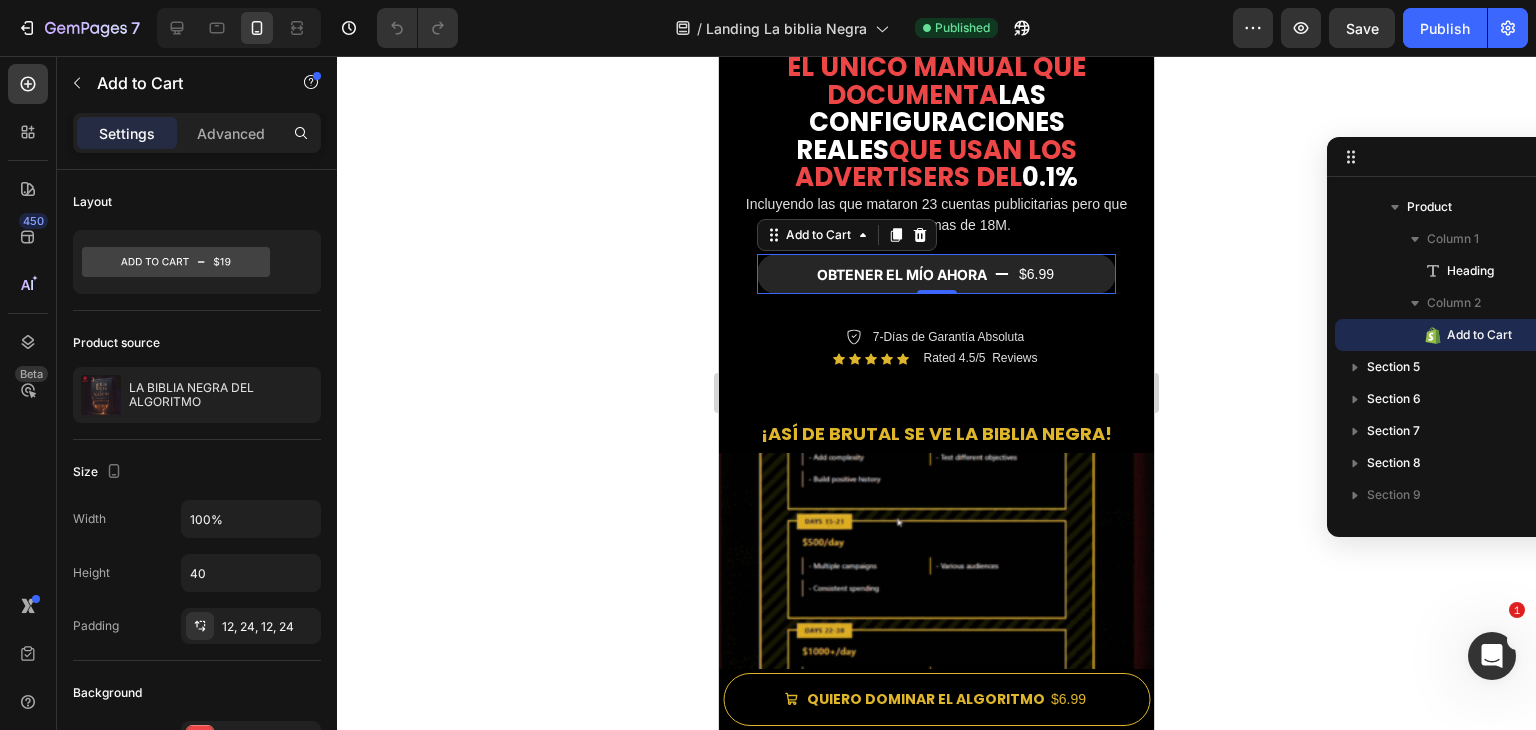 click on "$6.99" at bounding box center [1036, 274] 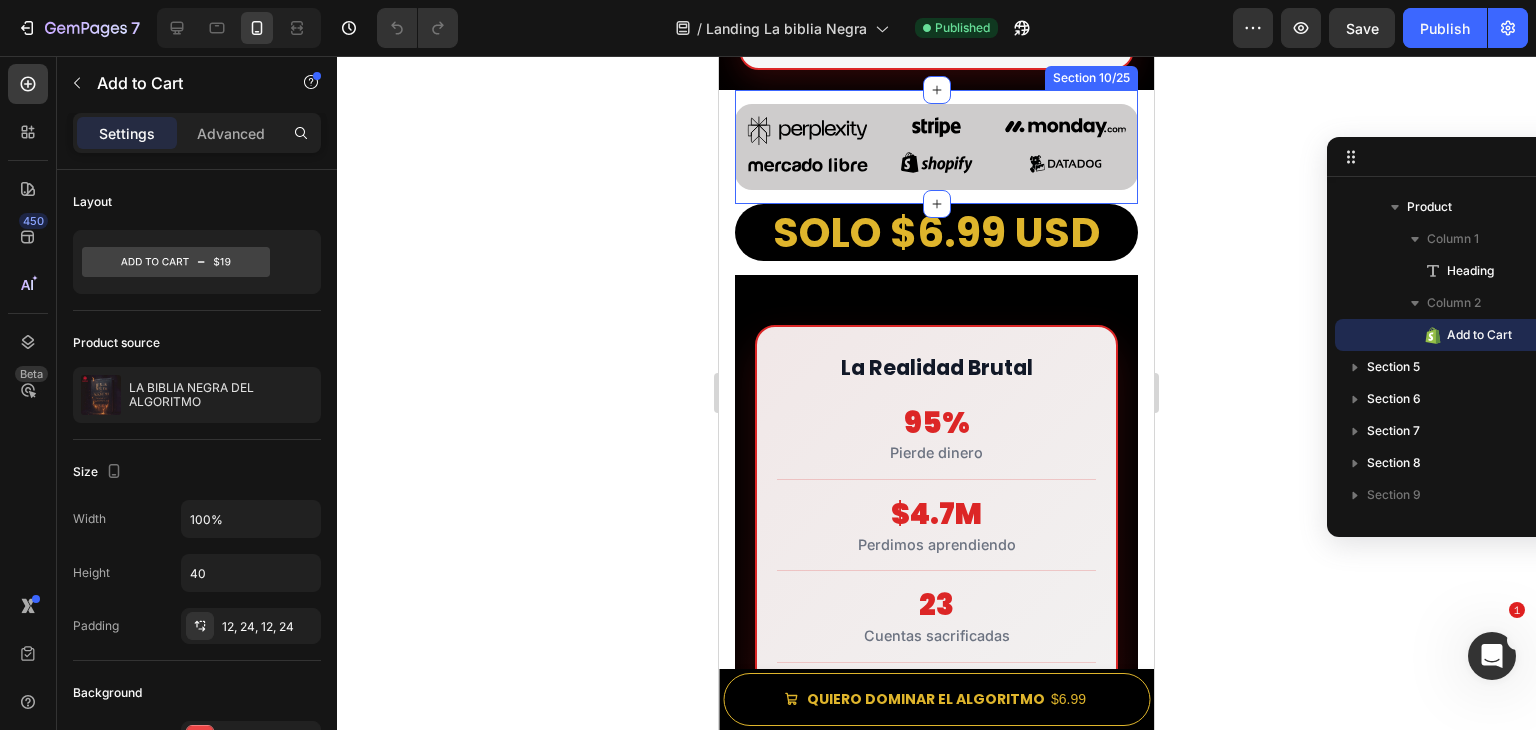 scroll, scrollTop: 3000, scrollLeft: 0, axis: vertical 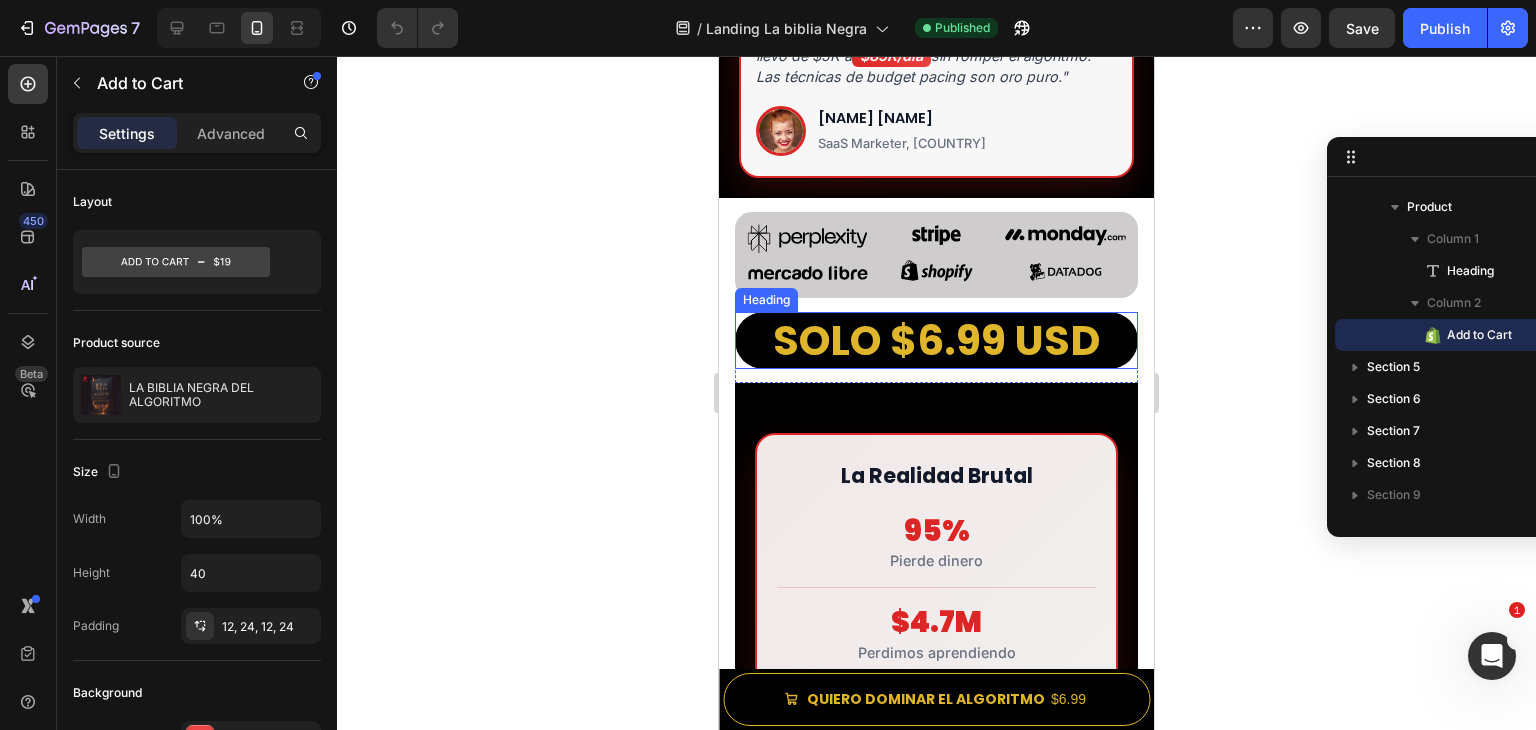 click on "SOLO $6.99 USD" at bounding box center [936, 340] 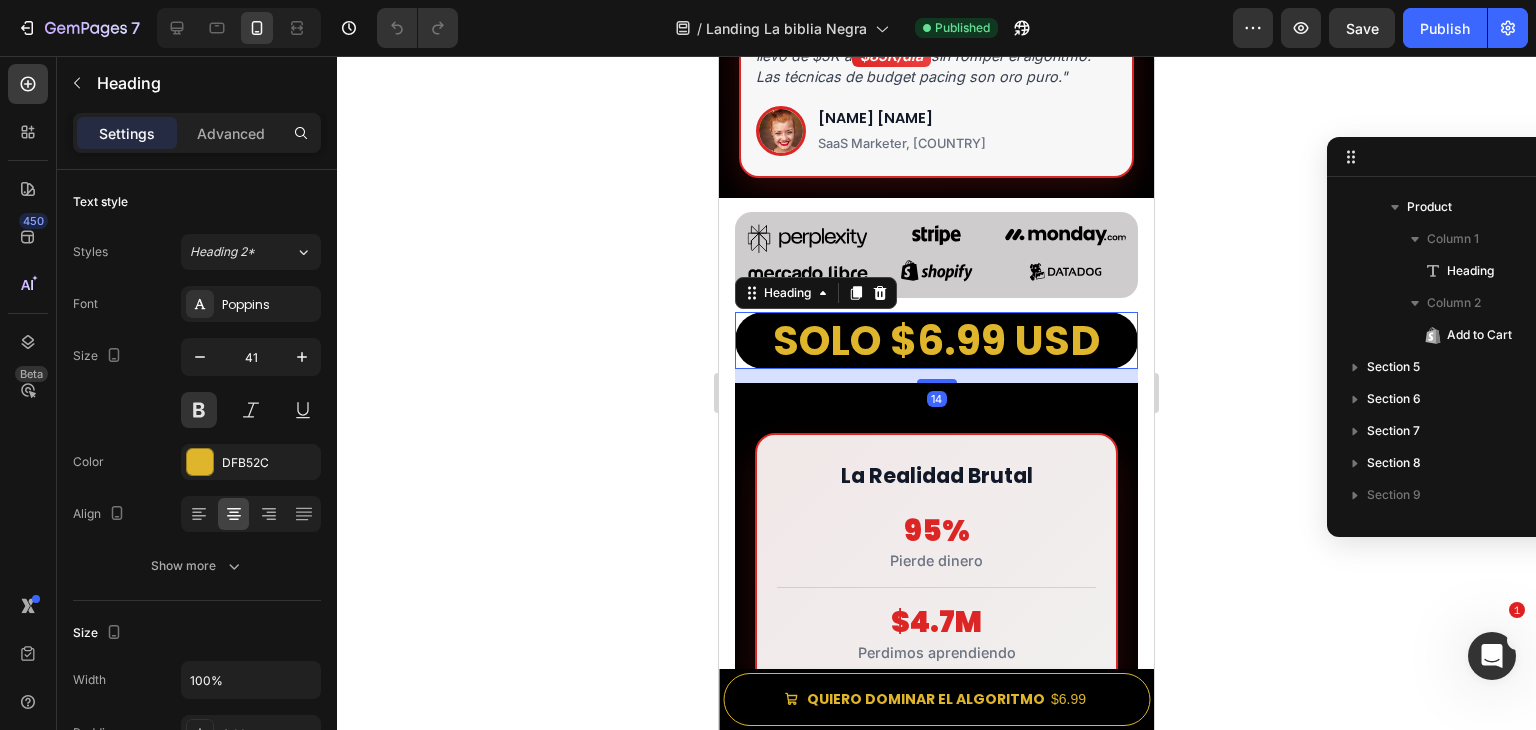 scroll, scrollTop: 474, scrollLeft: 0, axis: vertical 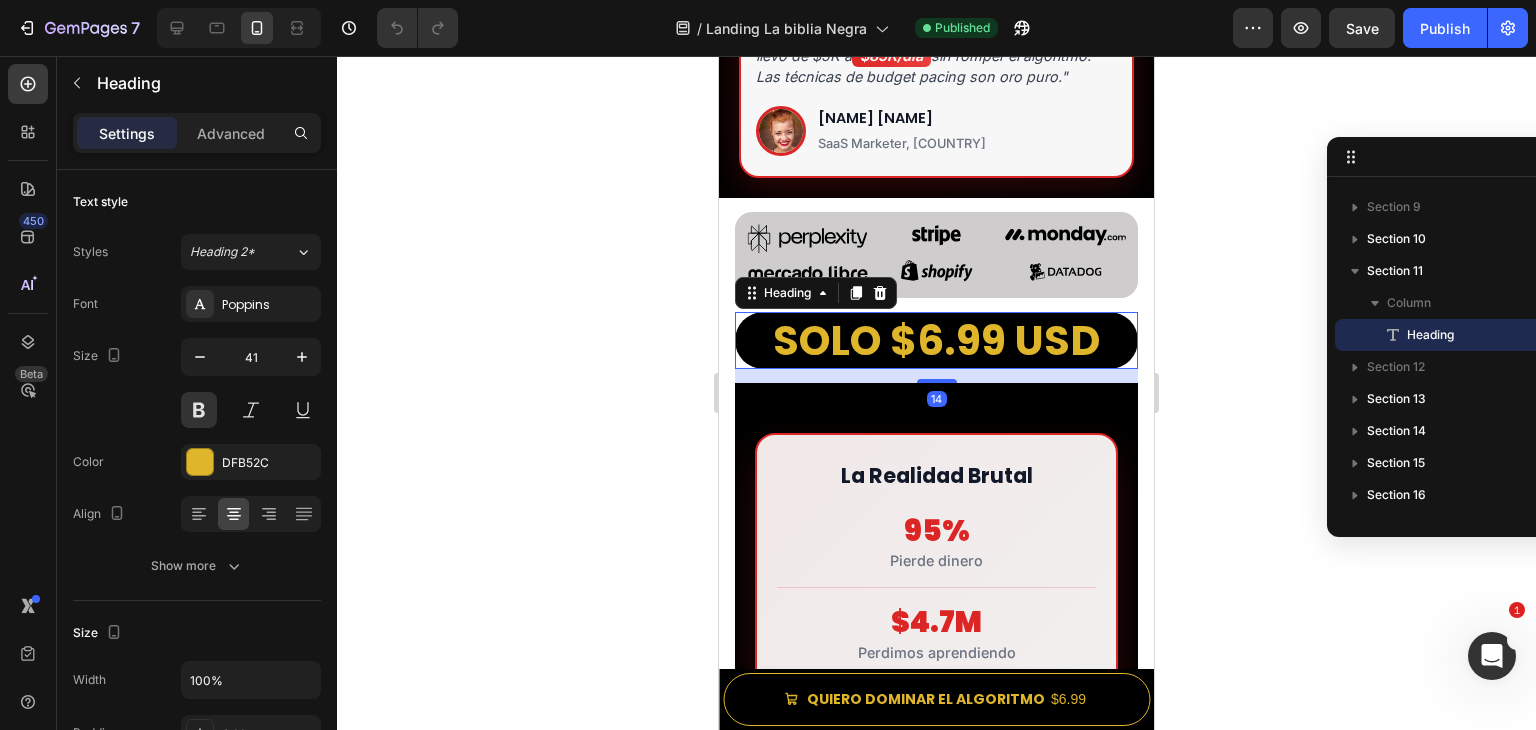click on "SOLO $6.99 USD" at bounding box center (936, 340) 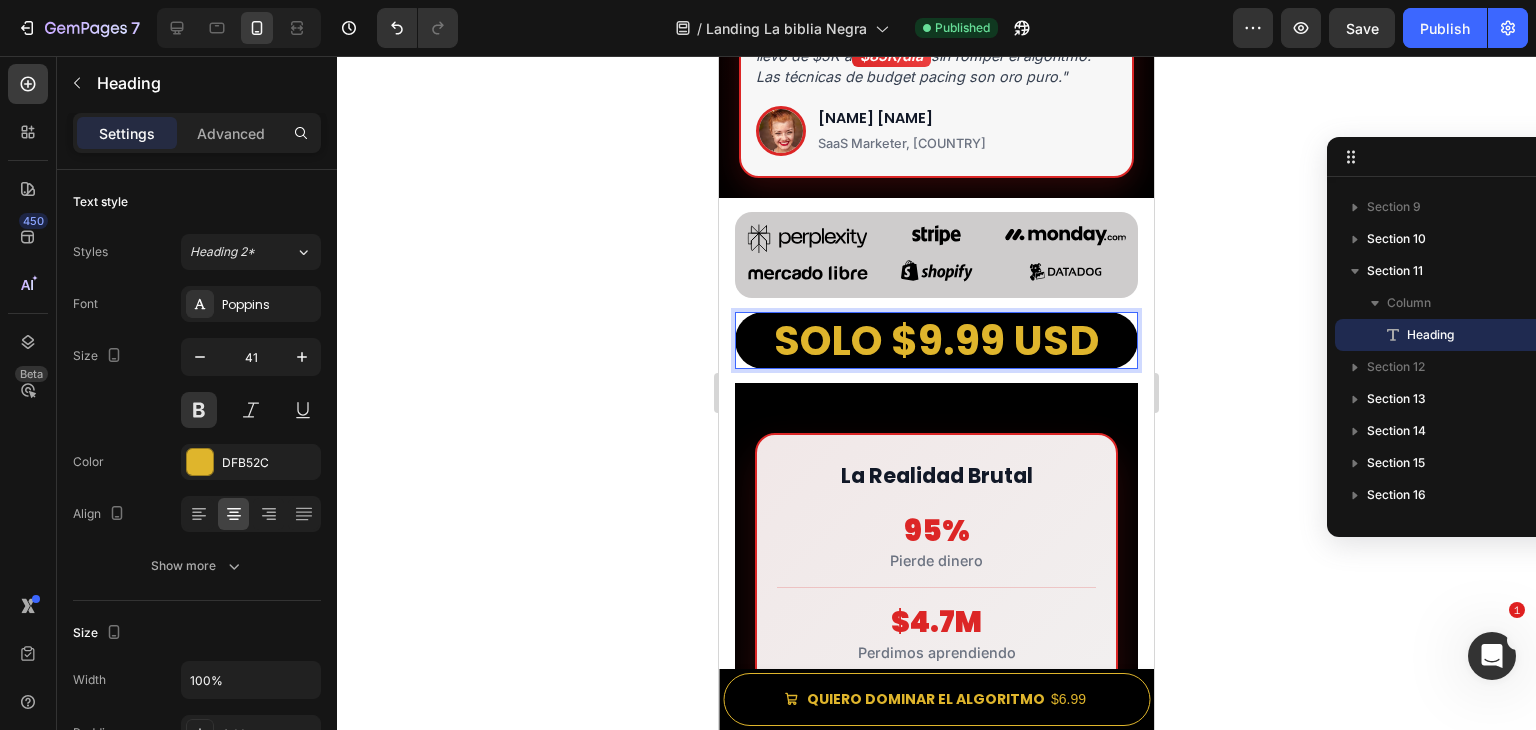 click 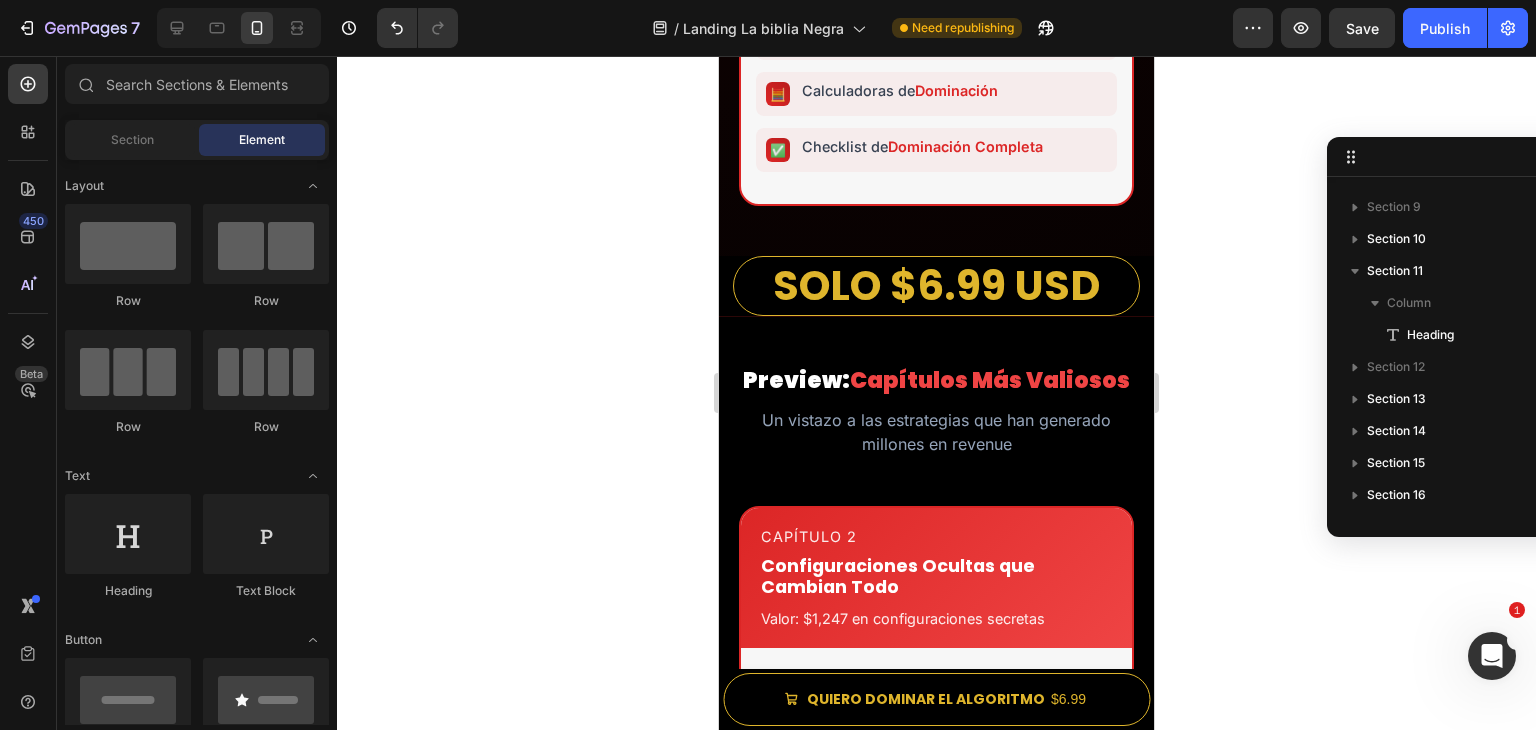 scroll, scrollTop: 8800, scrollLeft: 0, axis: vertical 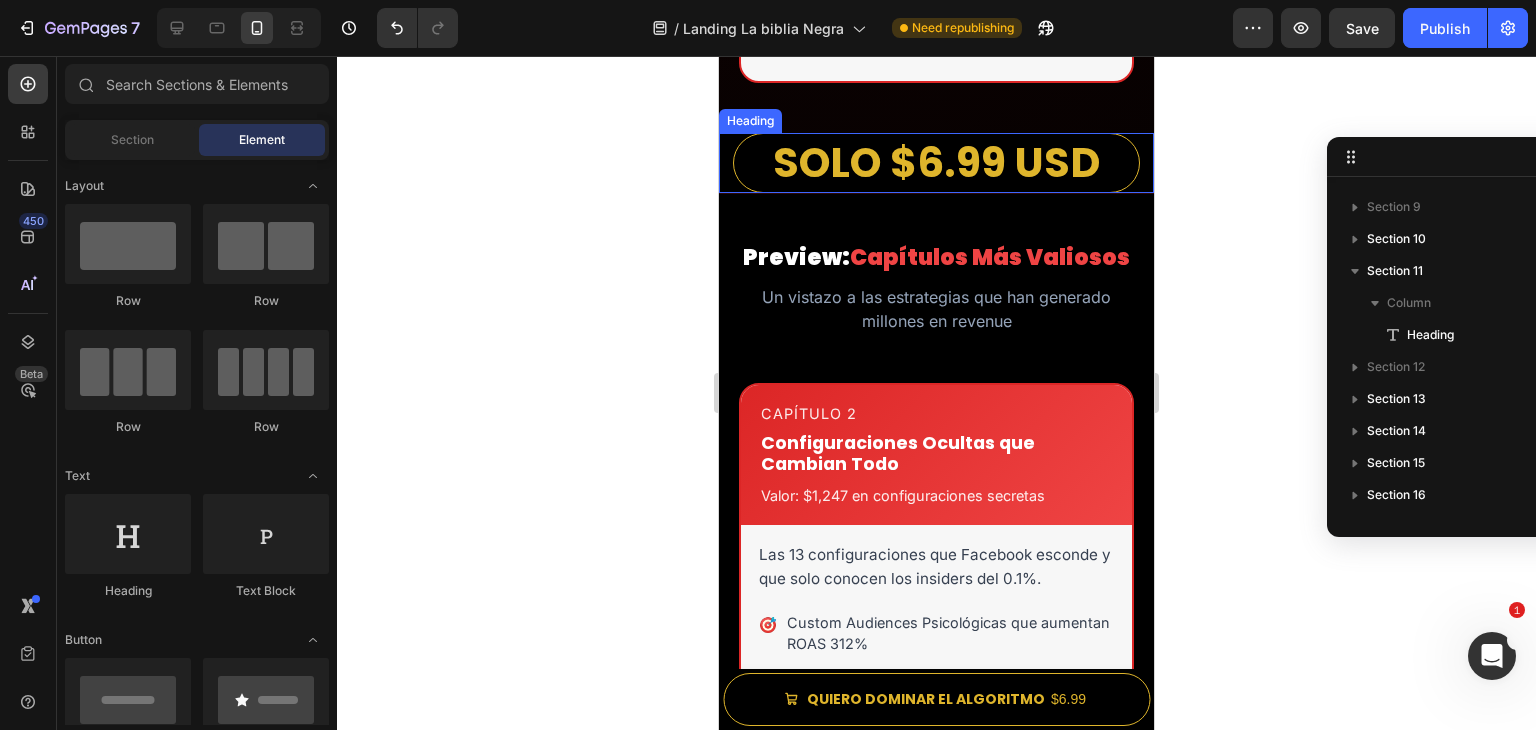 click on "SOLO $6.99 USD" at bounding box center (936, 162) 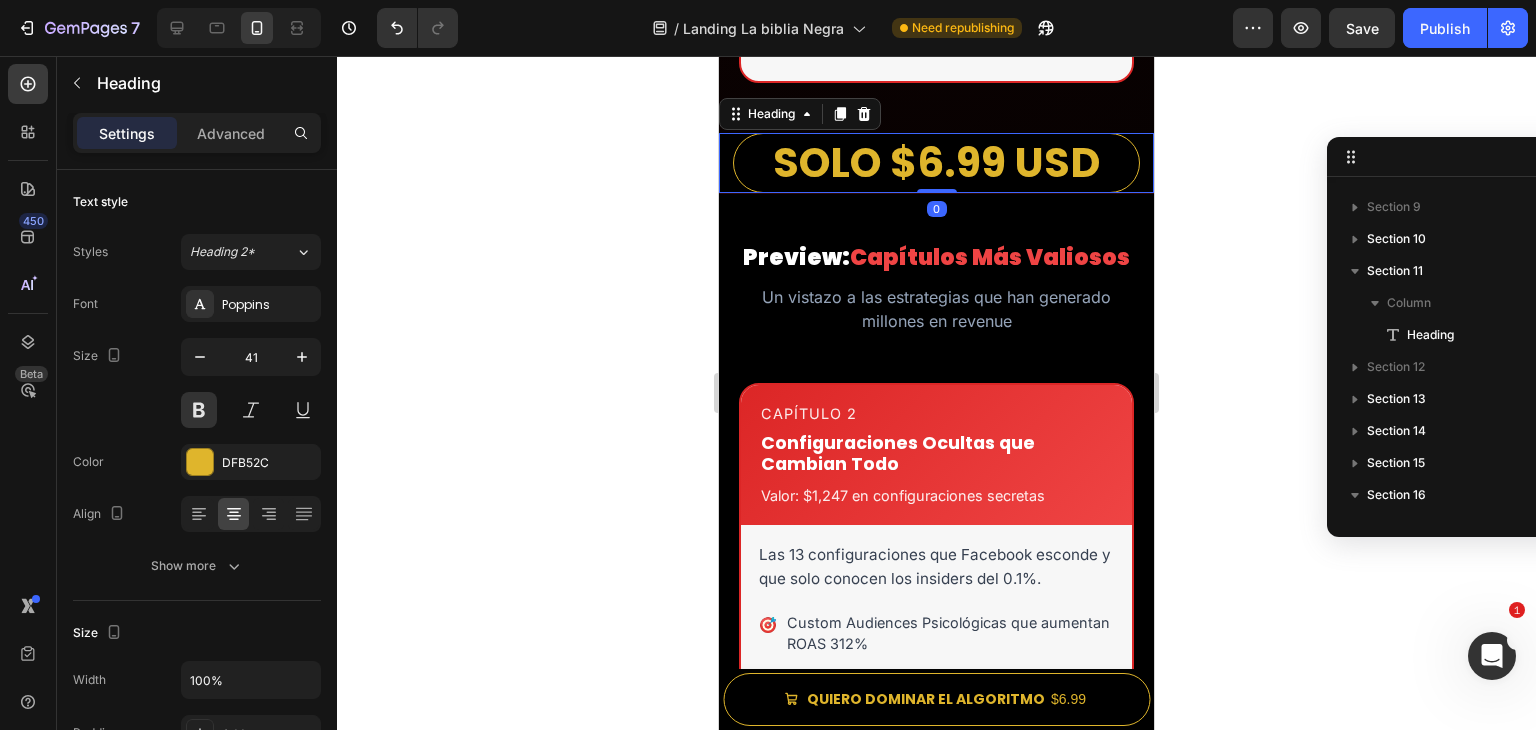 scroll, scrollTop: 698, scrollLeft: 0, axis: vertical 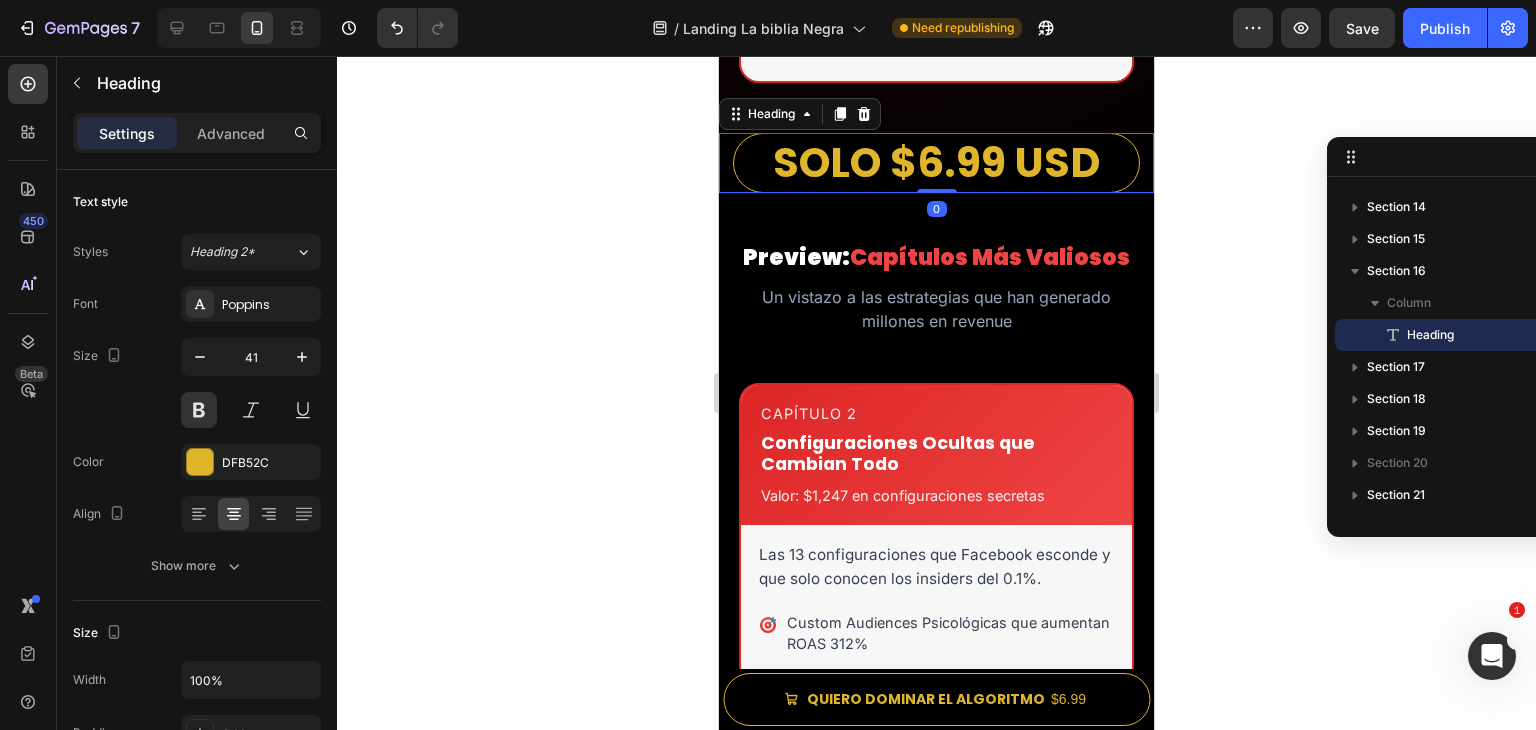click on "SOLO $6.99 USD" at bounding box center [936, 162] 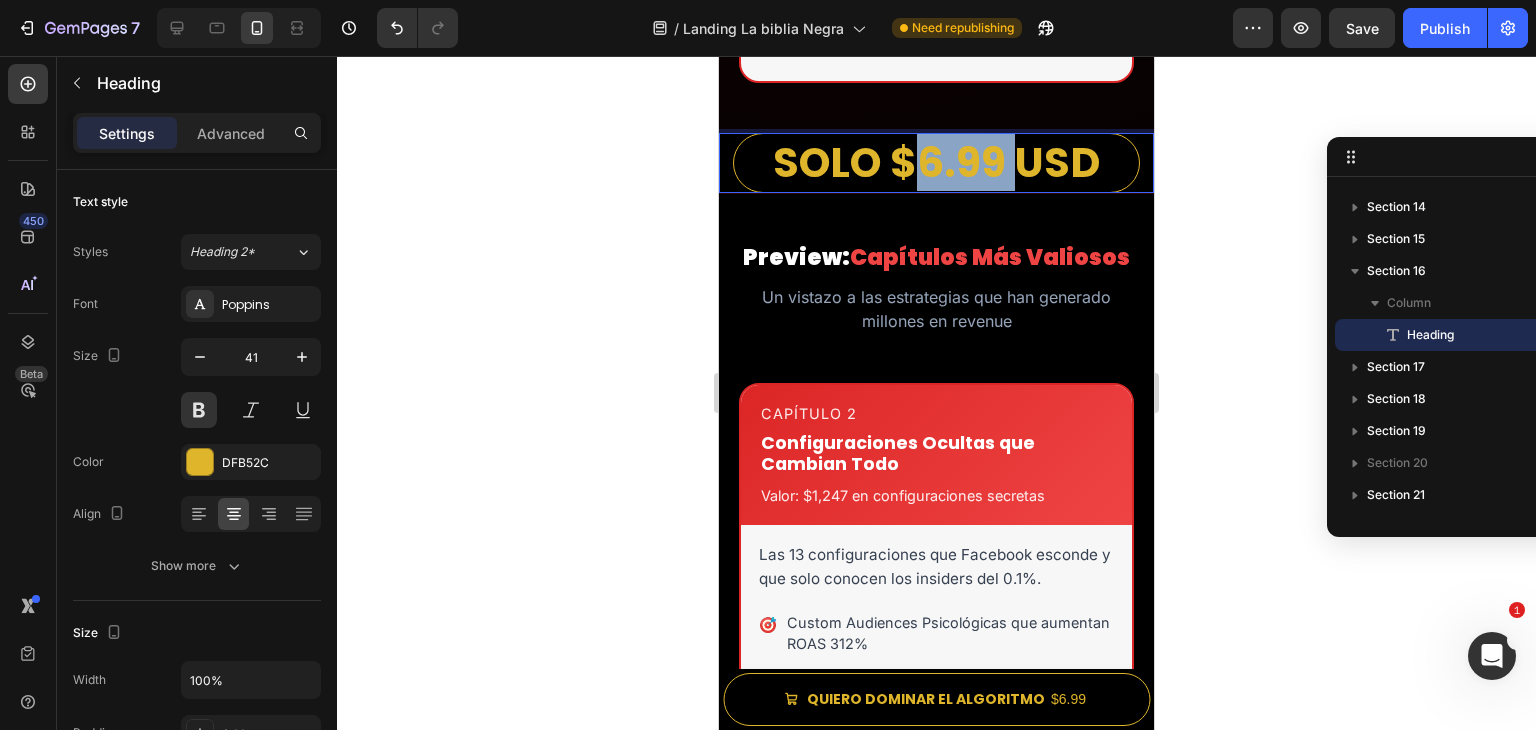 click on "SOLO $6.99 USD" at bounding box center (936, 162) 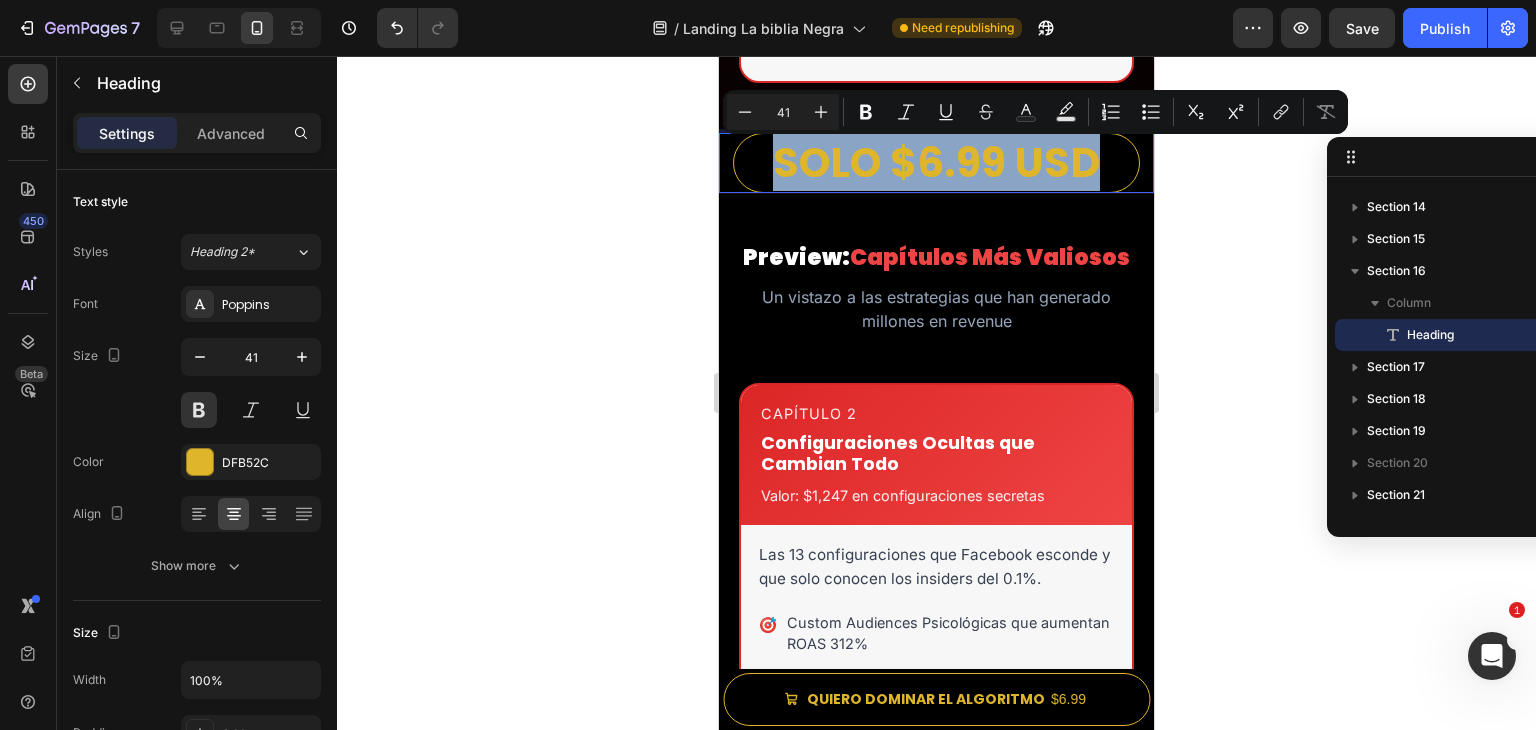 click on "SOLO $6.99 USD" at bounding box center (936, 162) 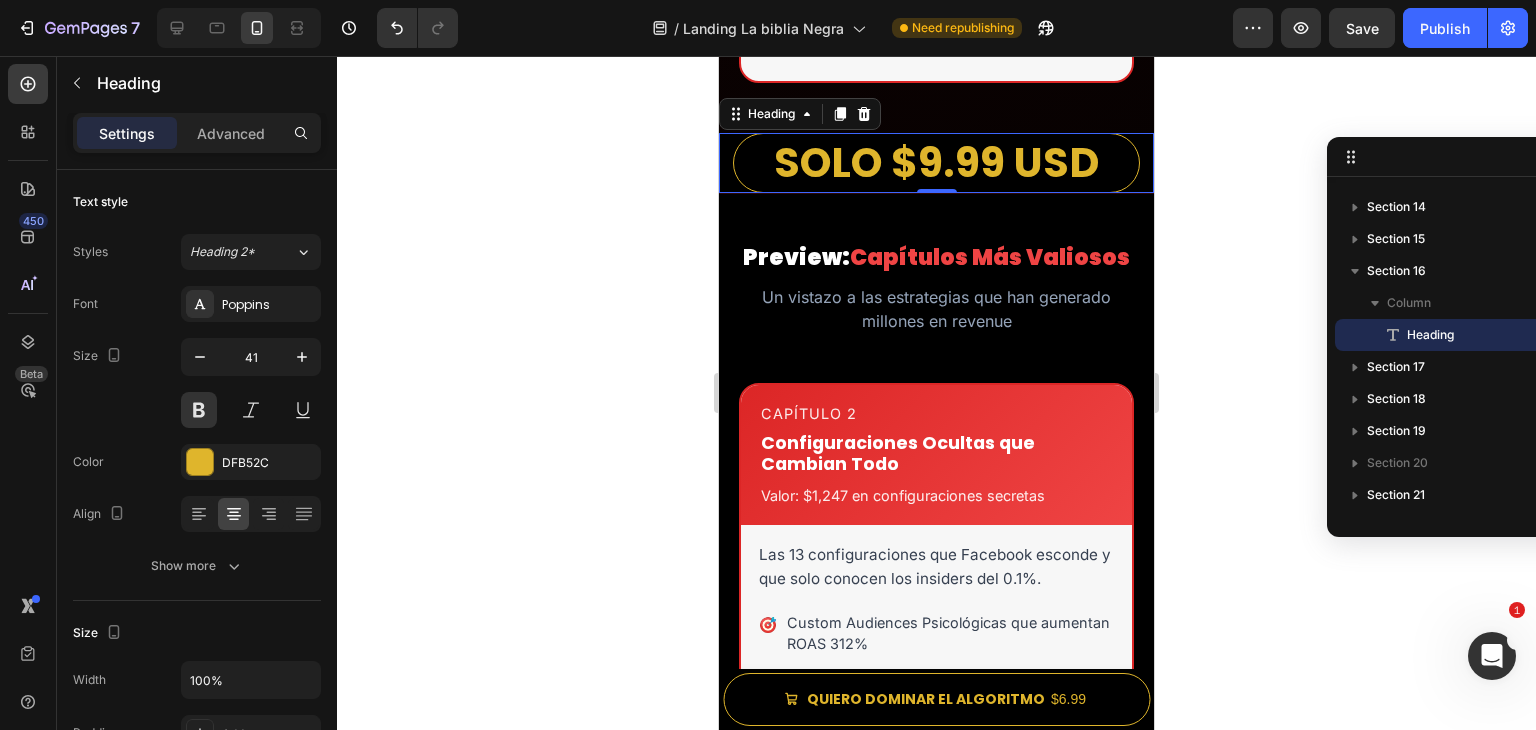 click 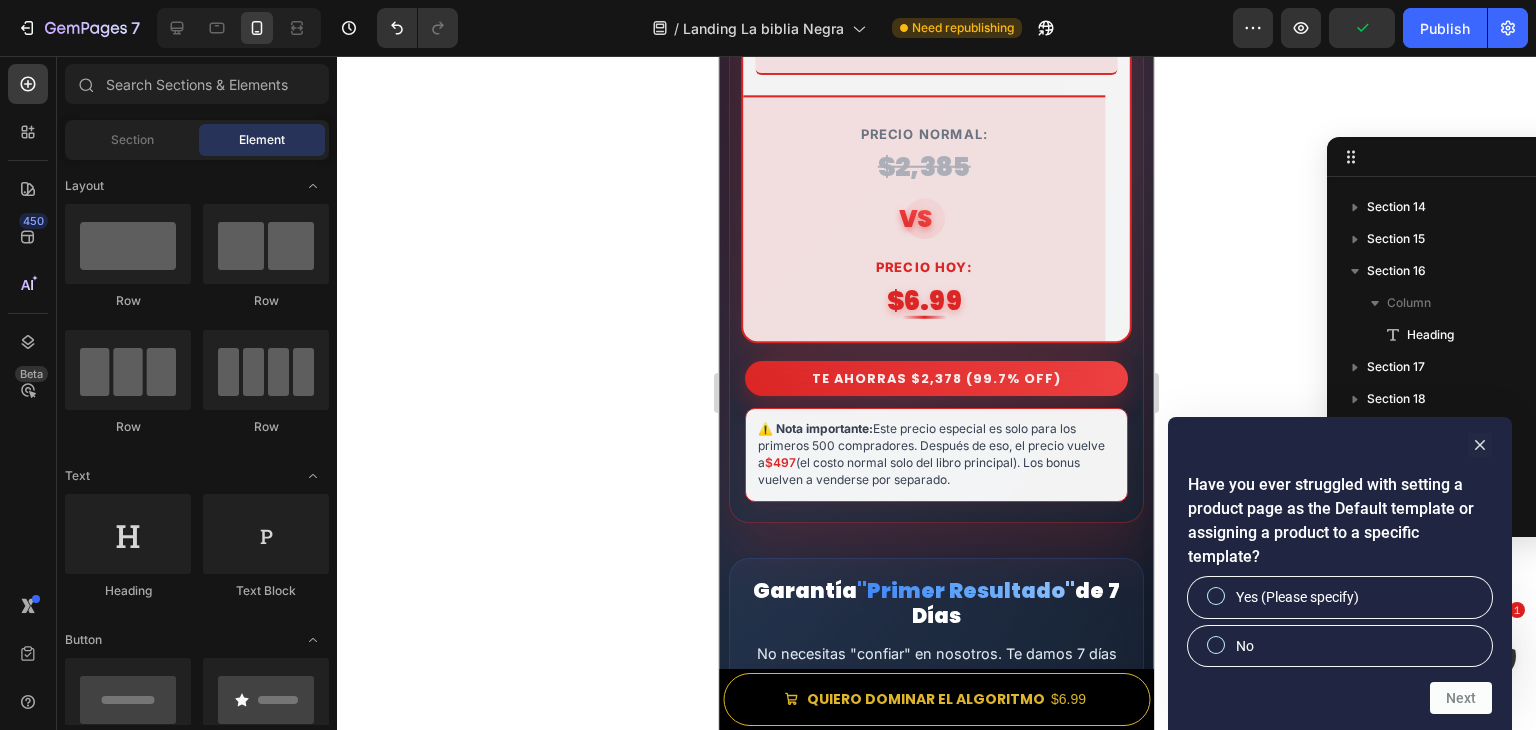 scroll, scrollTop: 13500, scrollLeft: 0, axis: vertical 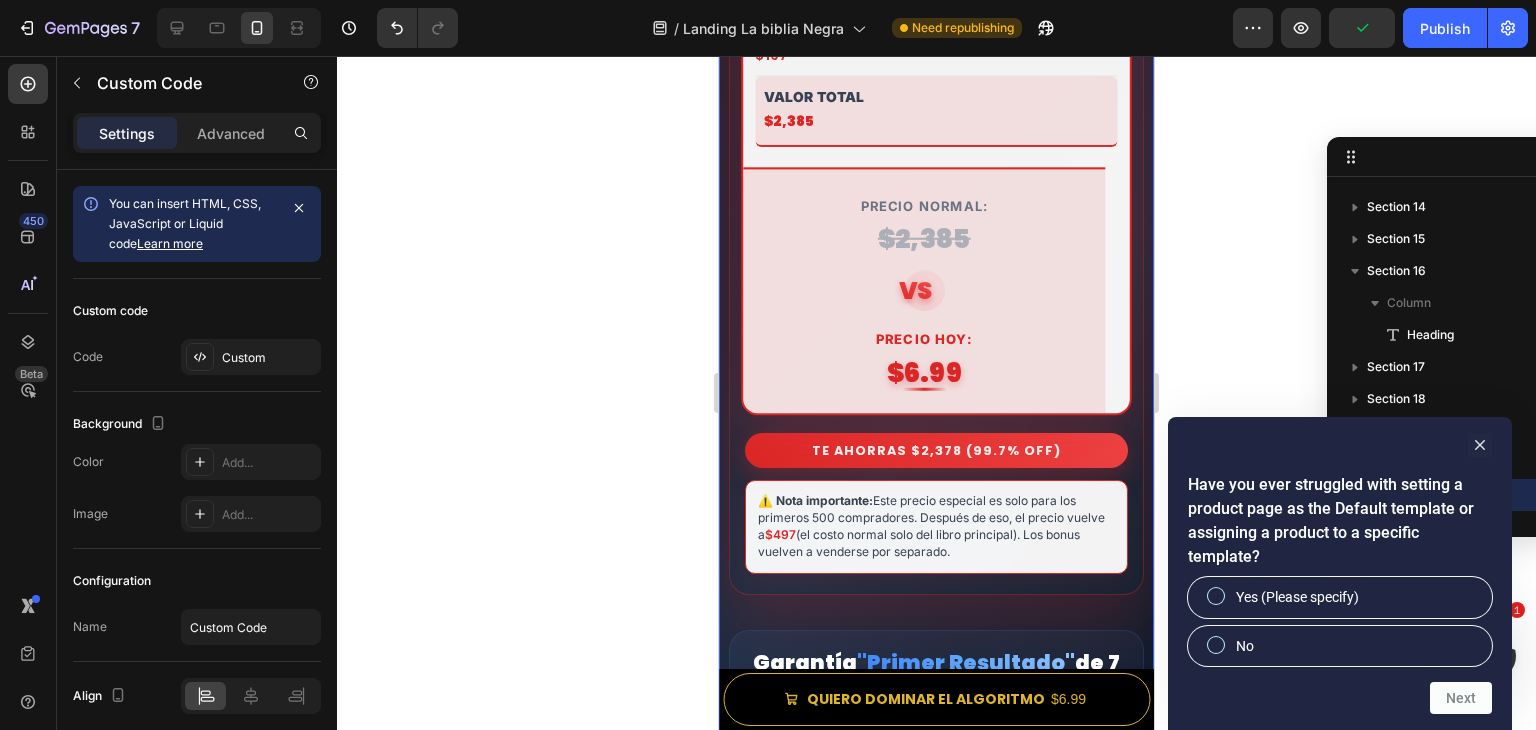 click on "Precio Normal:
$2,385
VS
Precio Hoy:
$6.99" at bounding box center [924, 291] 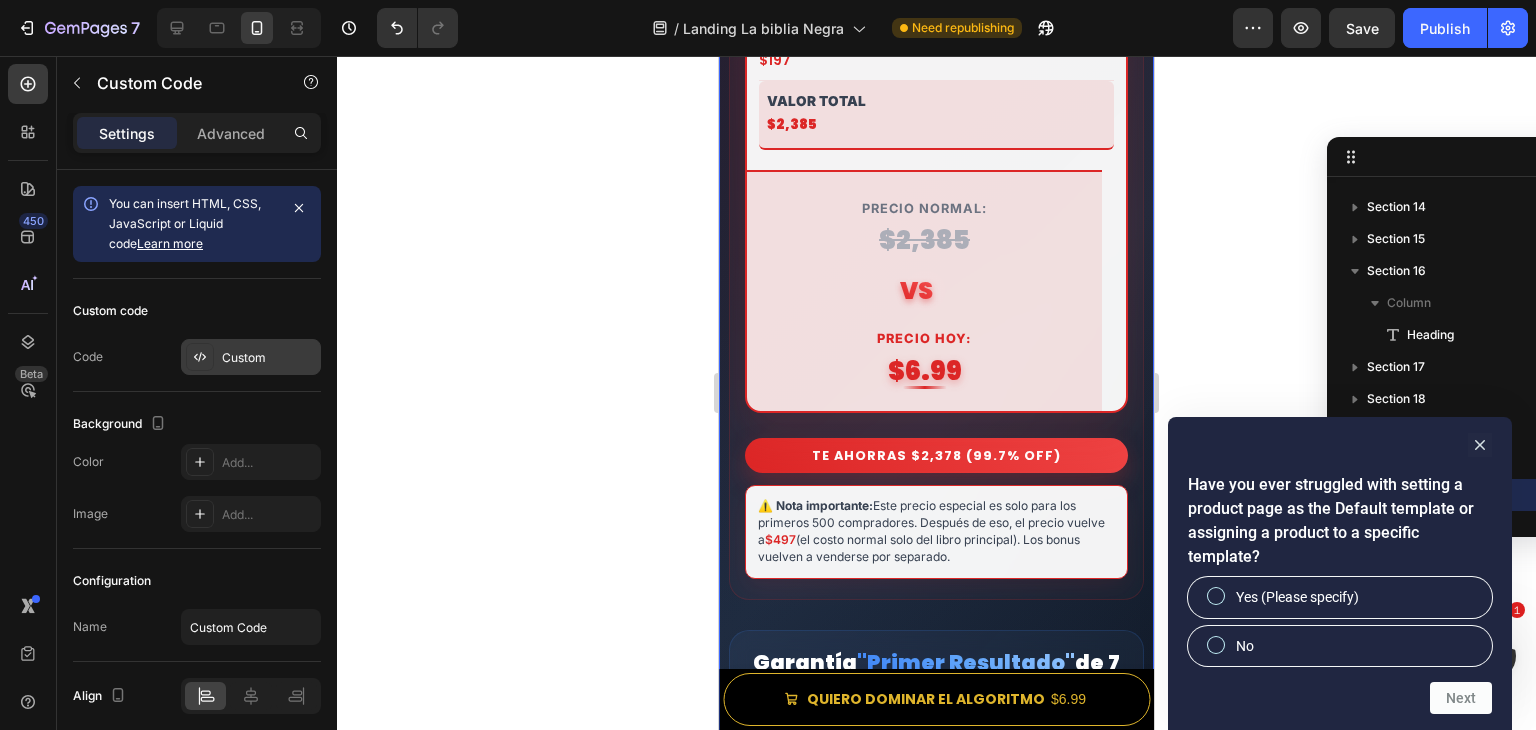 click on "Custom" at bounding box center (269, 358) 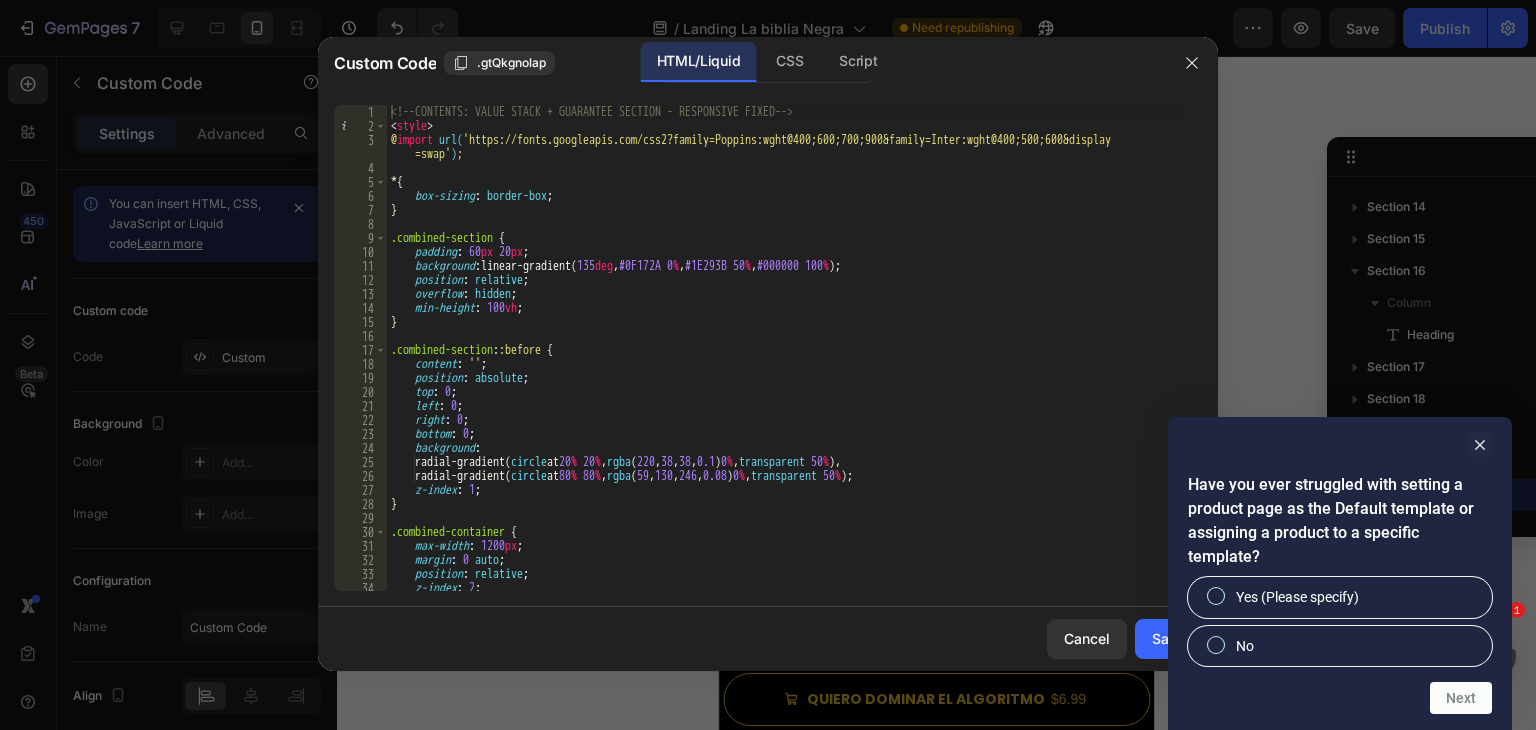 type on "min-height: 100vh;" 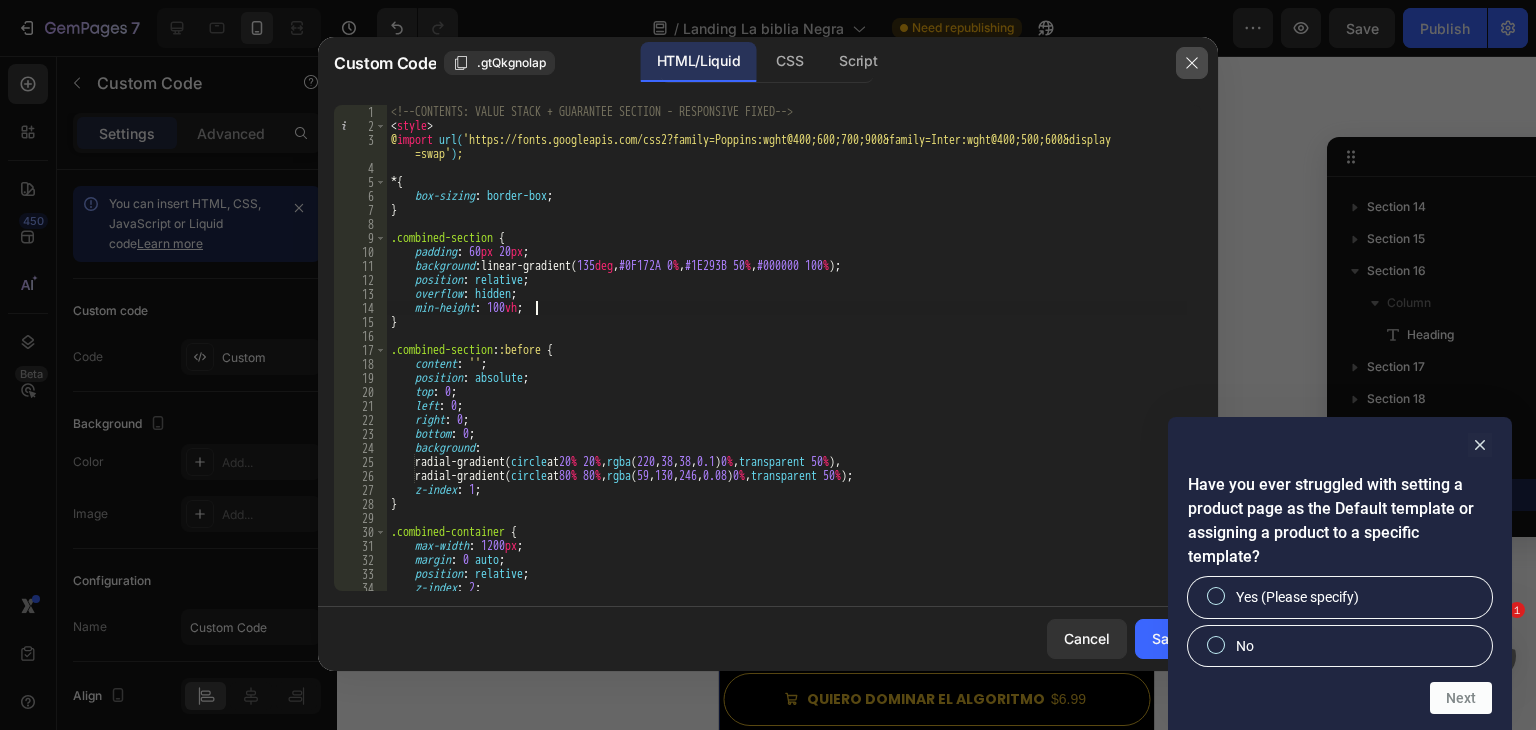 click 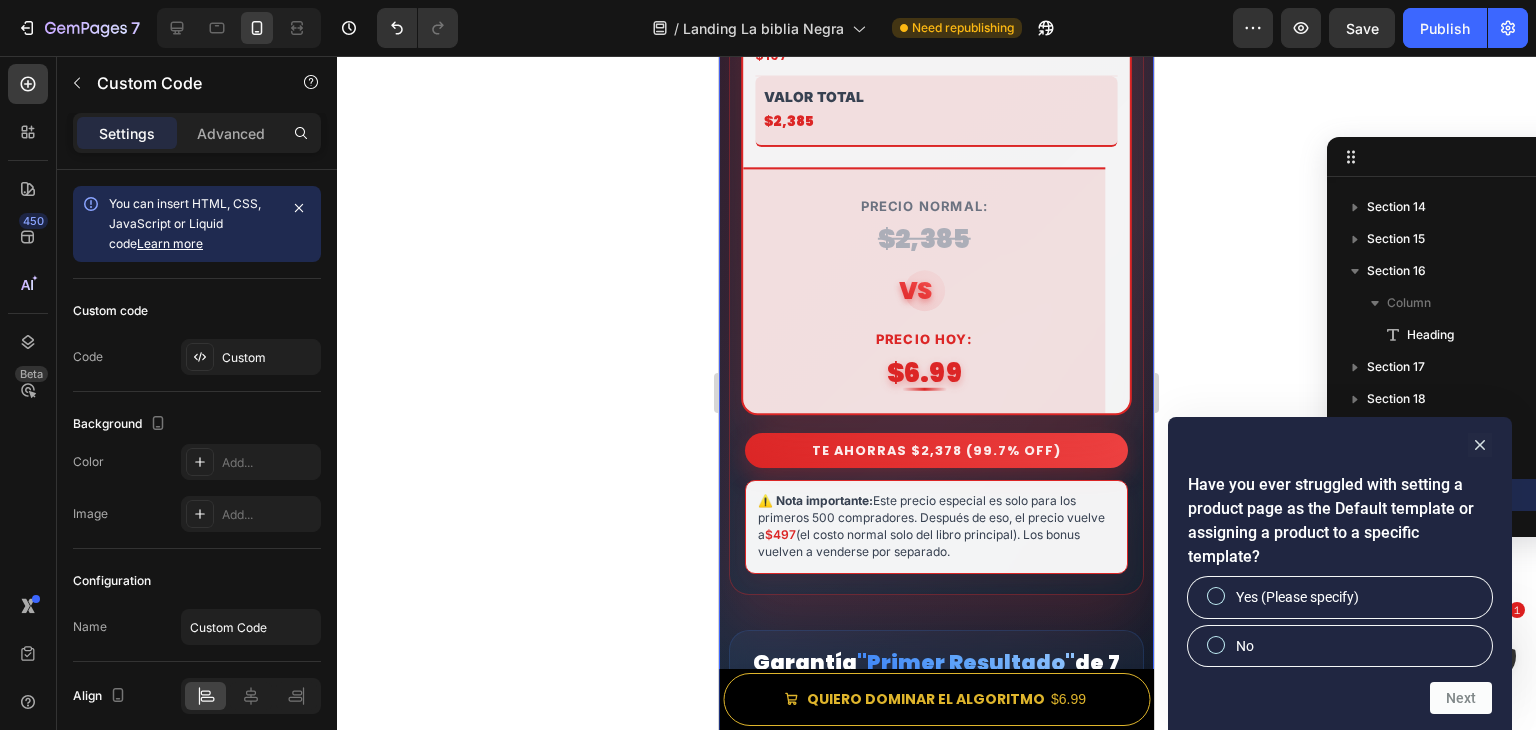 click on "Precio Hoy:" at bounding box center [924, 340] 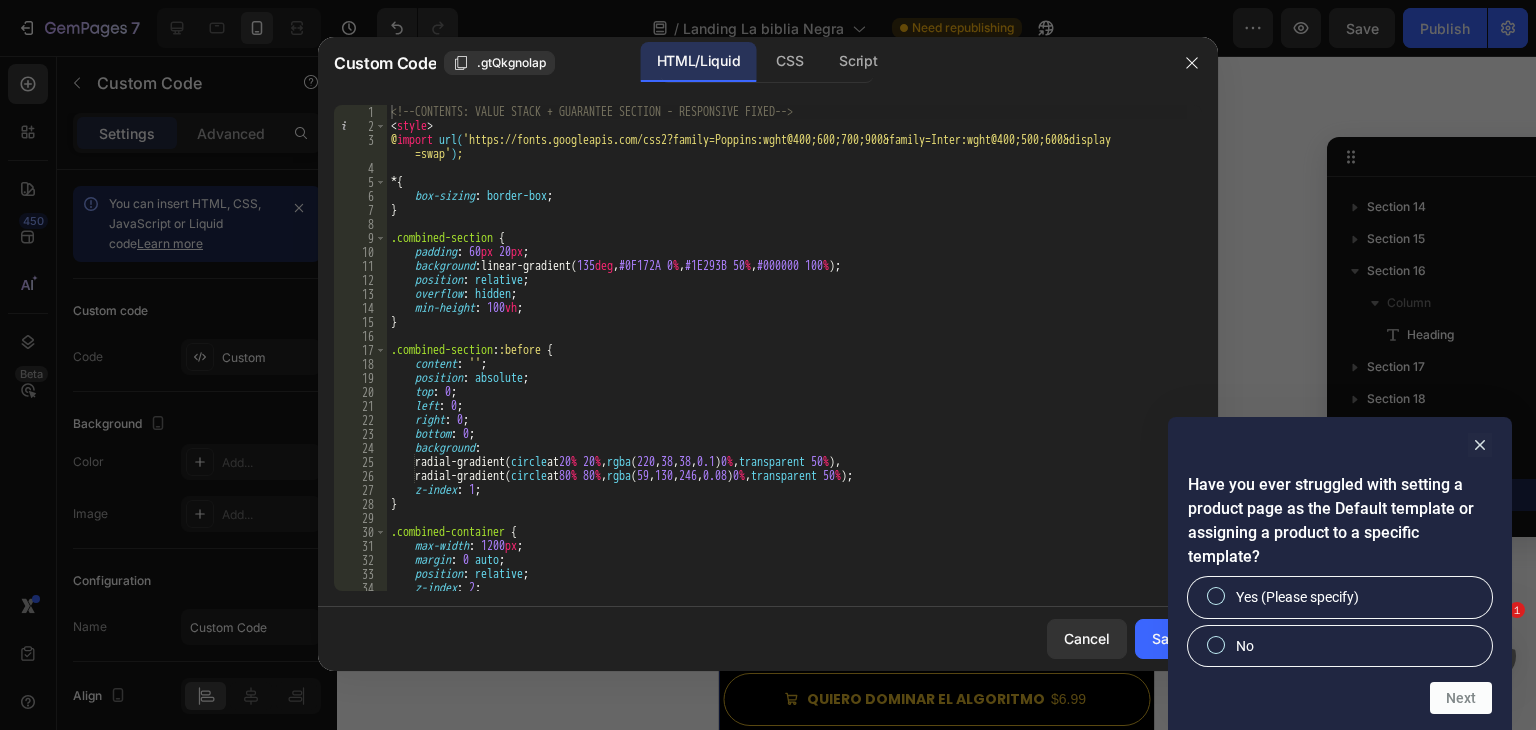 type 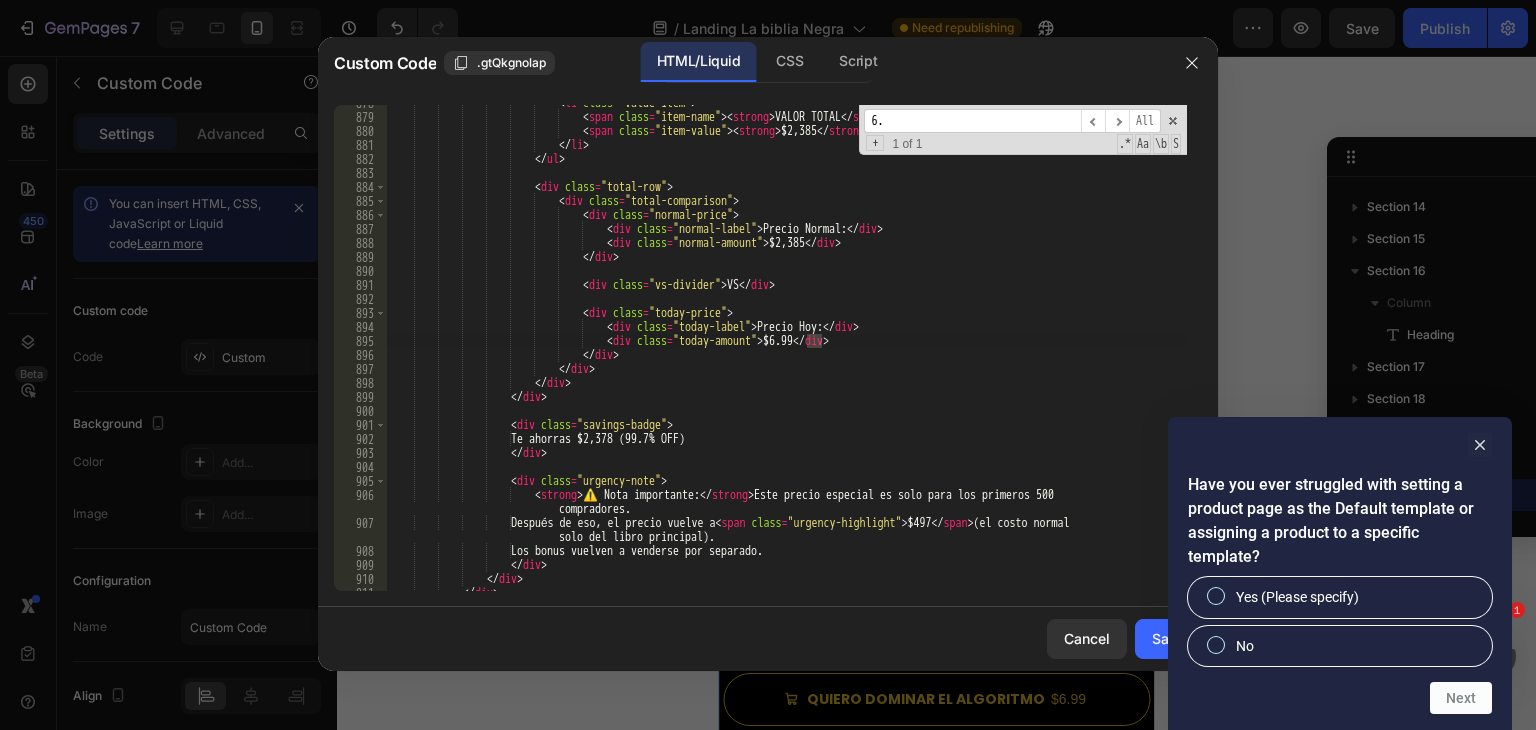 scroll, scrollTop: 12300, scrollLeft: 0, axis: vertical 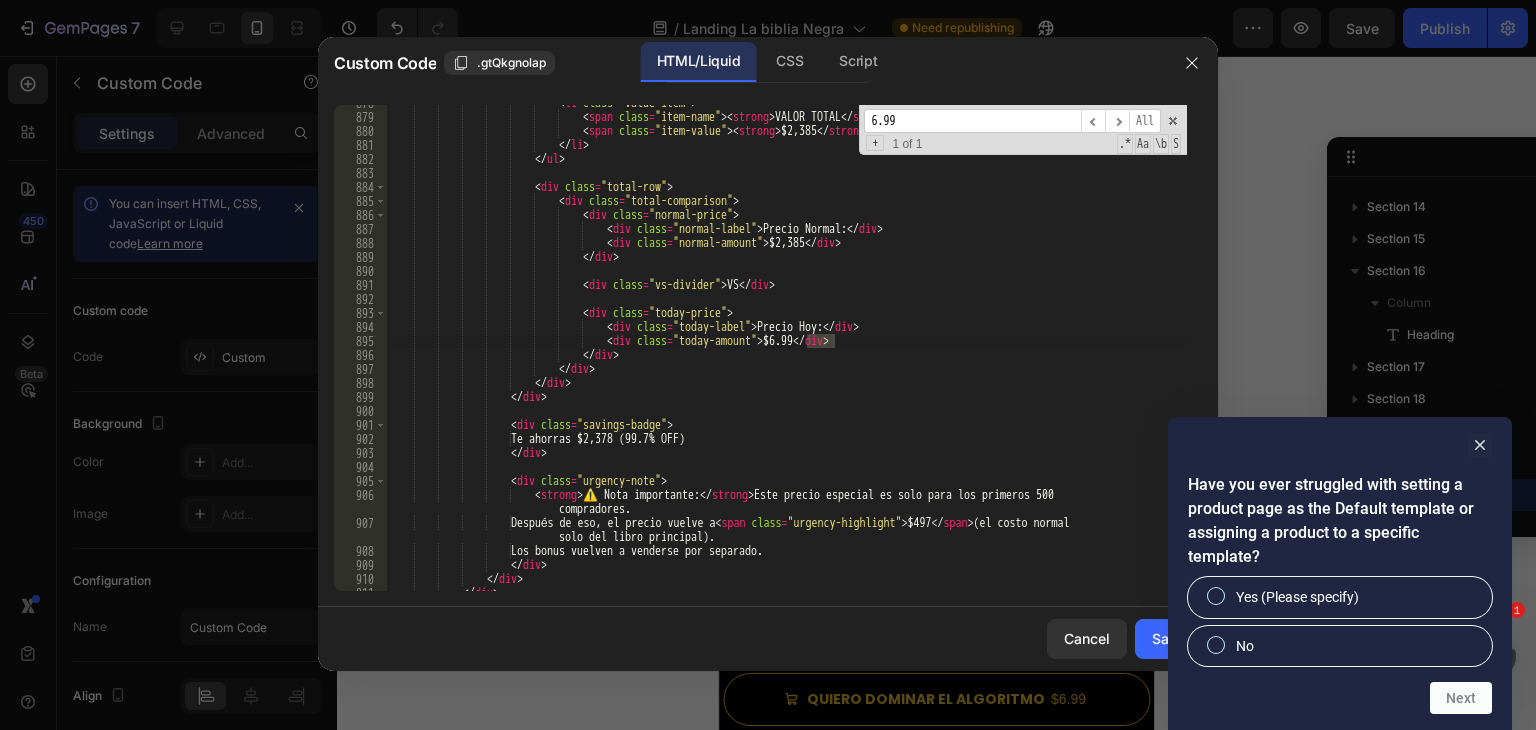 type on "6.99" 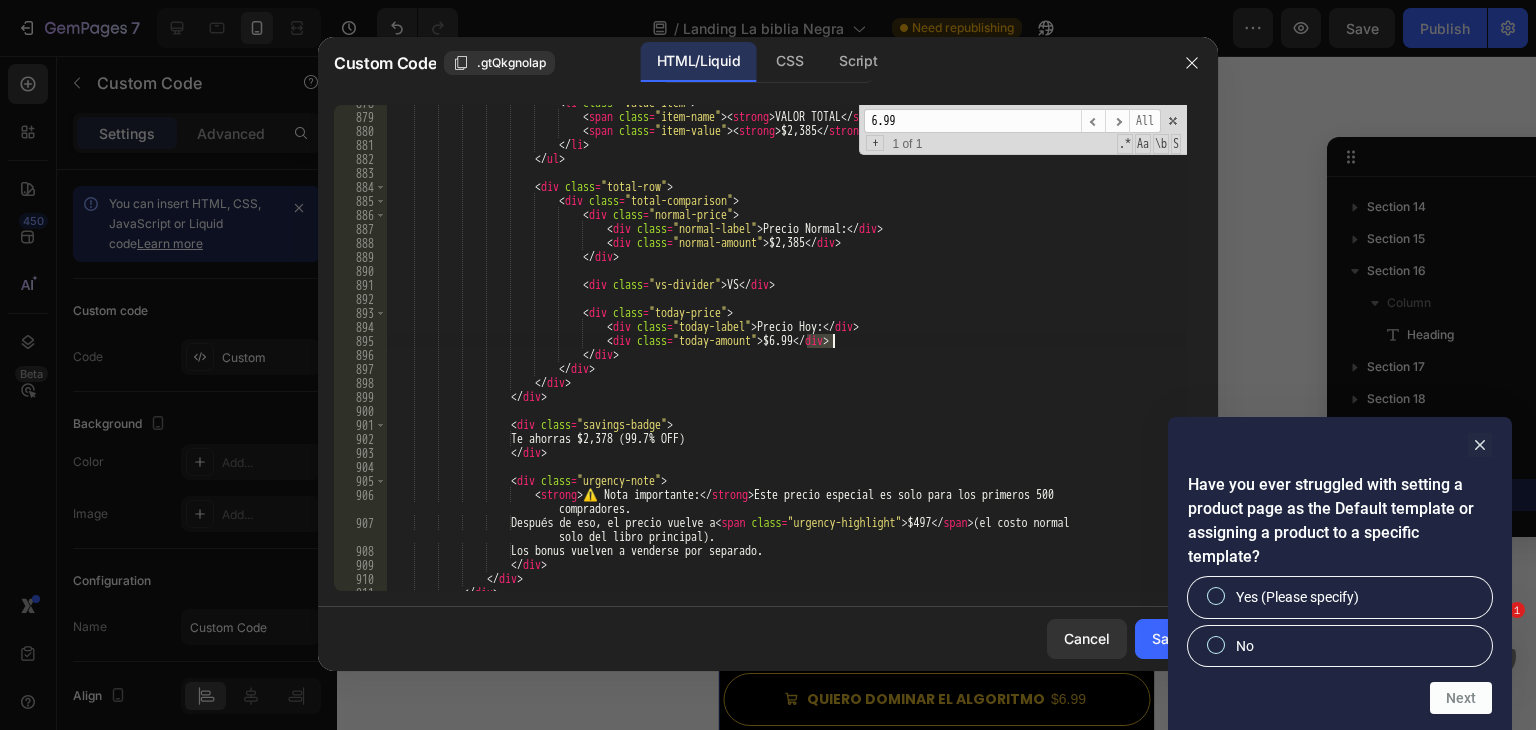 click on "< li   class = "value-item" >                                         < span   class = "item-name" > < strong > VALOR TOTAL </ strong > </ span >                                         < span   class = "item-value" > < strong > $2,385 </ strong > </ span >                                    </ li >                               </ ul >                                                             < div   class = "total-row" >                                    < div   class = "total-comparison" >                                         < div   class = "normal-price" >                                              < div   class = "normal-label" > Precio Normal: </ div >                                              < div   class = "normal-amount" > $2,385 </ div >                                         </ div >                                                                                 < div   class = "vs-divider" > VS </ div >                                              <" at bounding box center [787, 348] 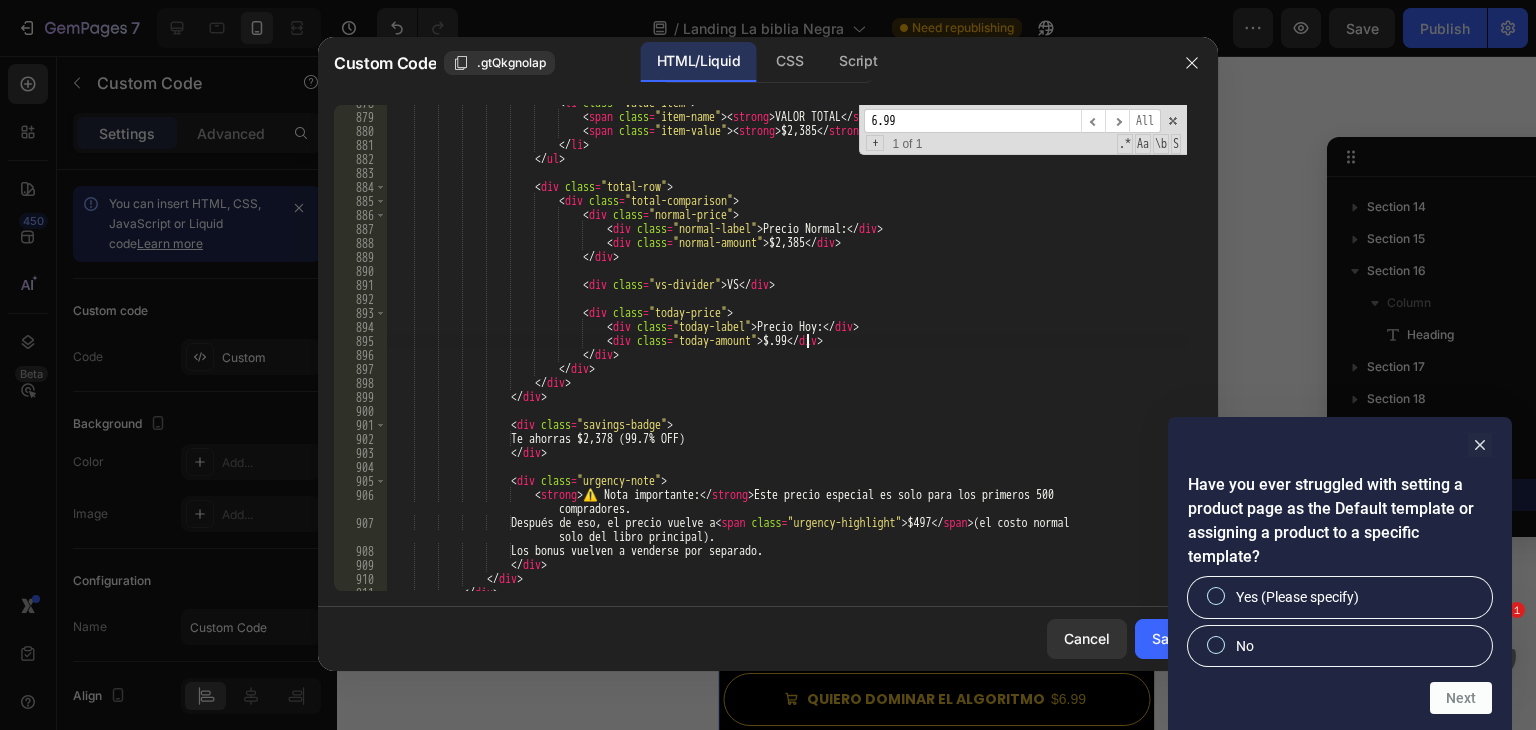 type on "<div class="today-amount">$9.99</div>" 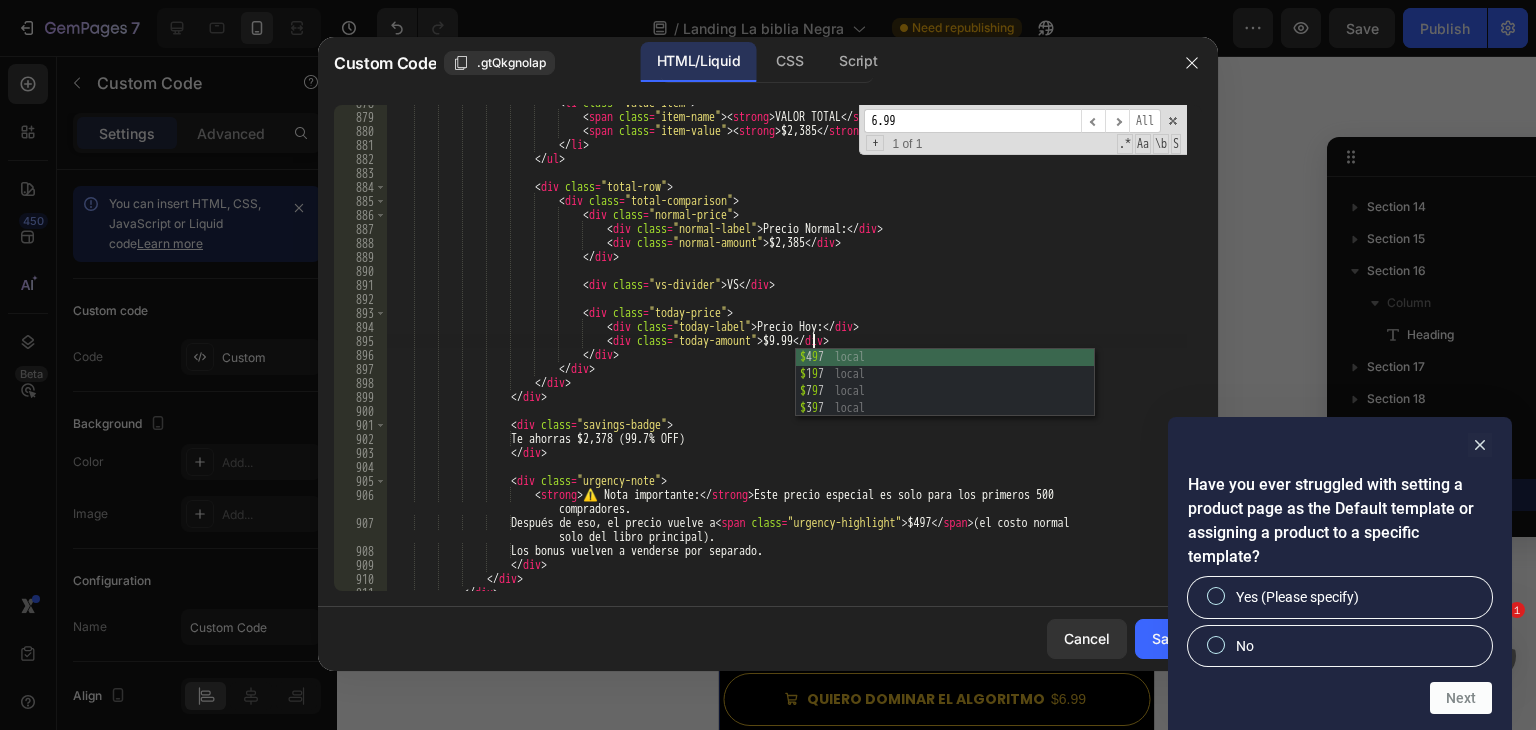 click on "< li   class = "value-item" >                                         < span   class = "item-name" > < strong > VALOR TOTAL </ strong > </ span >                                         < span   class = "item-value" > < strong > $2,385 </ strong > </ span >                                    </ li >                               </ ul >                                                             < div   class = "total-row" >                                    < div   class = "total-comparison" >                                         < div   class = "normal-price" >                                              < div   class = "normal-label" > Precio Normal: </ div >                                              < div   class = "normal-amount" > $2,385 </ div >                                         </ div >                                                                                 < div   class = "vs-divider" > VS </ div >                                              <" at bounding box center [787, 353] 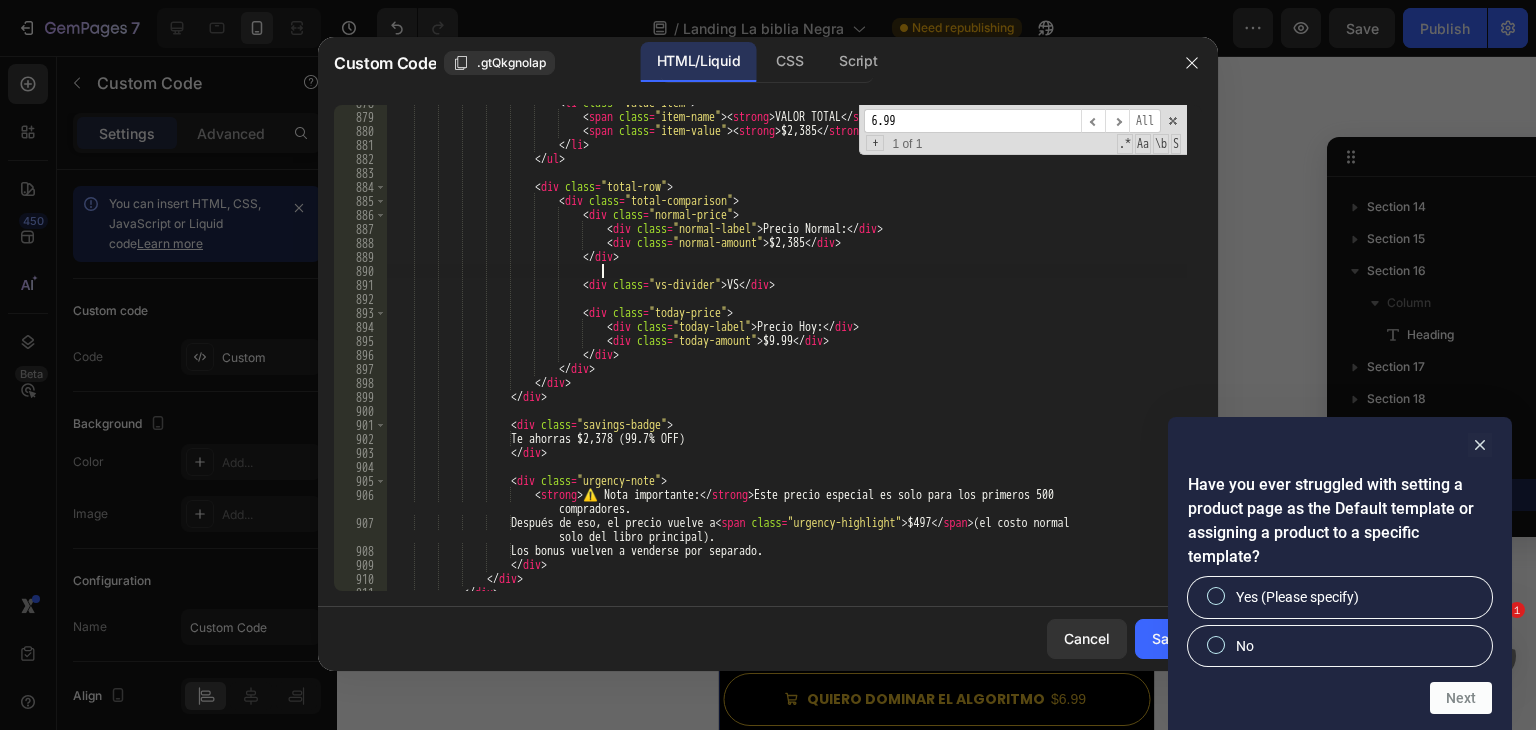 scroll, scrollTop: 0, scrollLeft: 16, axis: horizontal 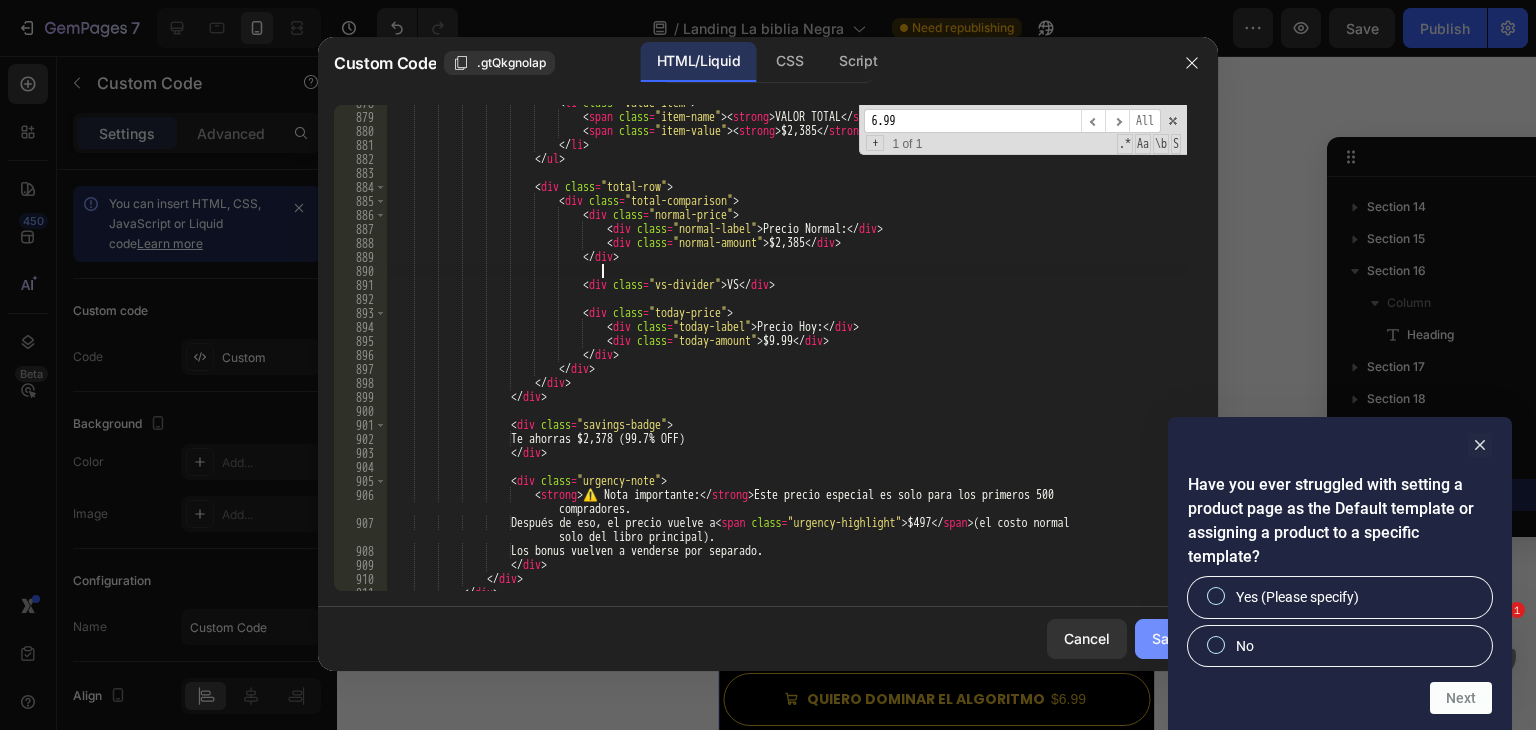 type 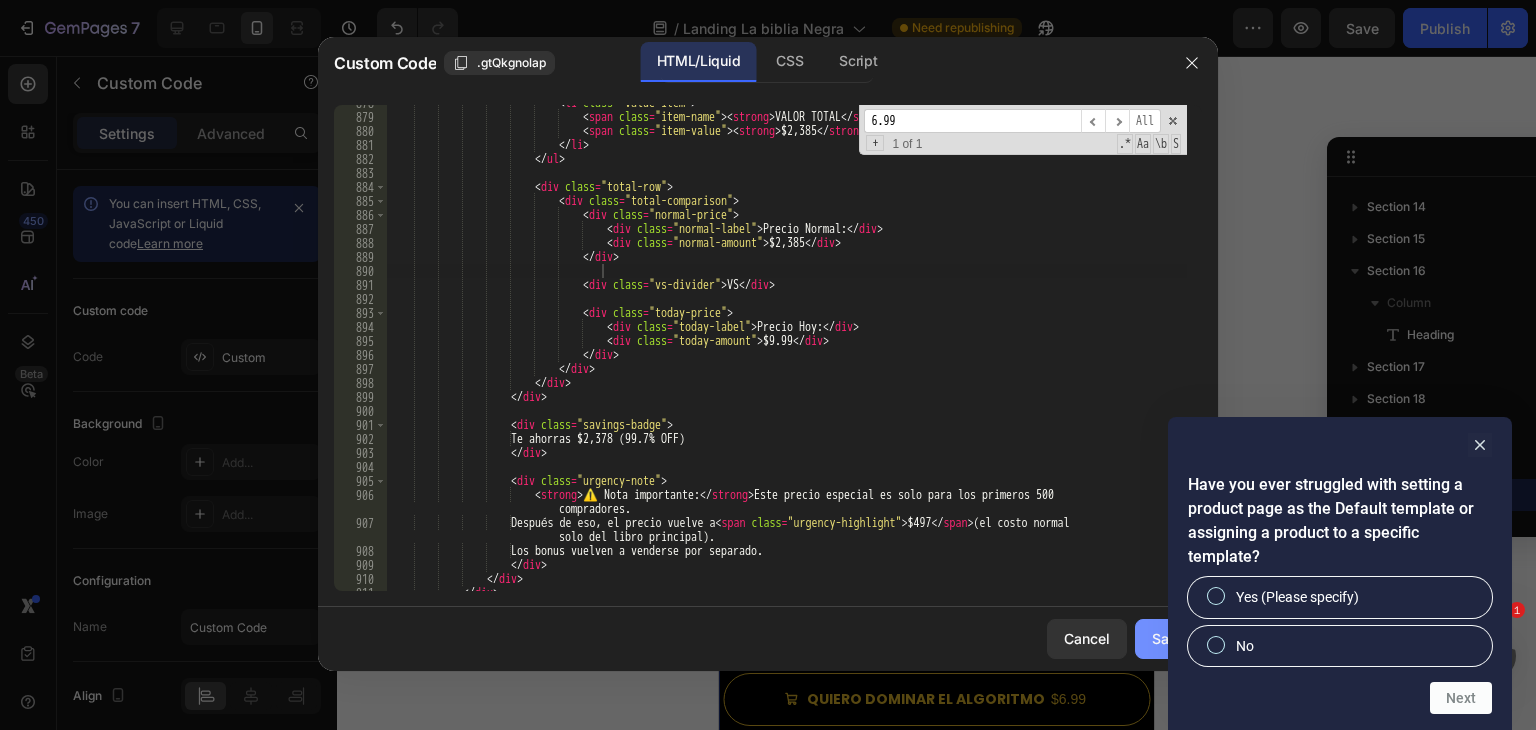 click on "Save" at bounding box center (1168, 638) 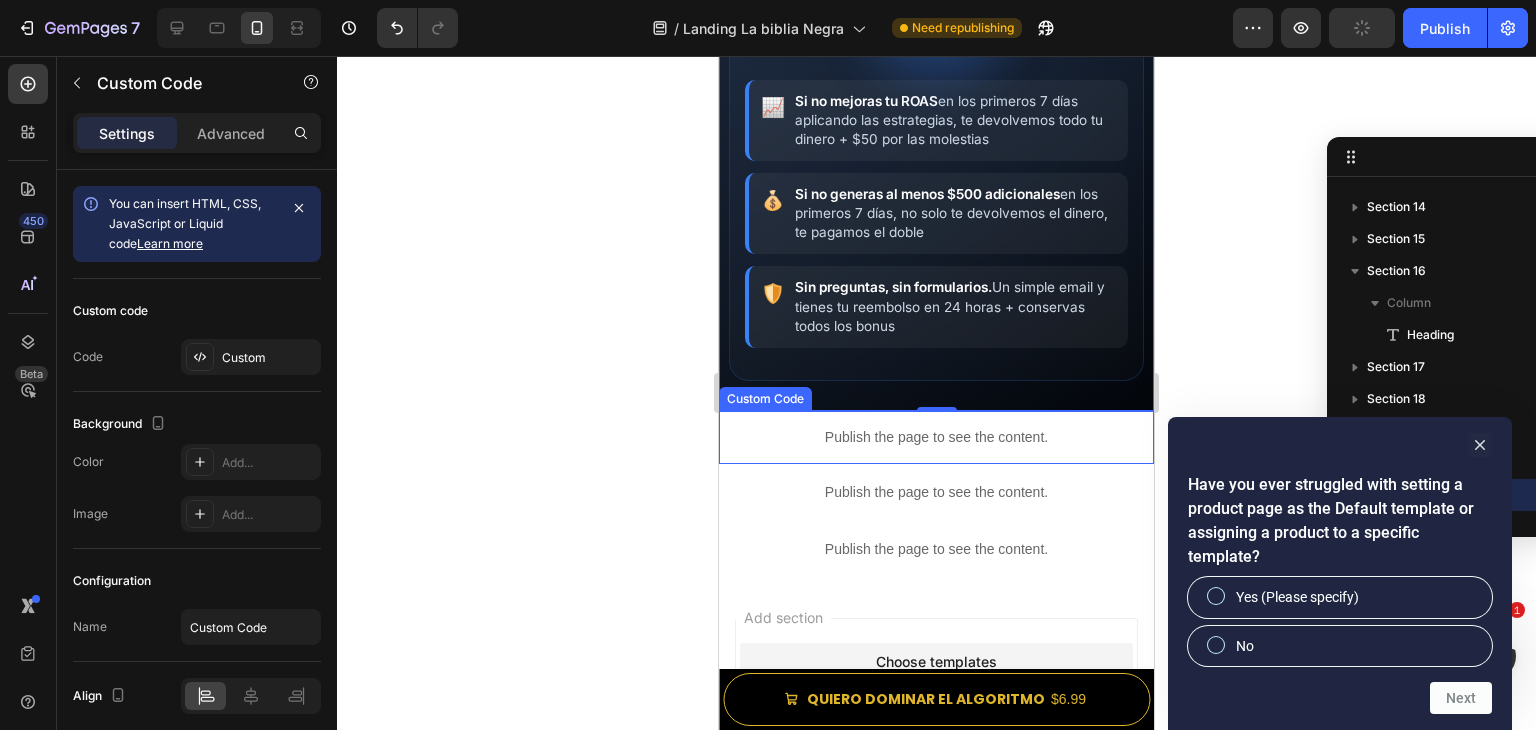scroll, scrollTop: 14667, scrollLeft: 0, axis: vertical 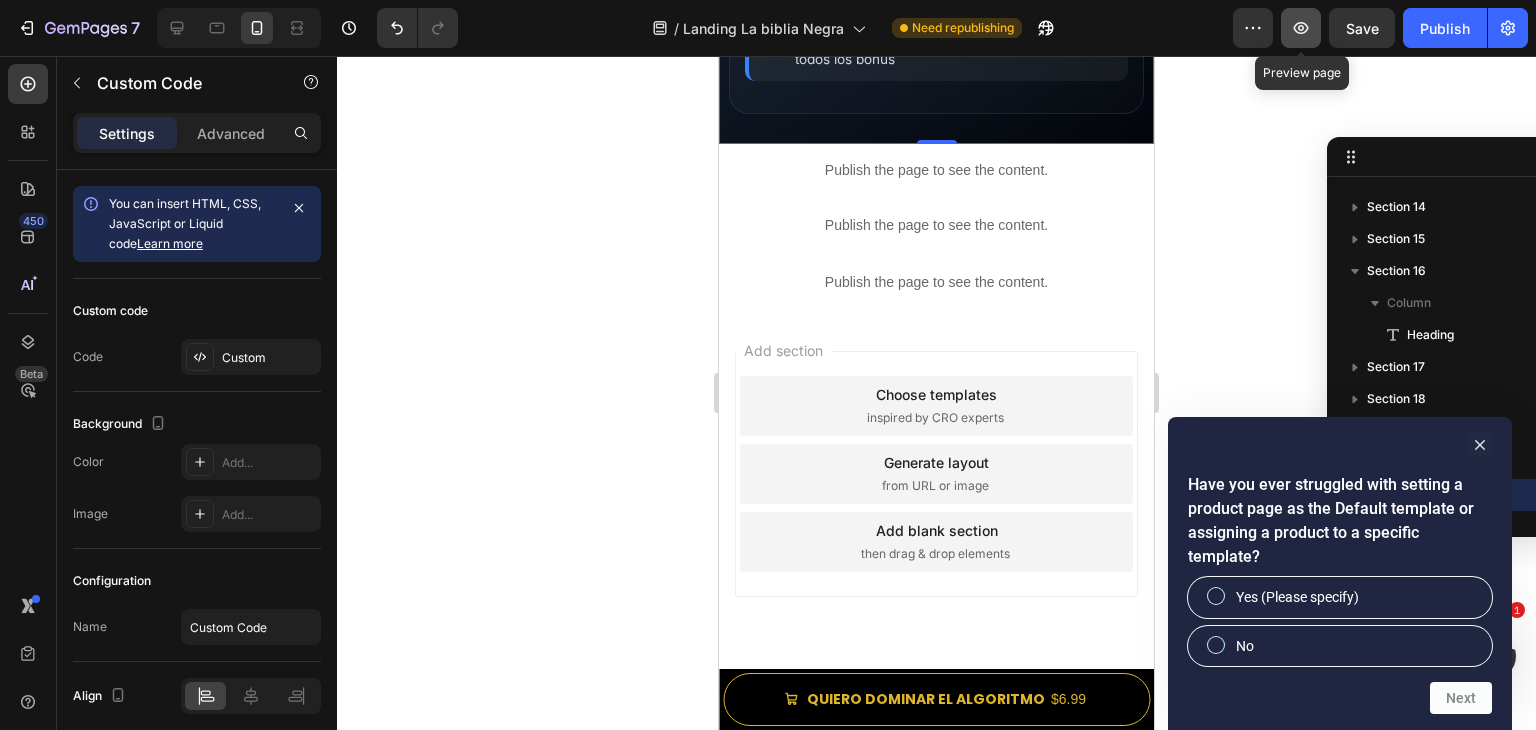 click 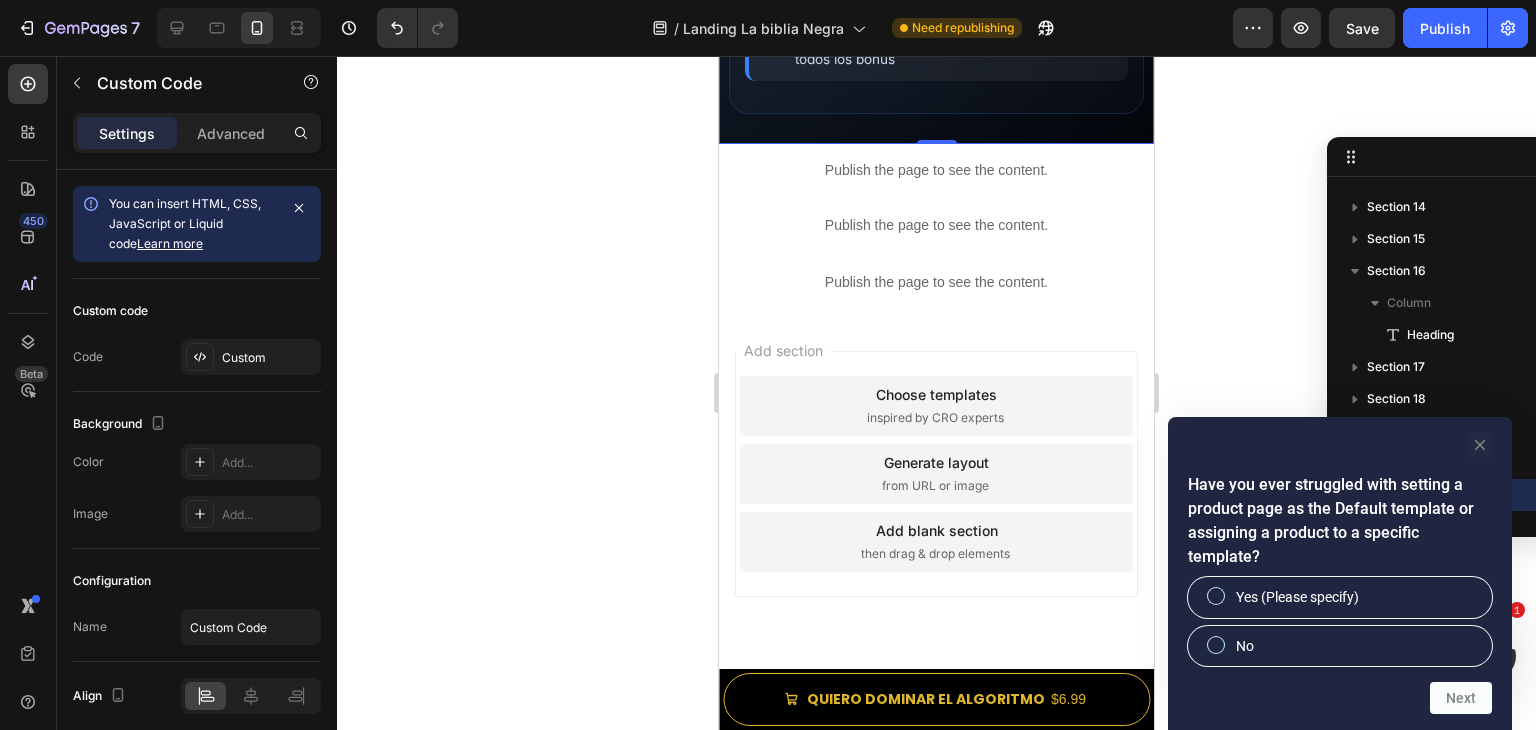 click 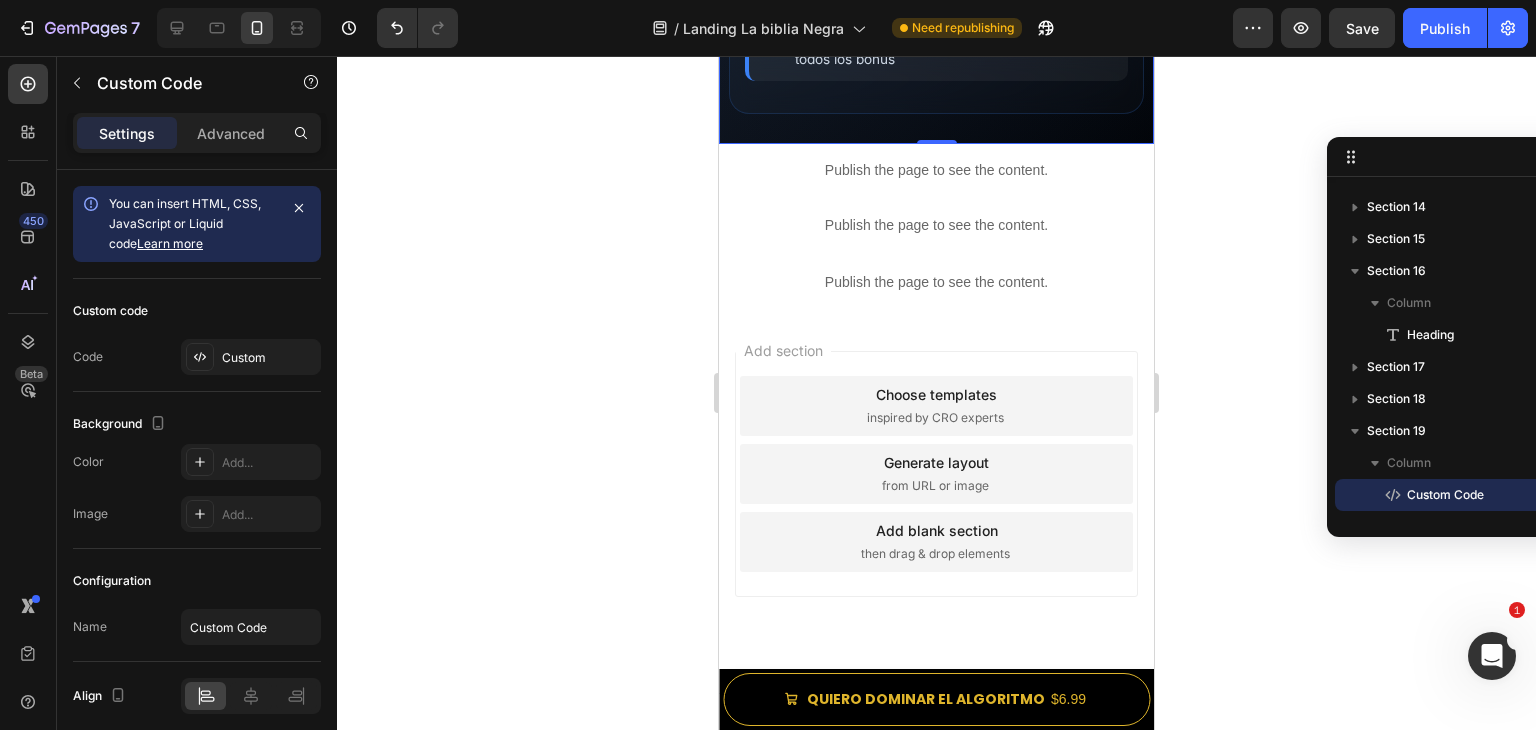 click on "0" at bounding box center (937, 160) 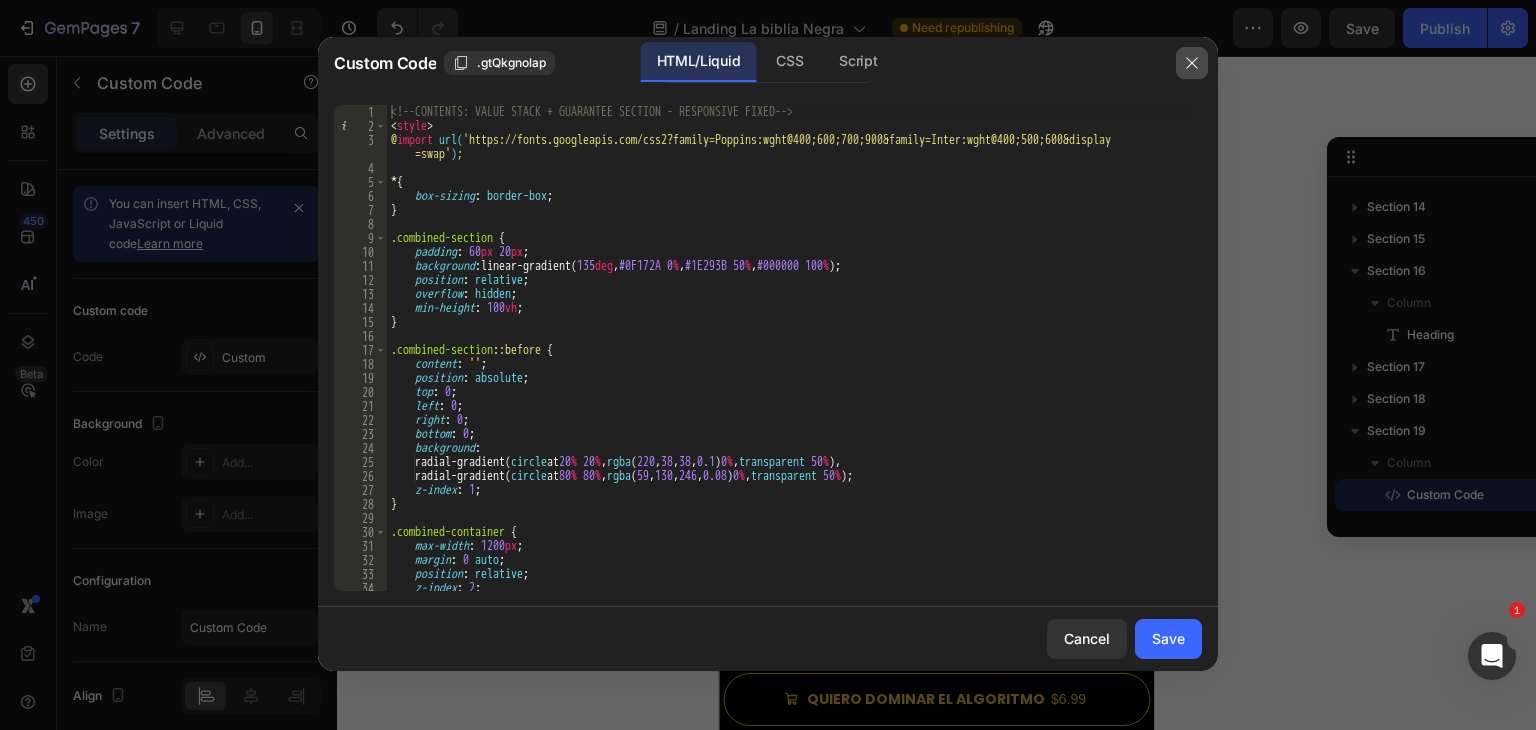 click 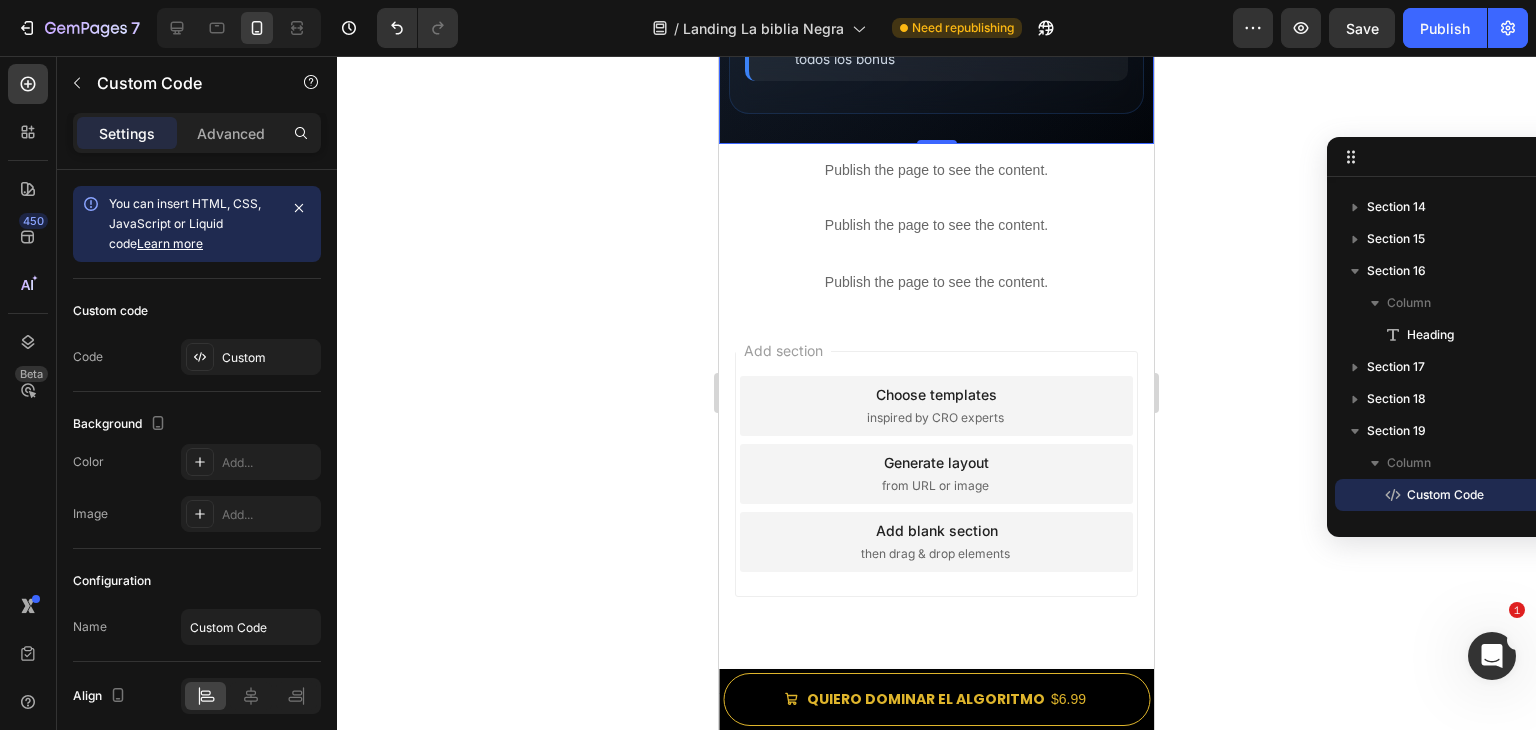 click 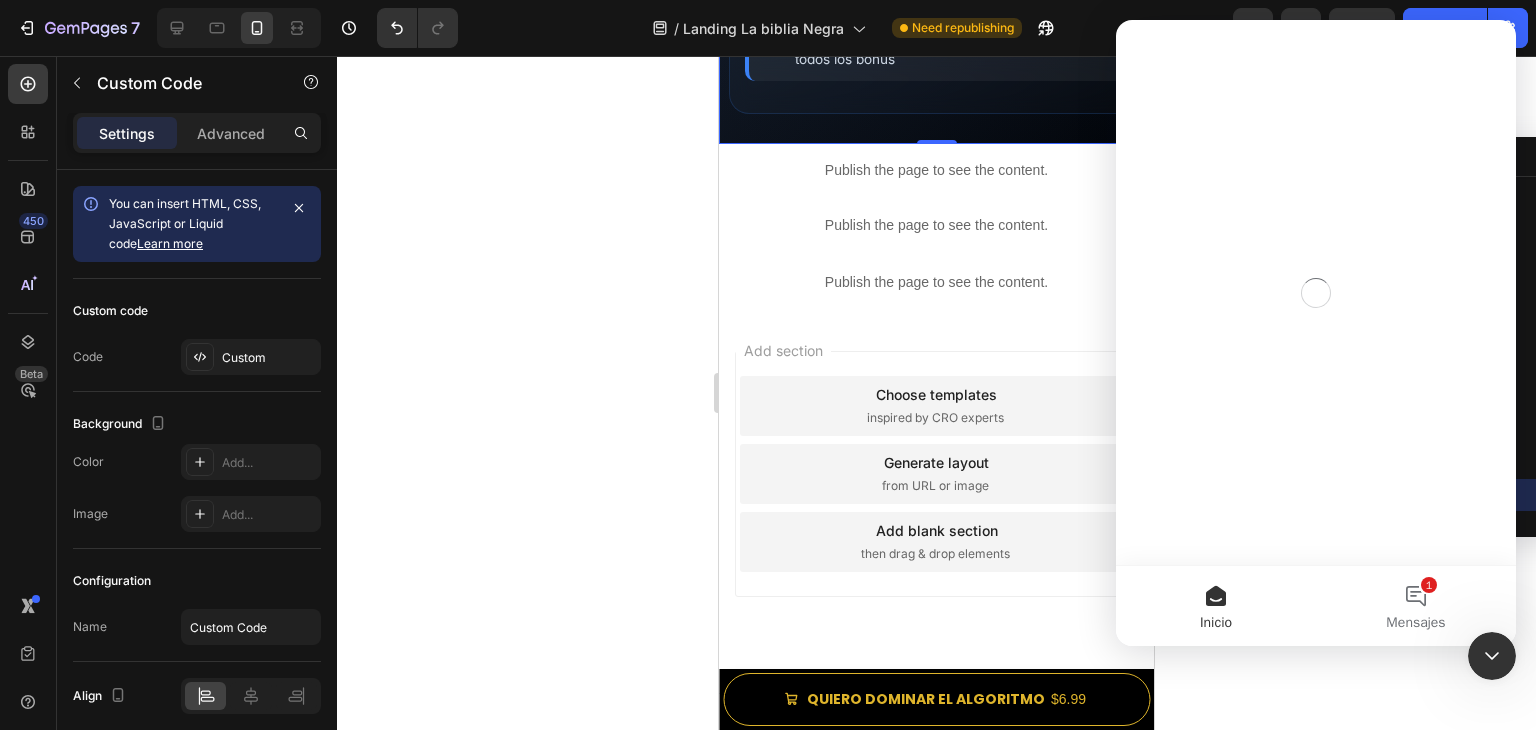 scroll, scrollTop: 0, scrollLeft: 0, axis: both 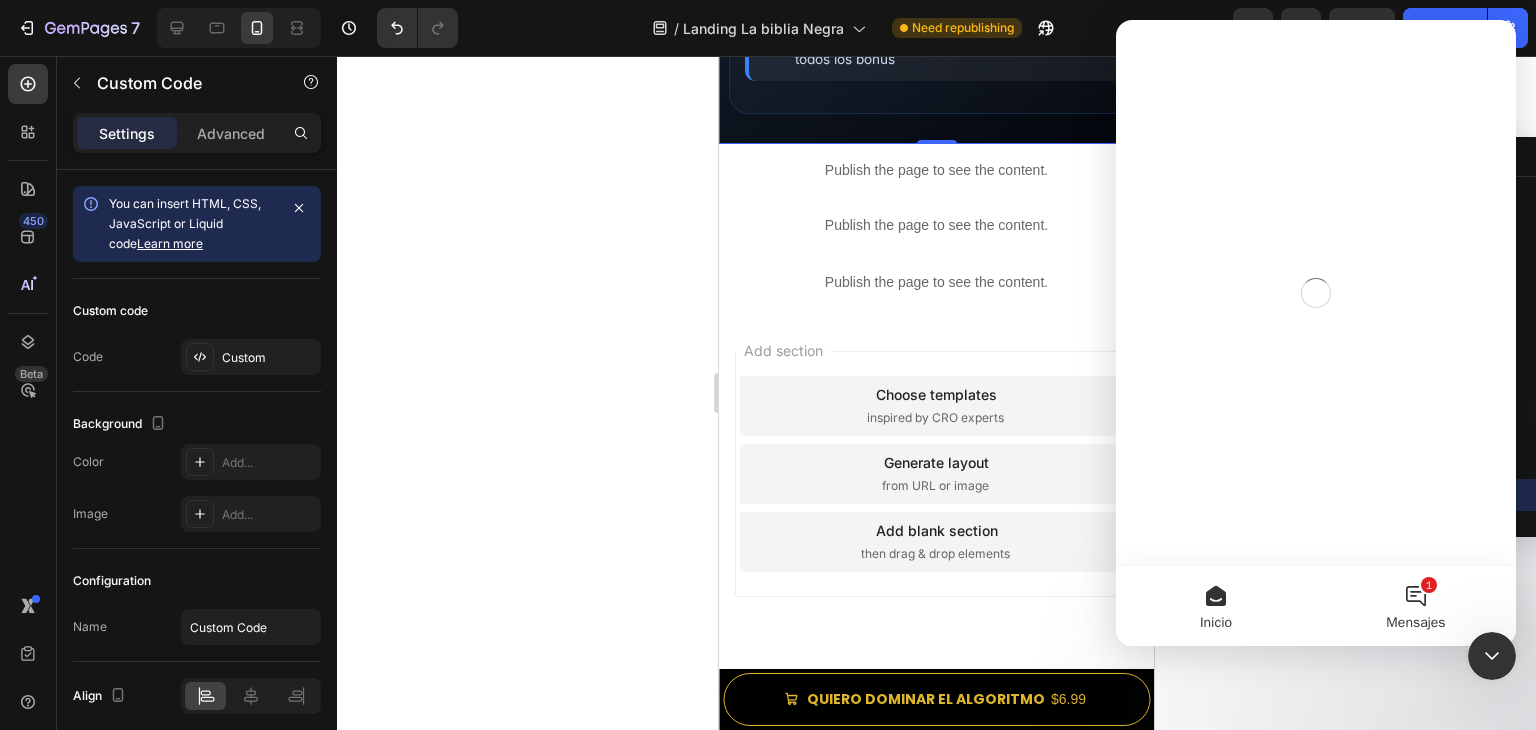 click on "1 Mensajes" at bounding box center (1416, 606) 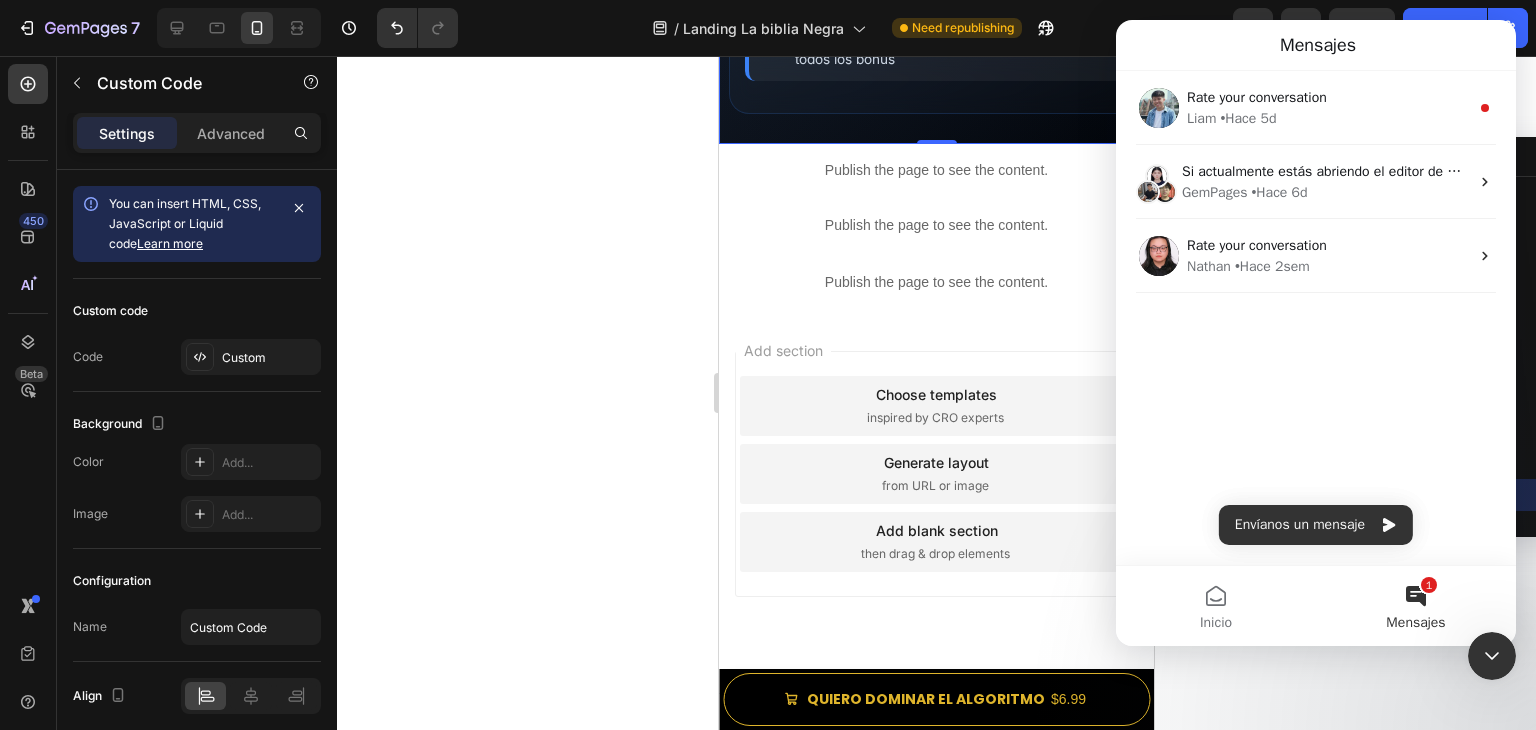 click on "1 Mensajes" at bounding box center (1416, 606) 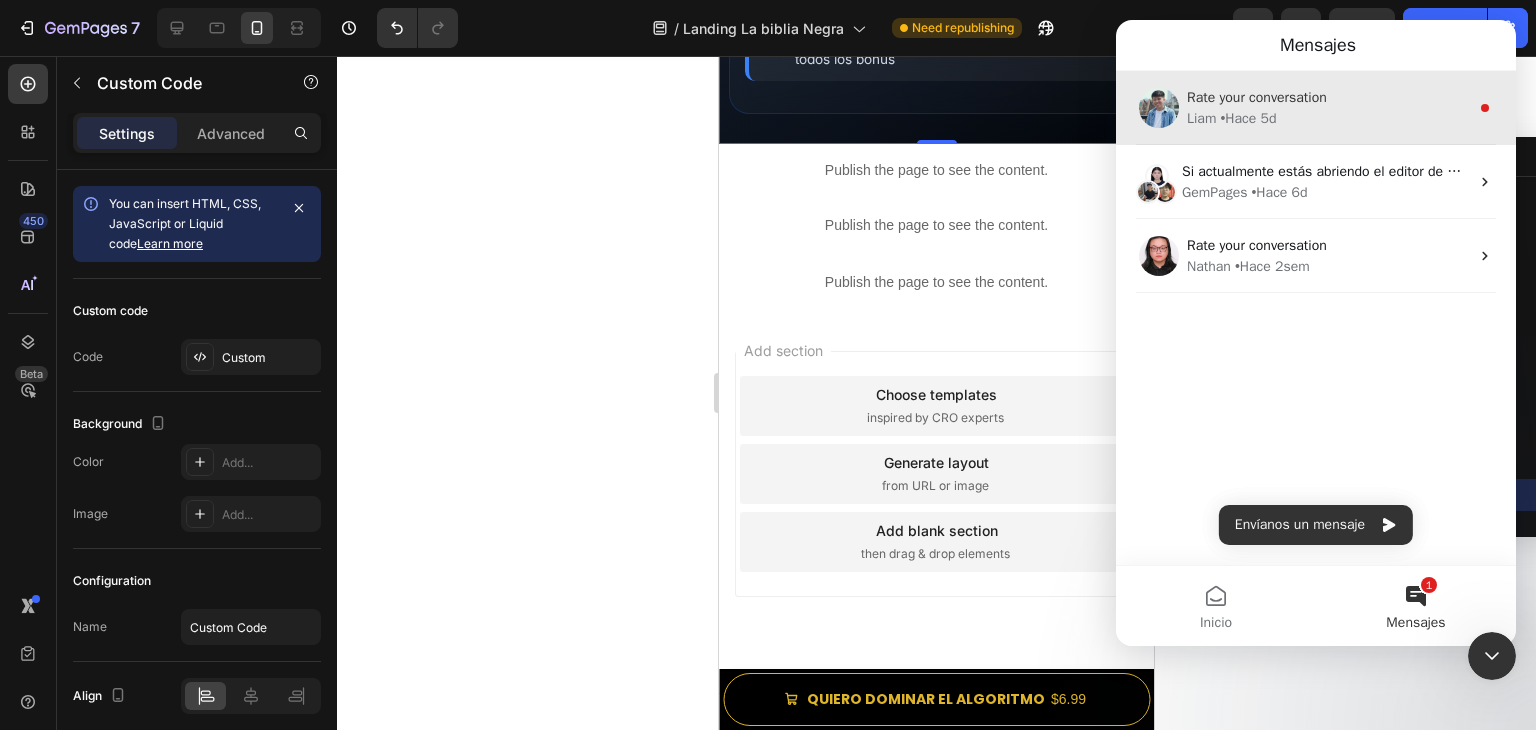 click on "[NAME] •  Hace [NUMBER]d" at bounding box center [1328, 118] 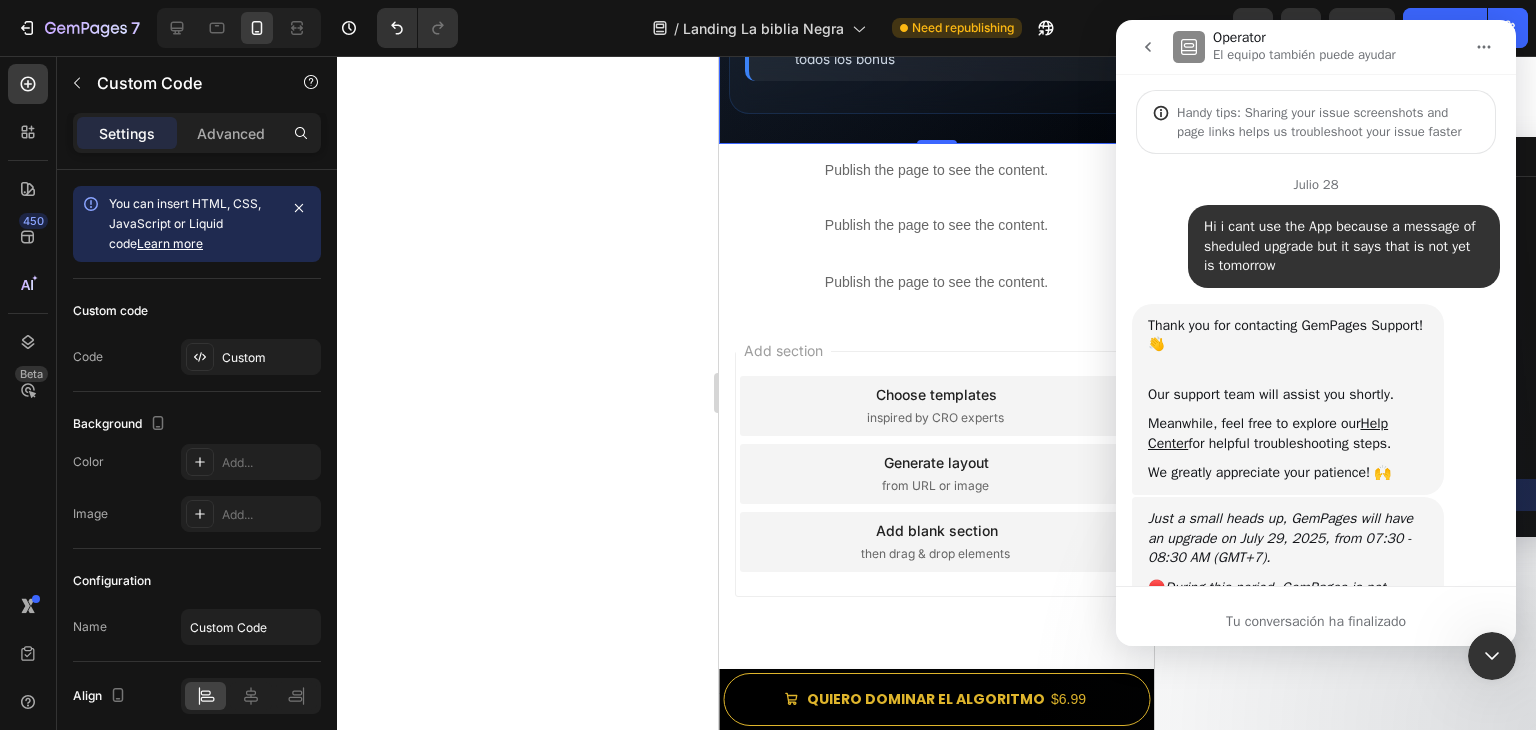 scroll, scrollTop: 3, scrollLeft: 0, axis: vertical 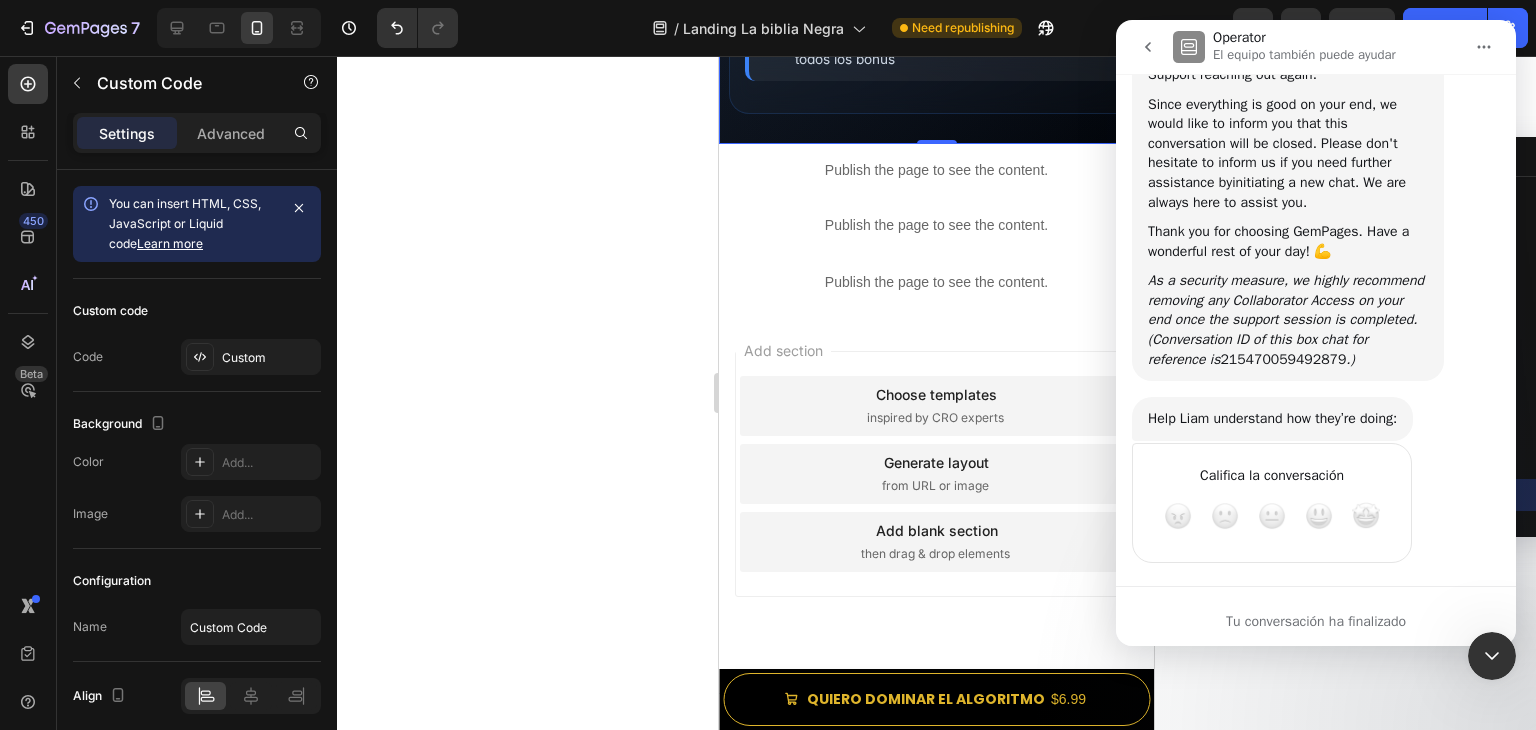 click 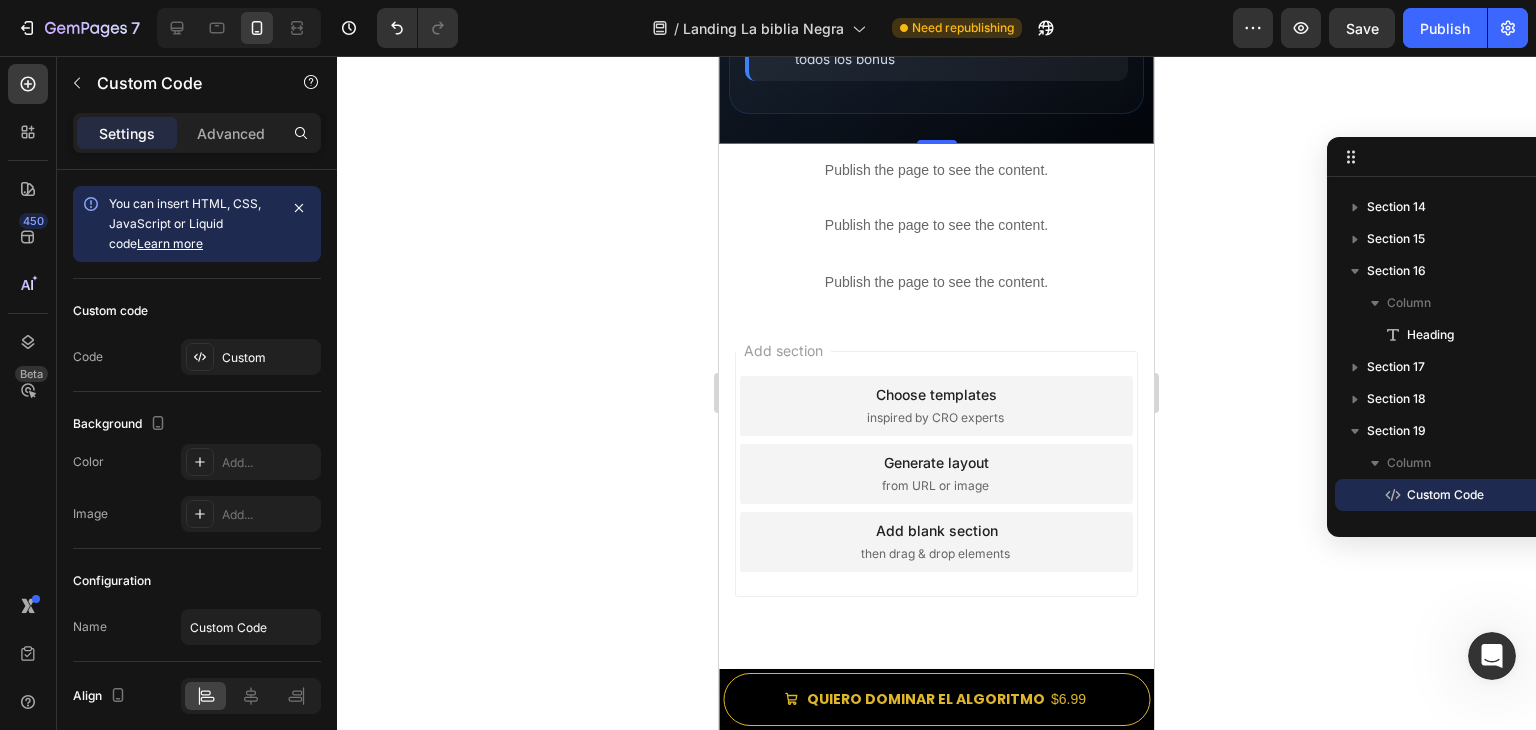 scroll, scrollTop: 0, scrollLeft: 0, axis: both 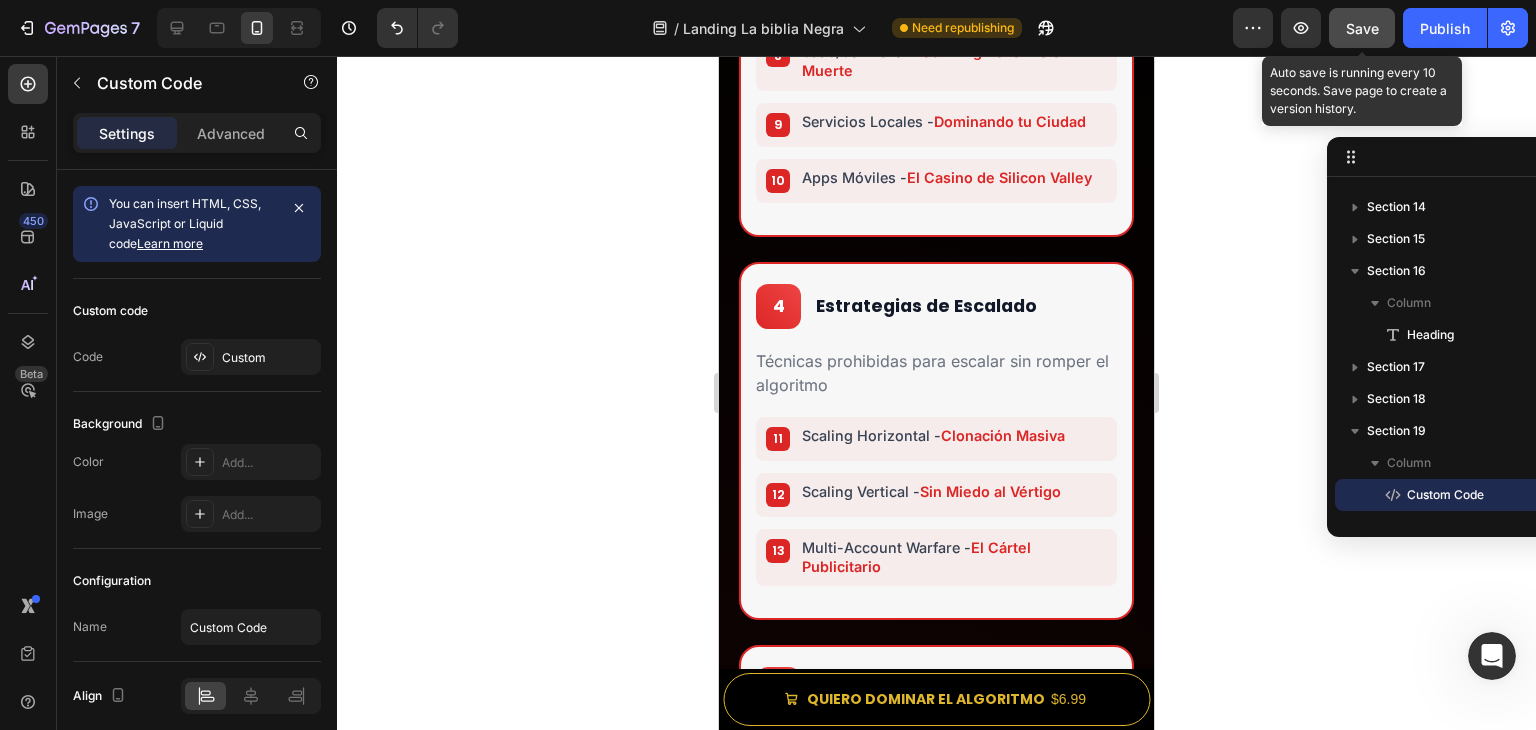 click on "Save" at bounding box center (1362, 28) 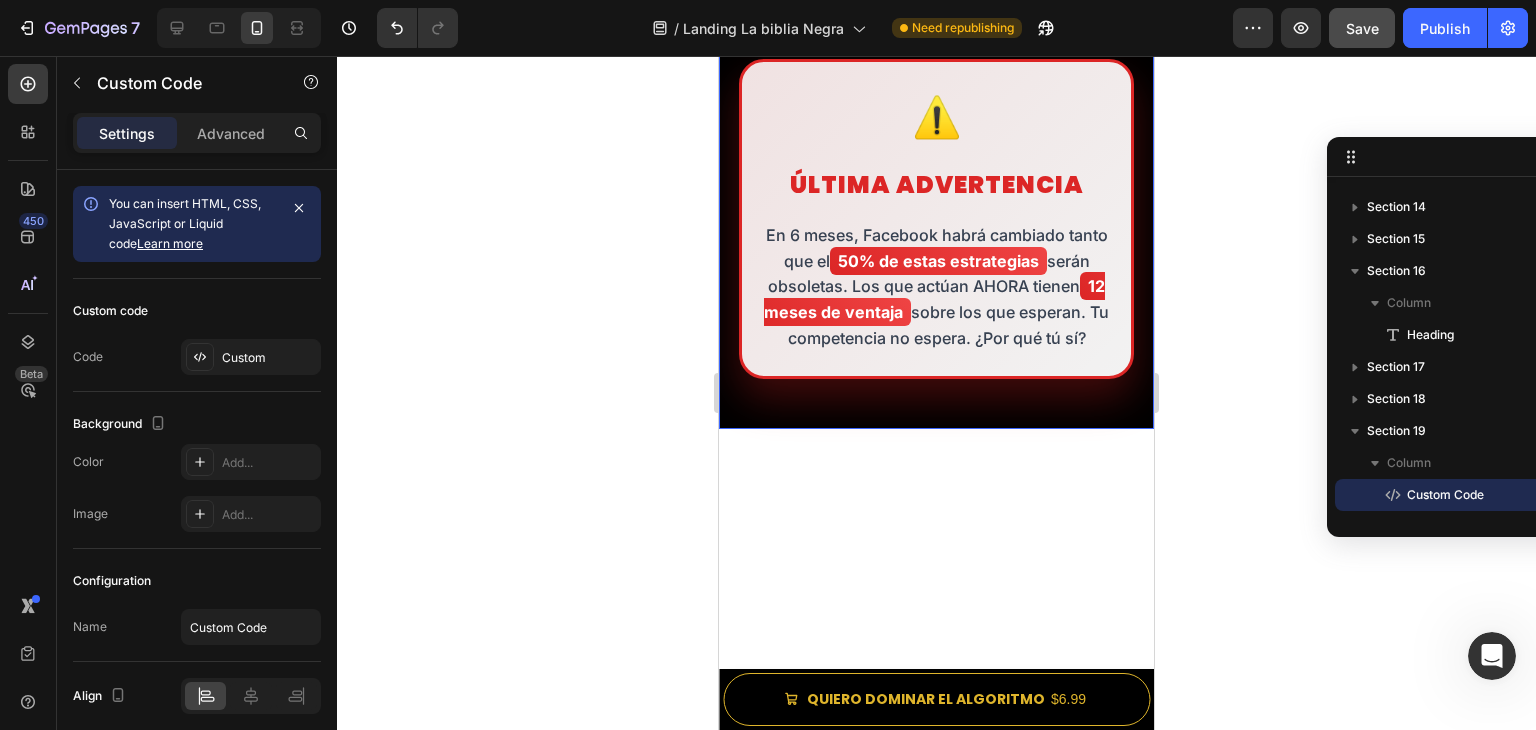 scroll, scrollTop: 5367, scrollLeft: 0, axis: vertical 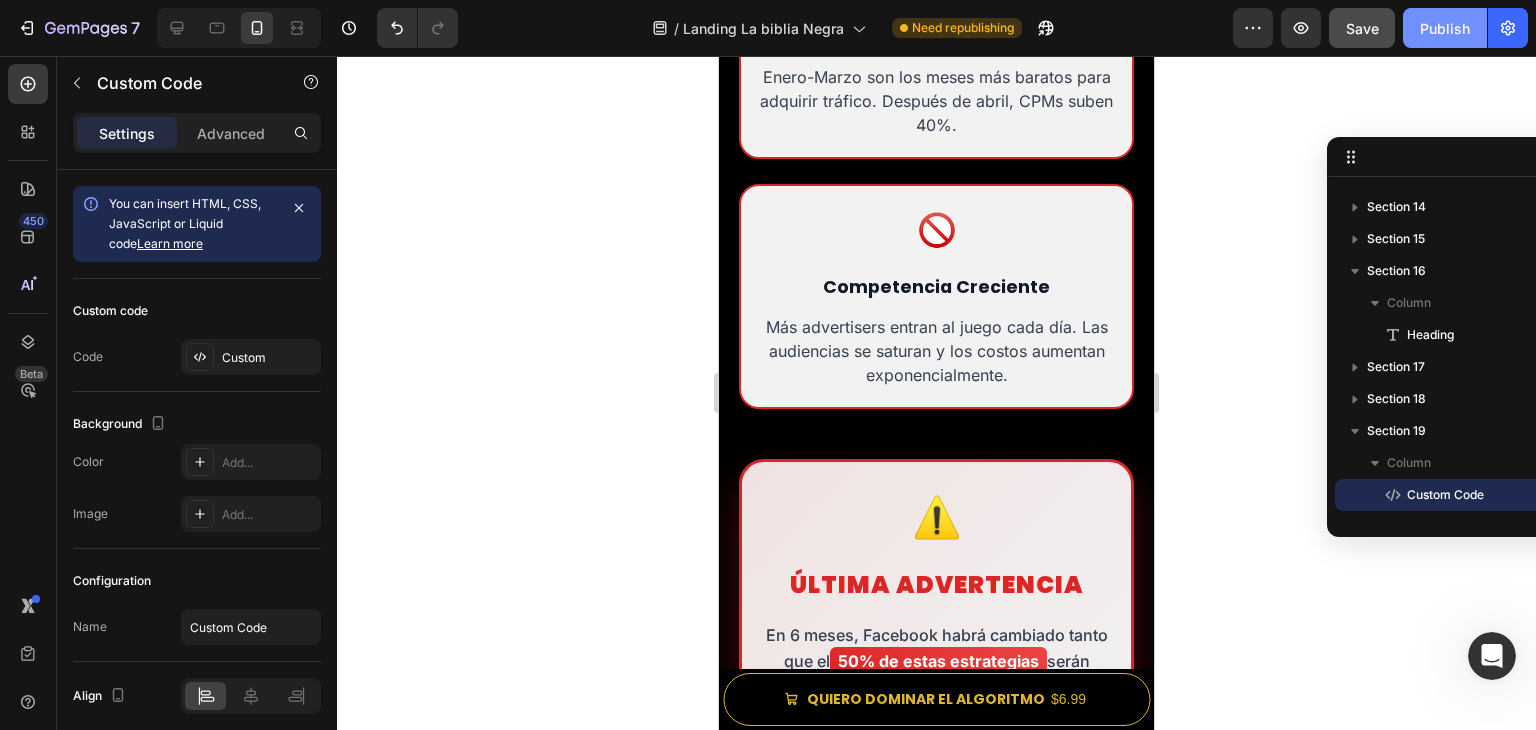 click on "Publish" at bounding box center (1445, 28) 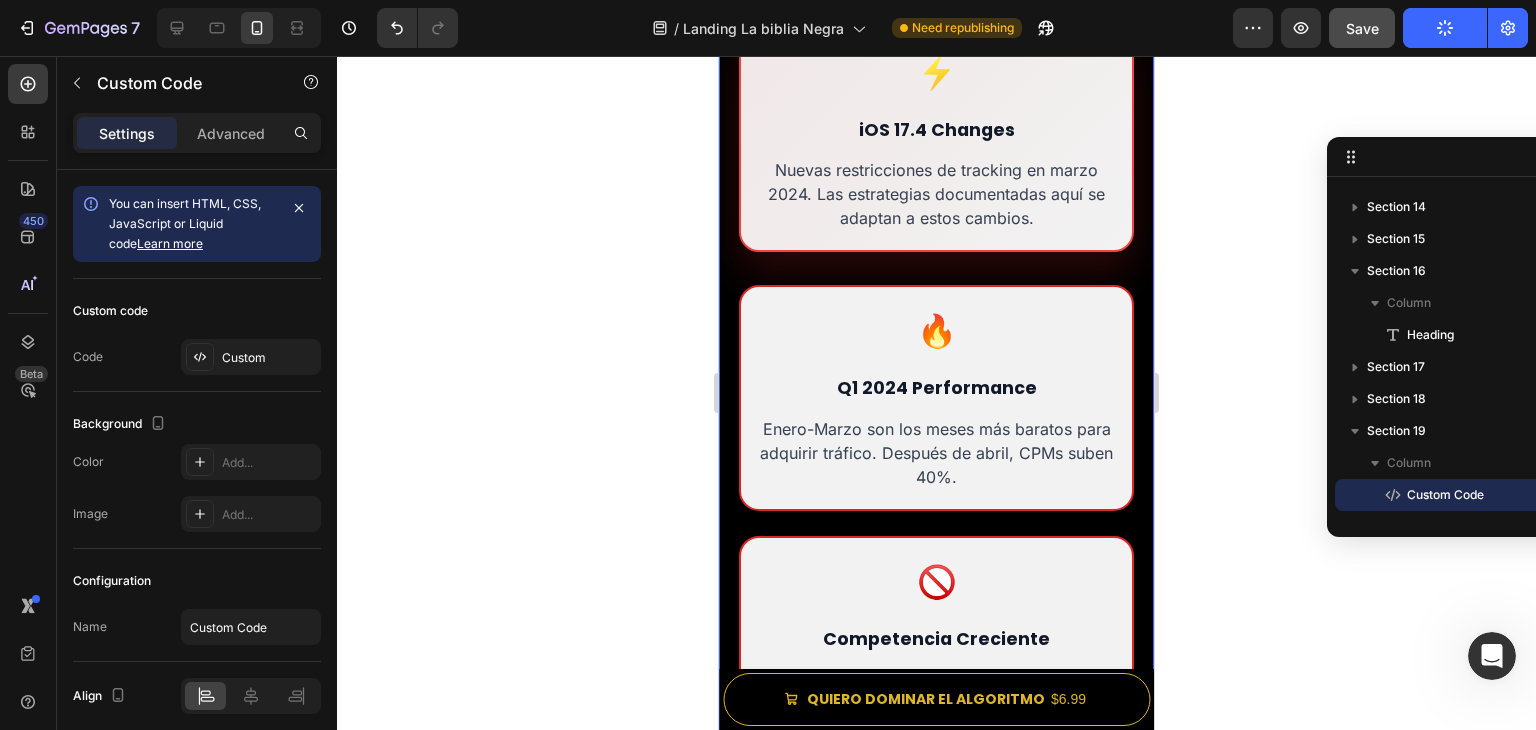 scroll, scrollTop: 4867, scrollLeft: 0, axis: vertical 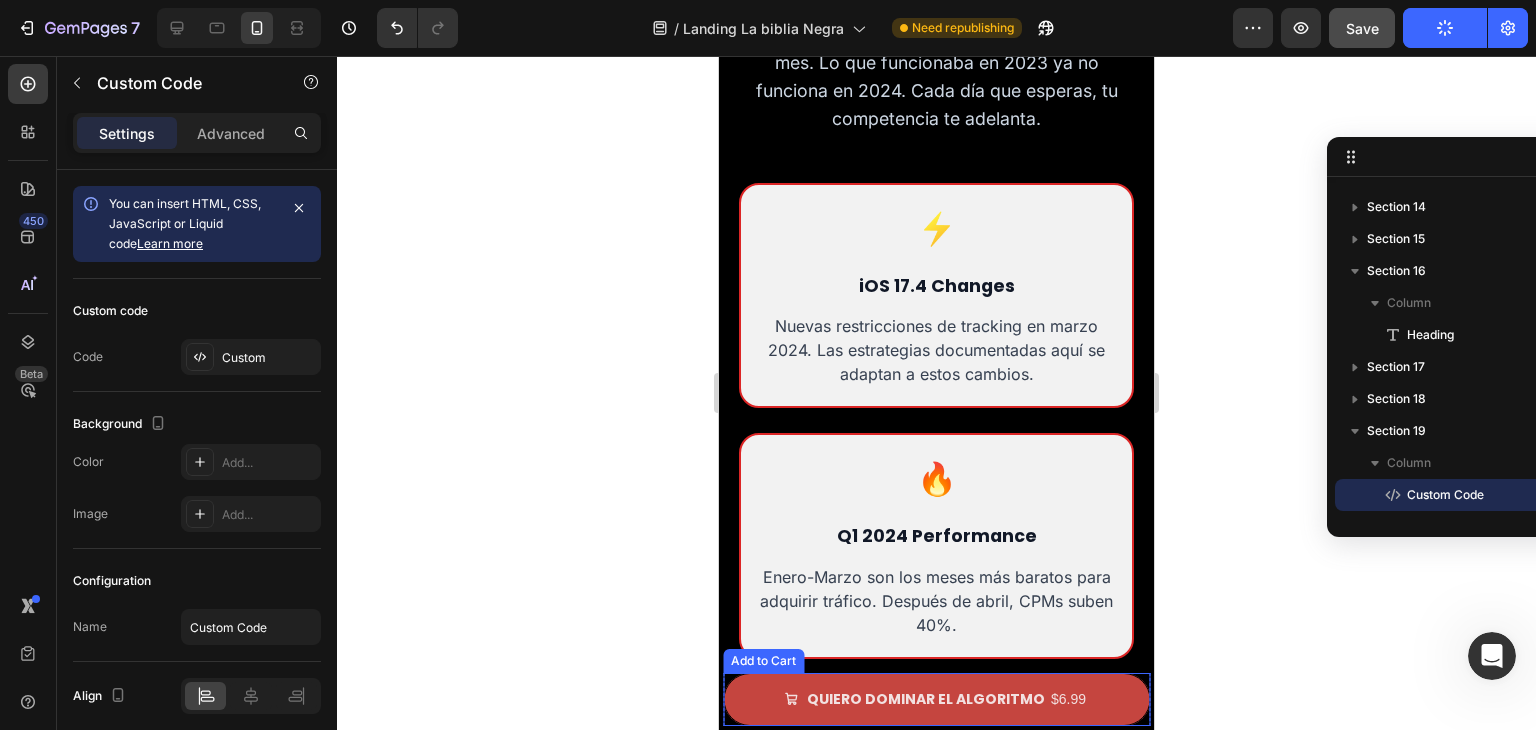 click on "$6.99" at bounding box center [1068, 699] 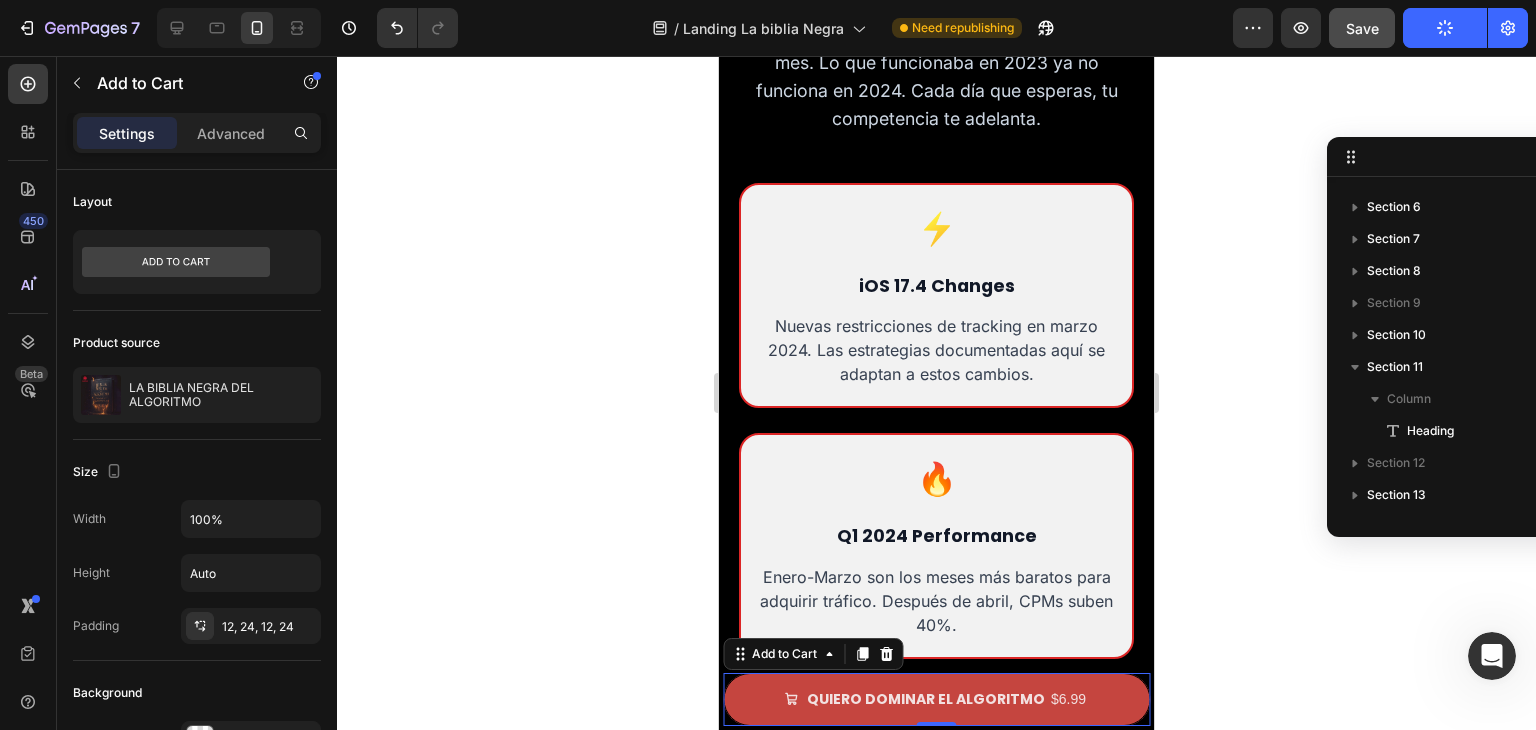 scroll, scrollTop: 186, scrollLeft: 0, axis: vertical 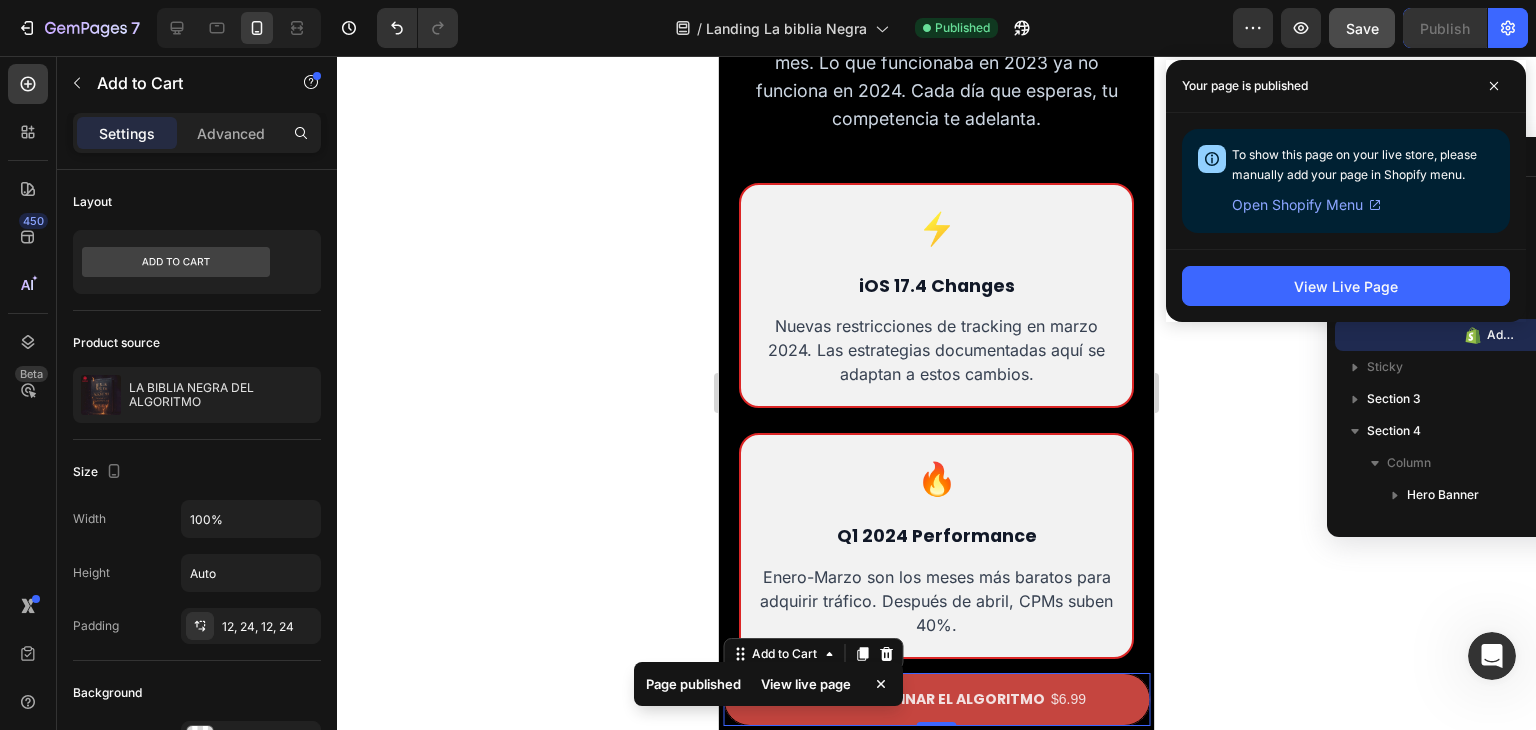 click on "$6.99" at bounding box center [1068, 699] 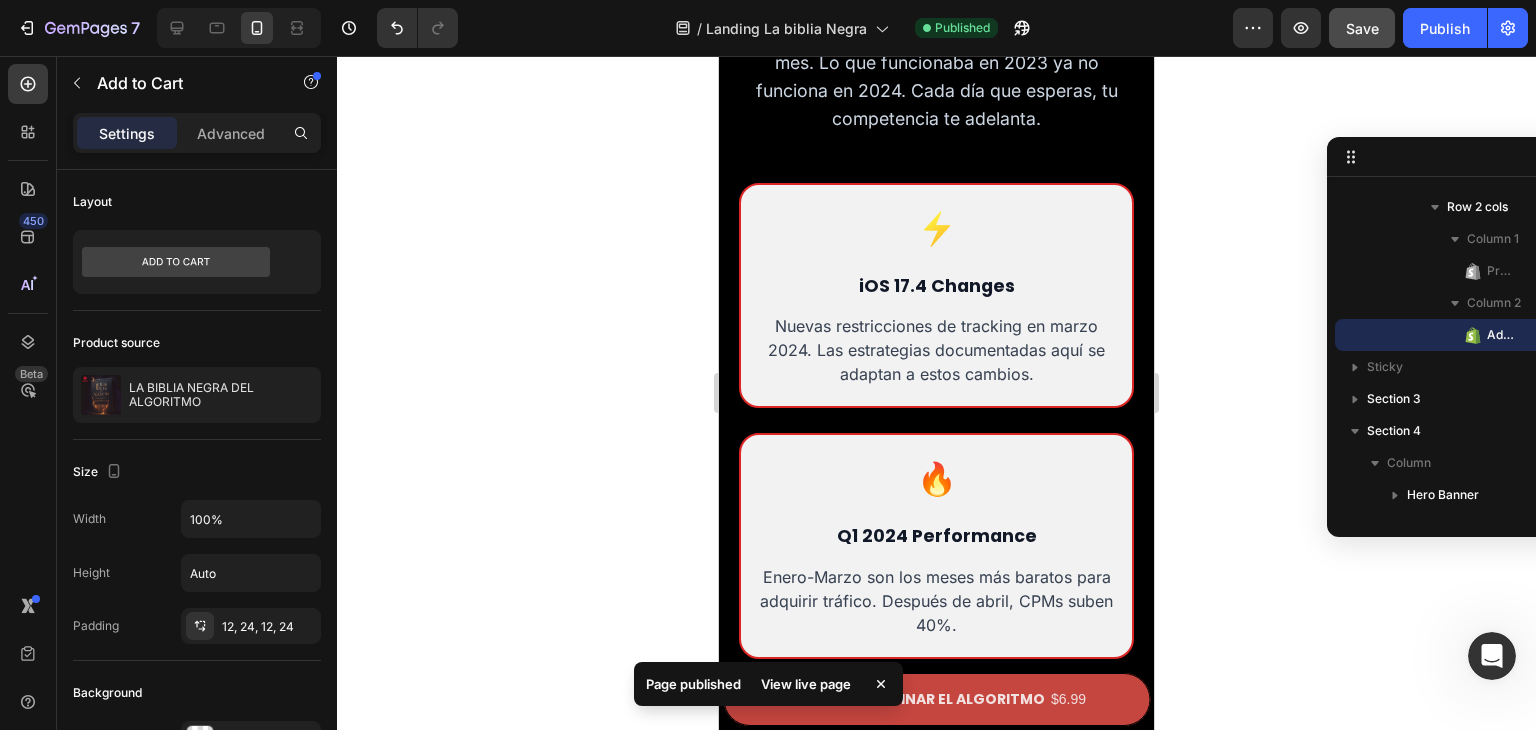 click on "$6.99" at bounding box center [1068, 699] 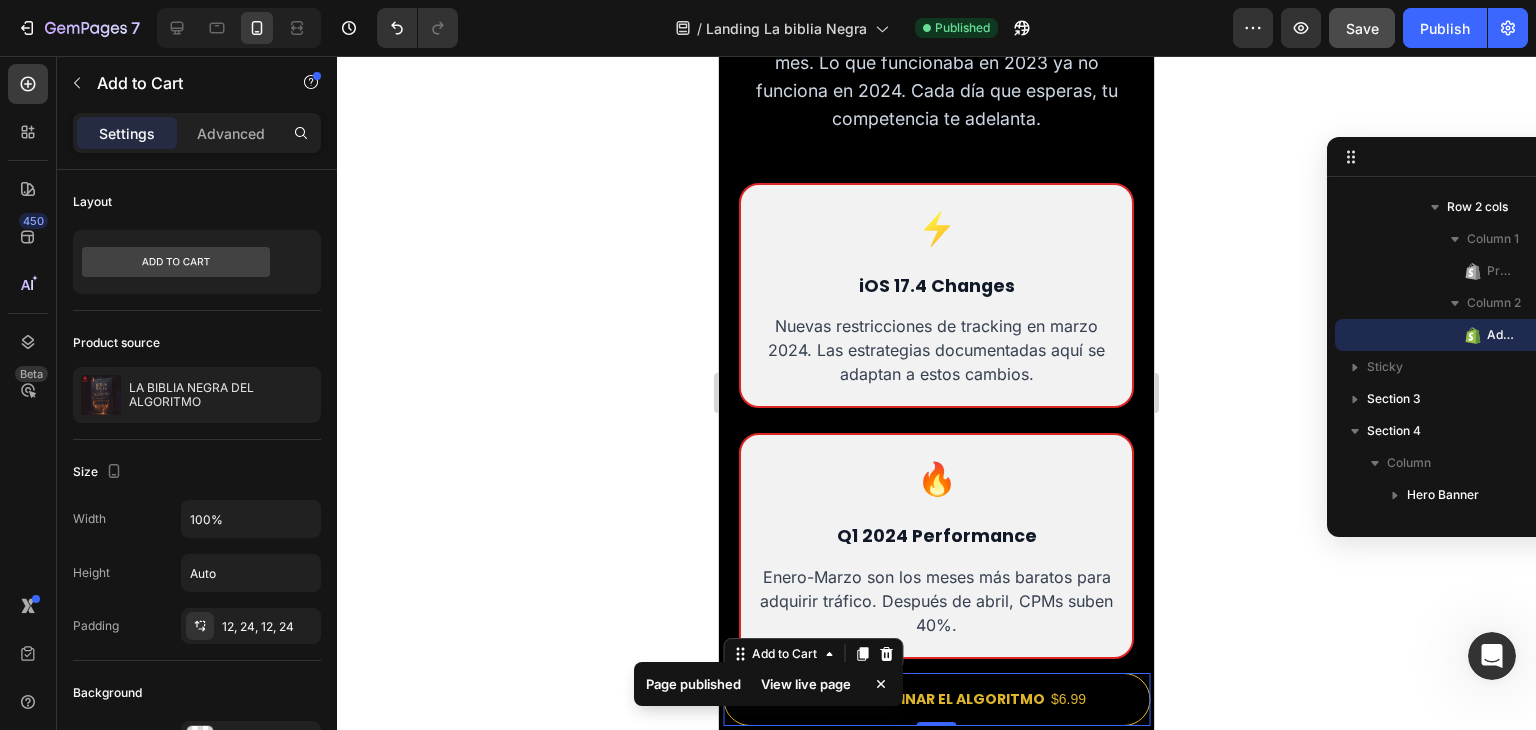drag, startPoint x: 628, startPoint y: 479, endPoint x: 560, endPoint y: 429, distance: 84.40379 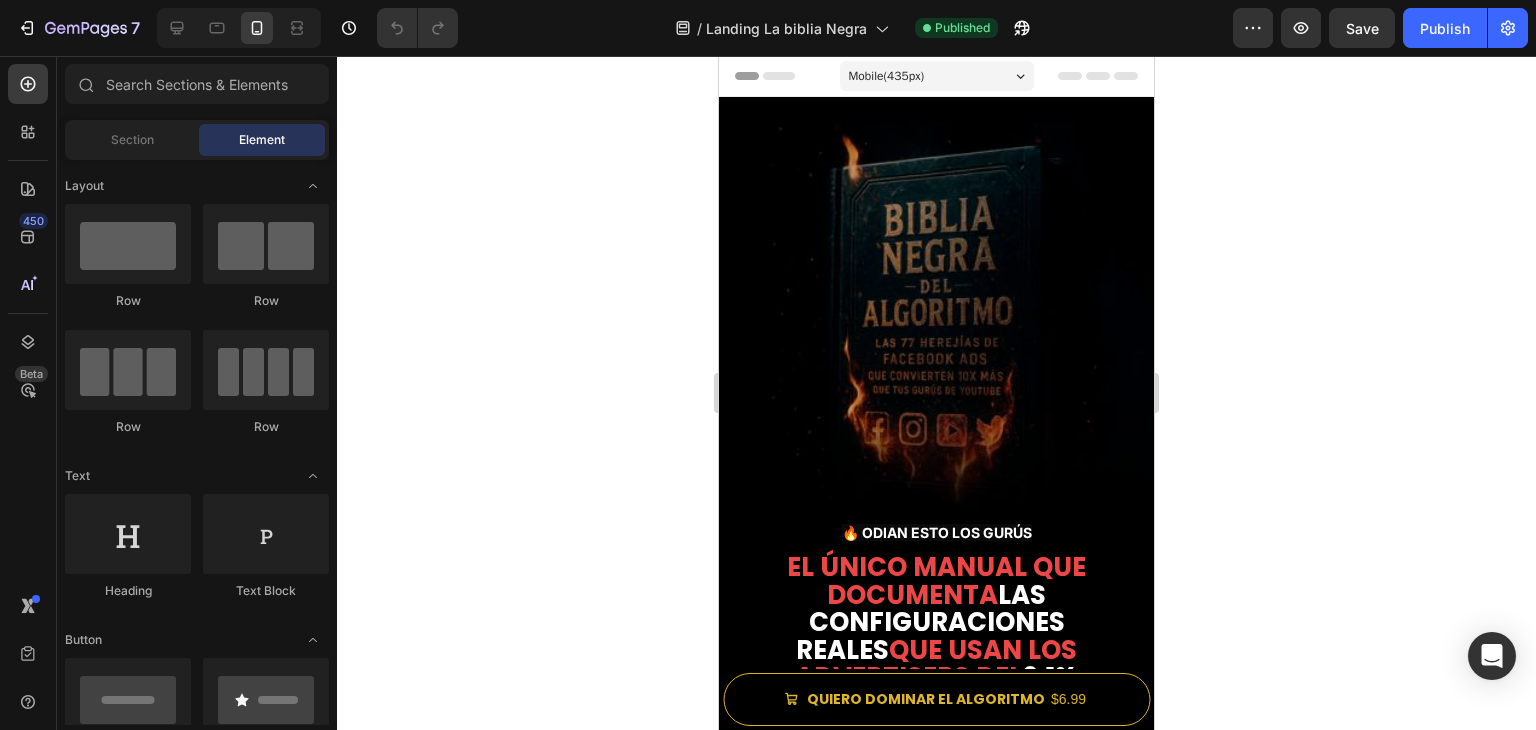 scroll, scrollTop: 0, scrollLeft: 0, axis: both 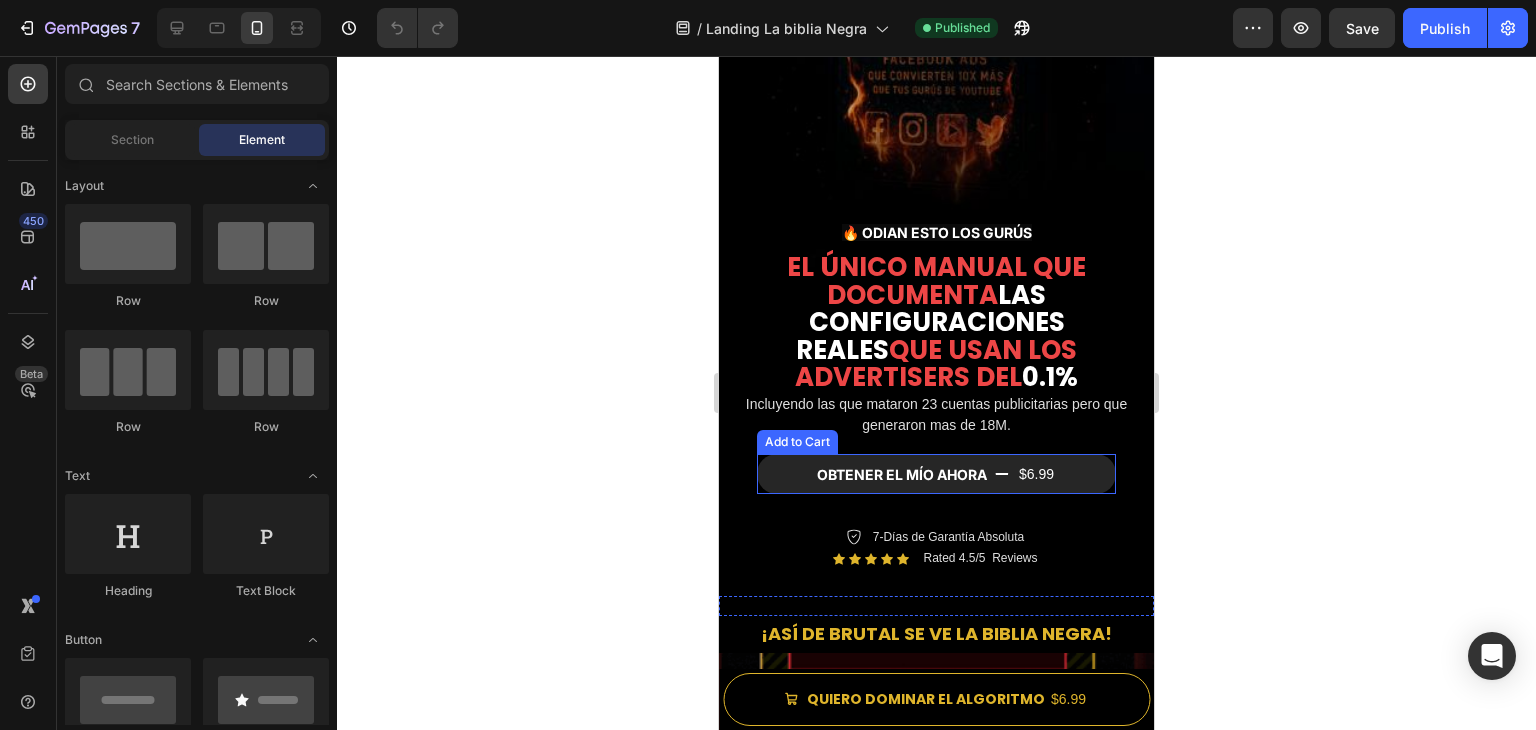 click on "OBTENER EL MÍO AHORA
$6.99" at bounding box center (936, 474) 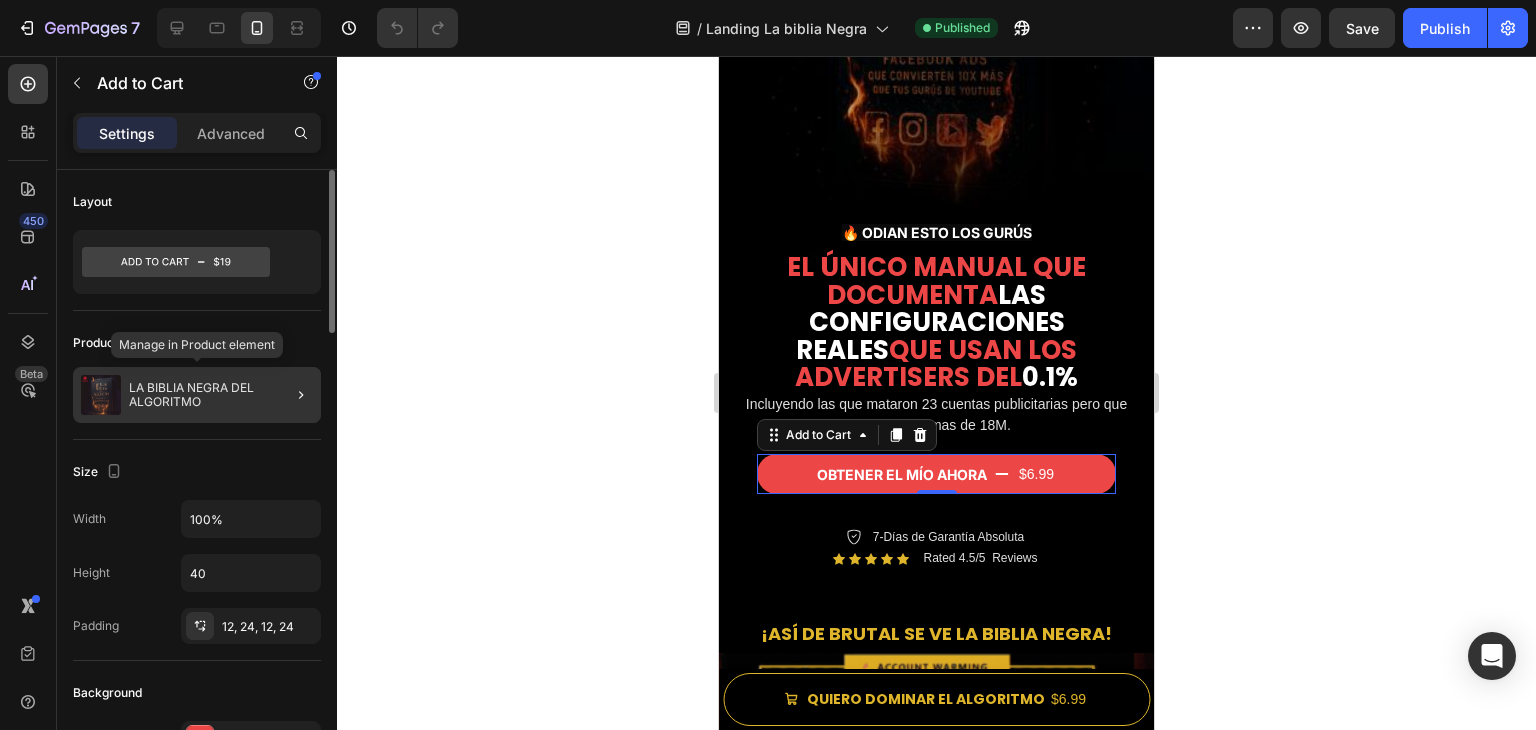 click on "LA BIBLIA NEGRA DEL ALGORITMO" at bounding box center [221, 395] 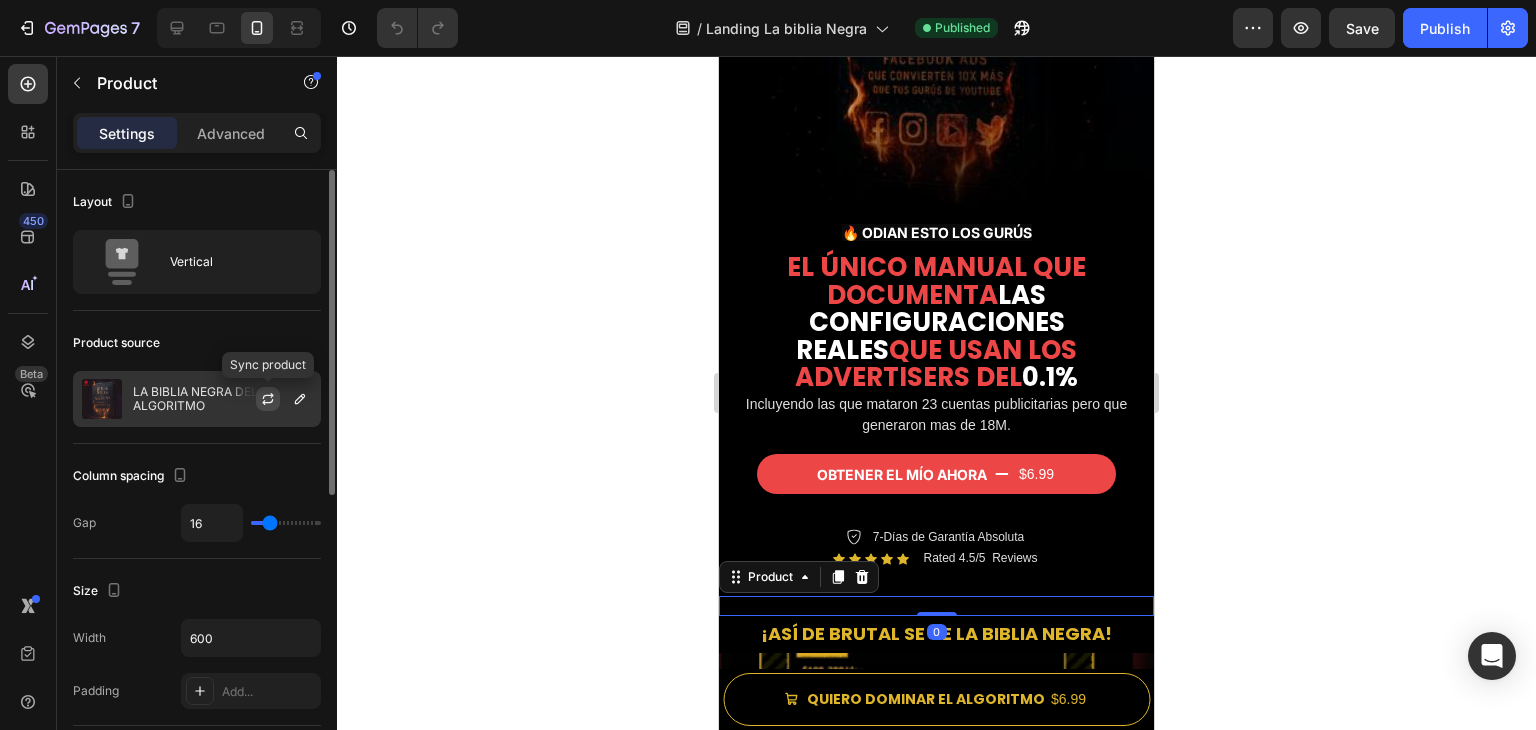 click 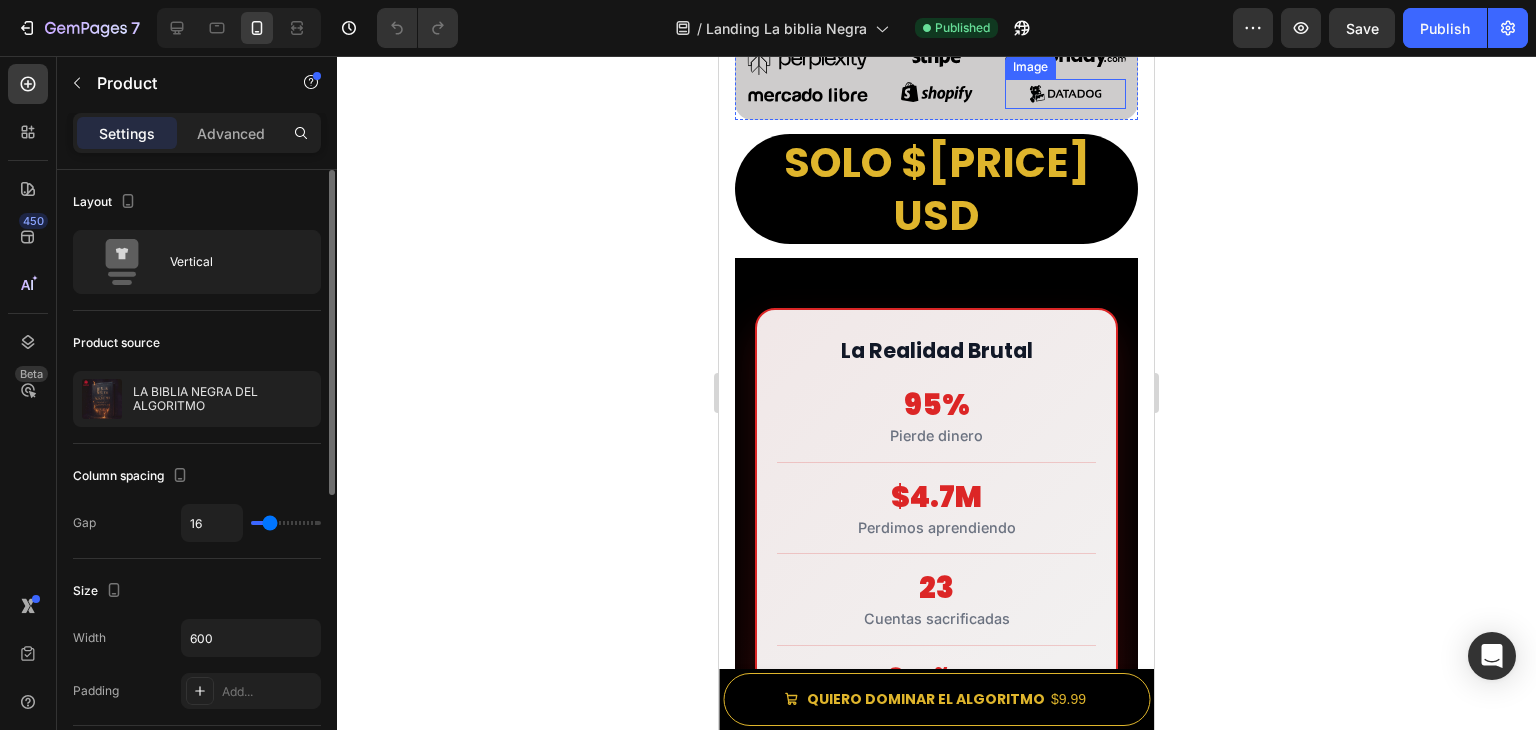 scroll, scrollTop: 2800, scrollLeft: 0, axis: vertical 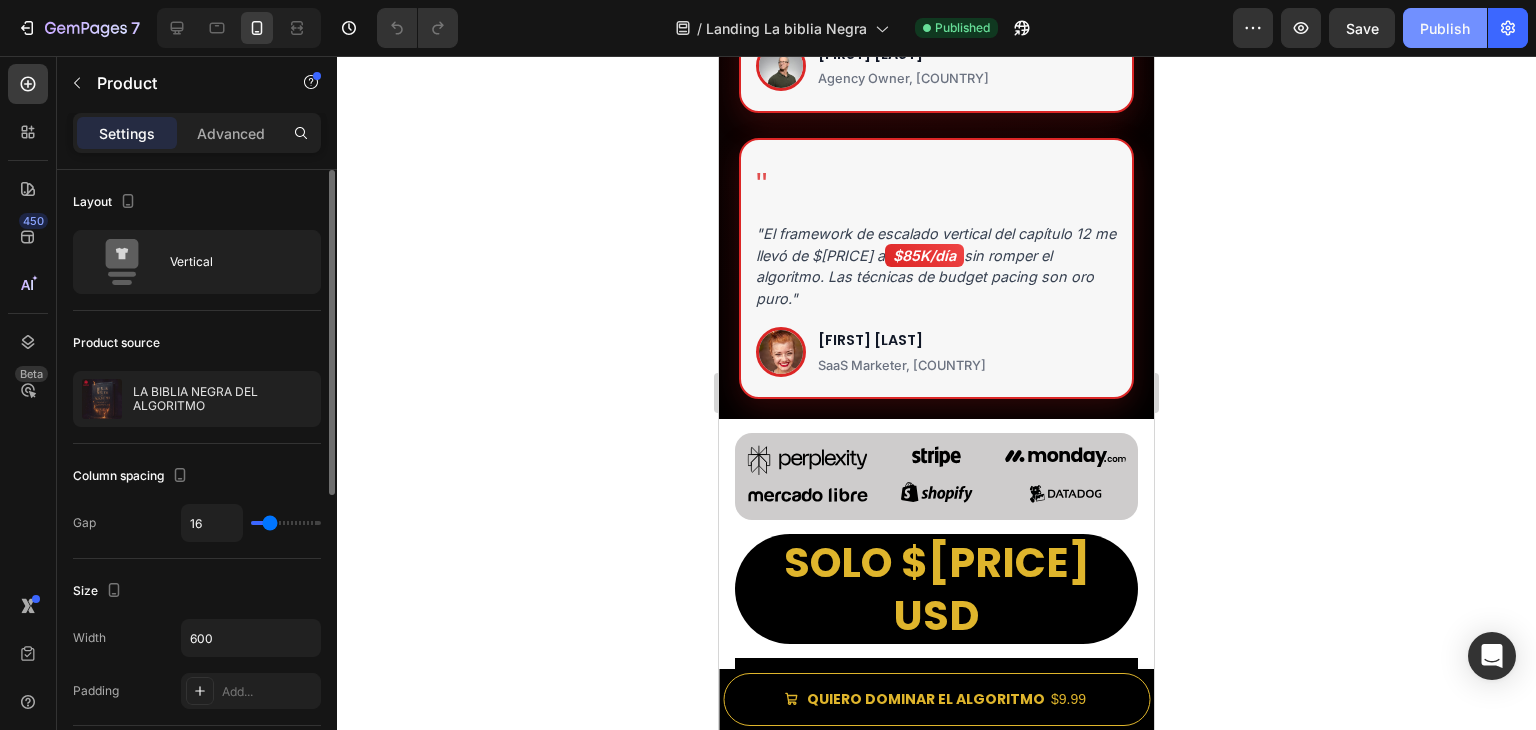 click on "Publish" at bounding box center (1445, 28) 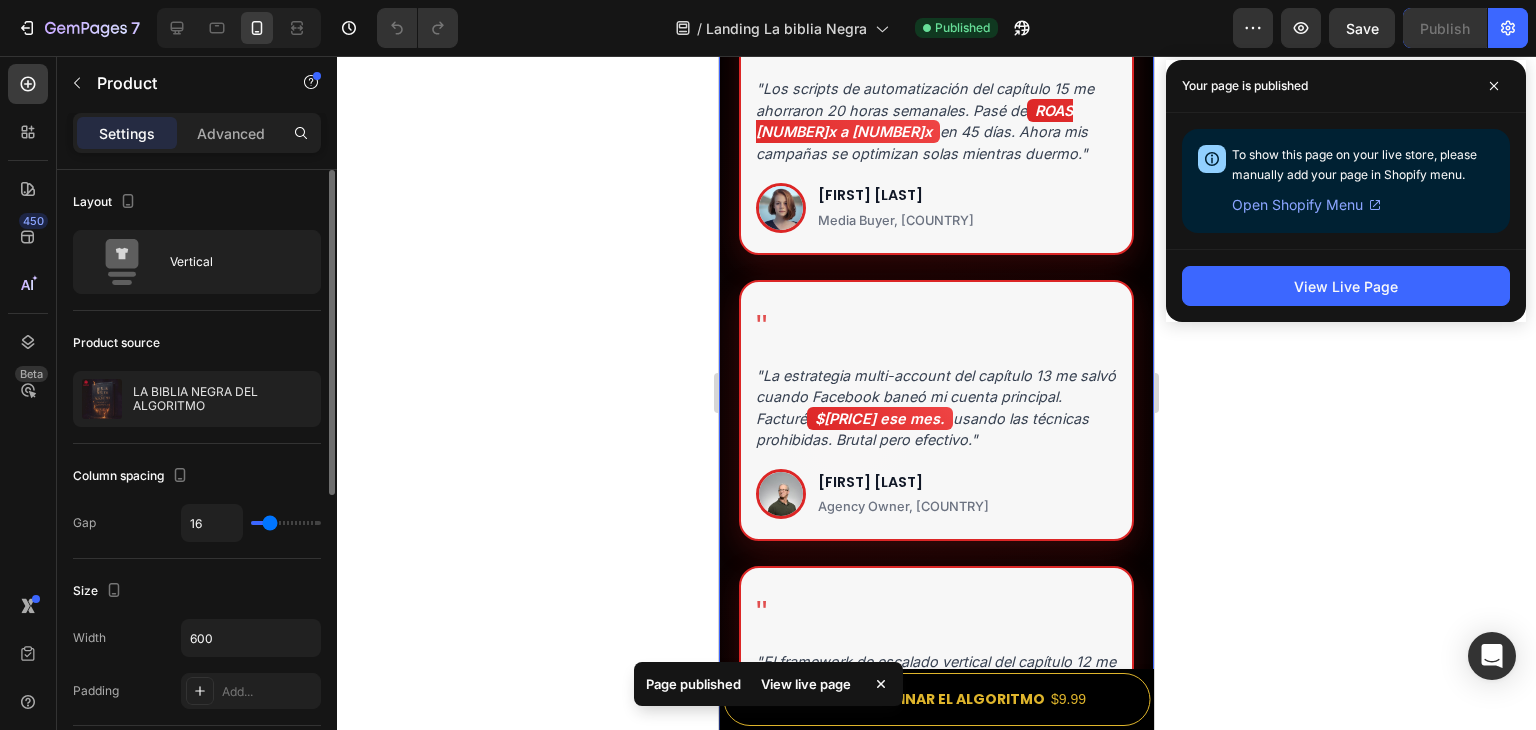 scroll, scrollTop: 2300, scrollLeft: 0, axis: vertical 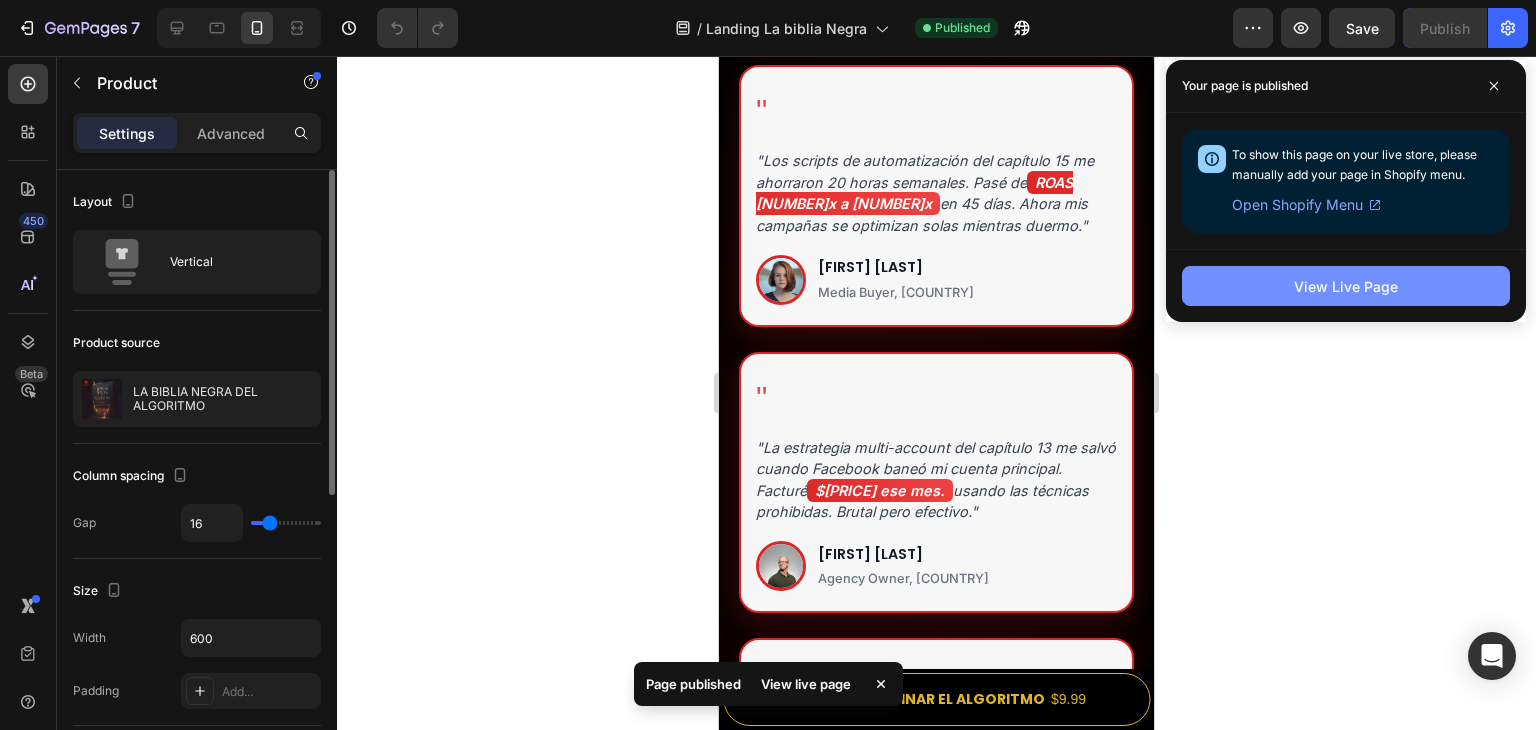 click on "View Live Page" at bounding box center [1346, 286] 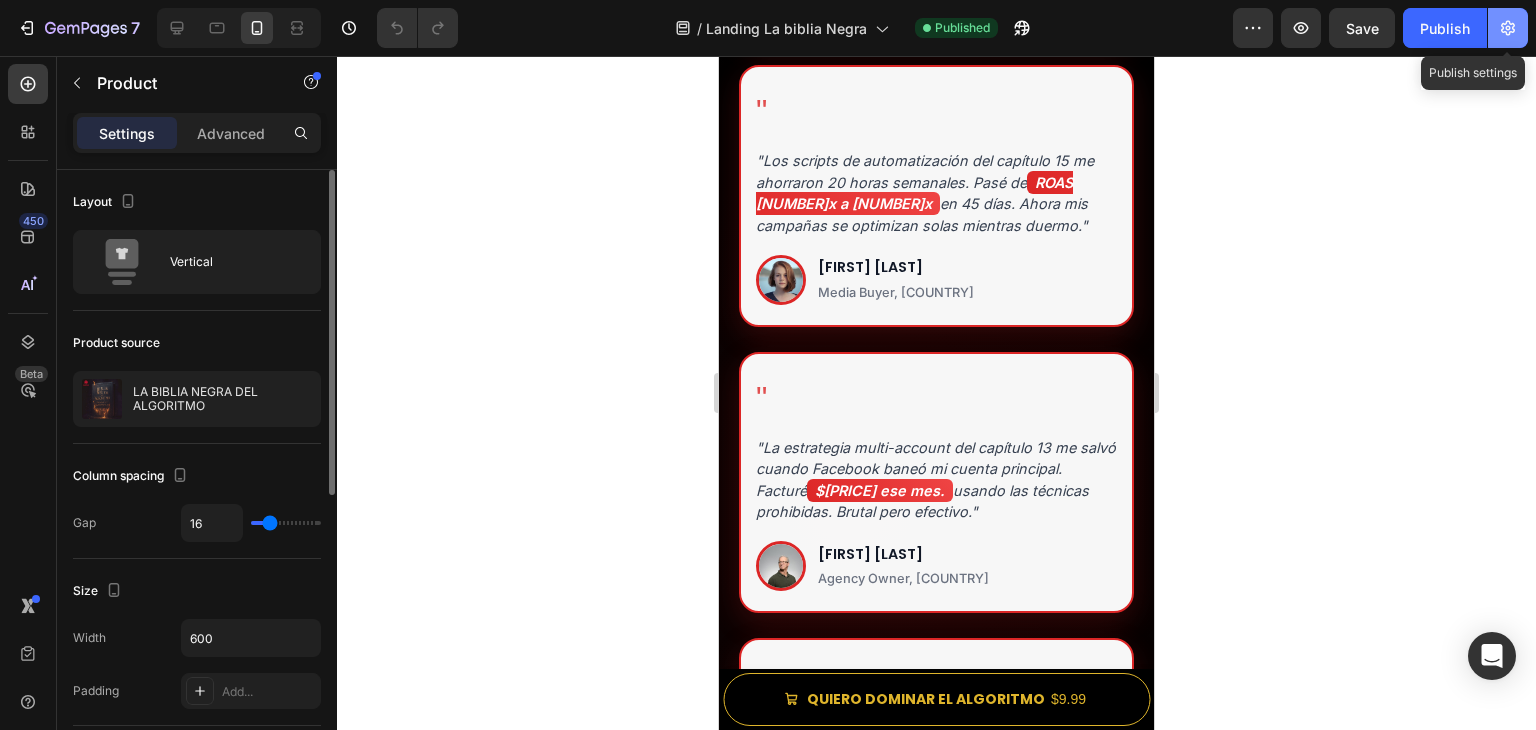 click 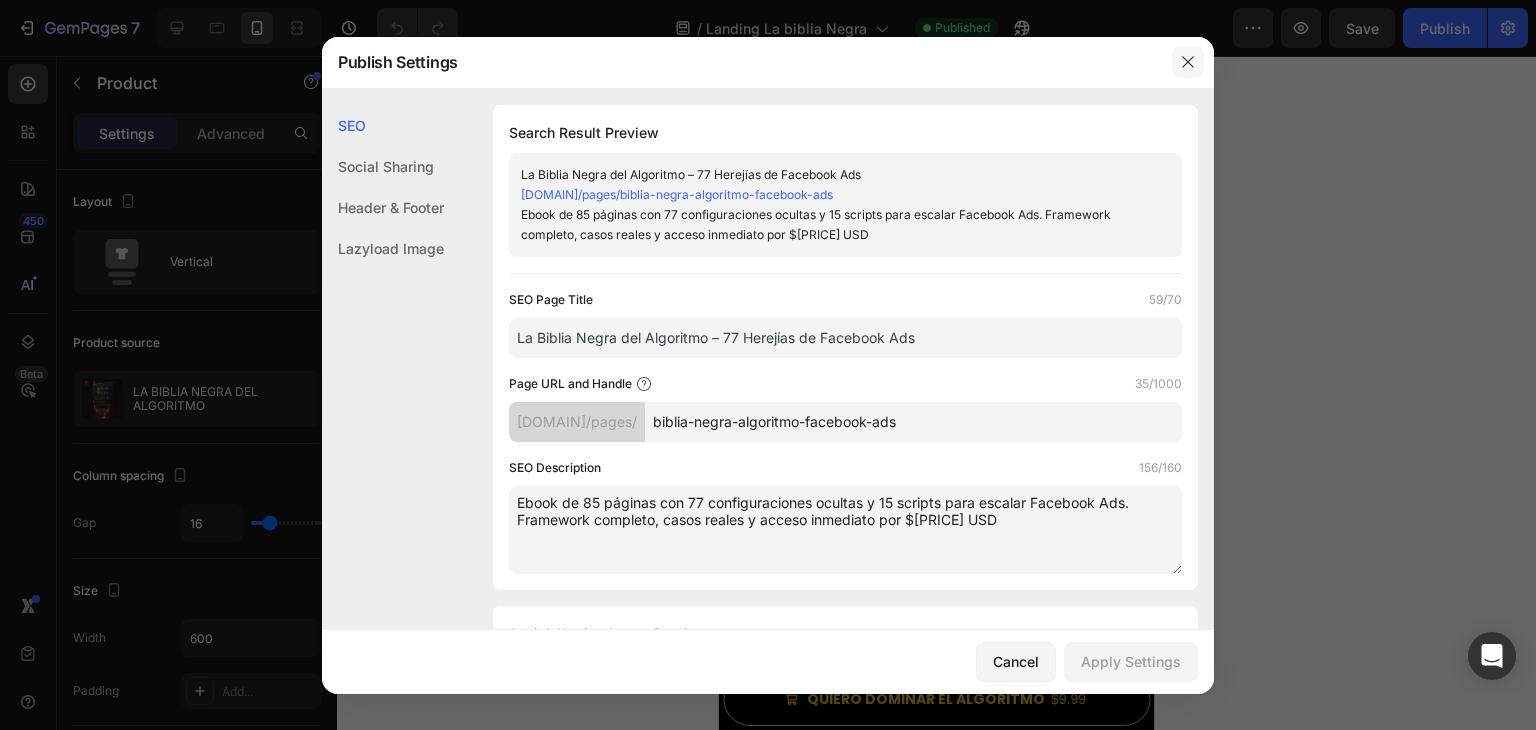 click 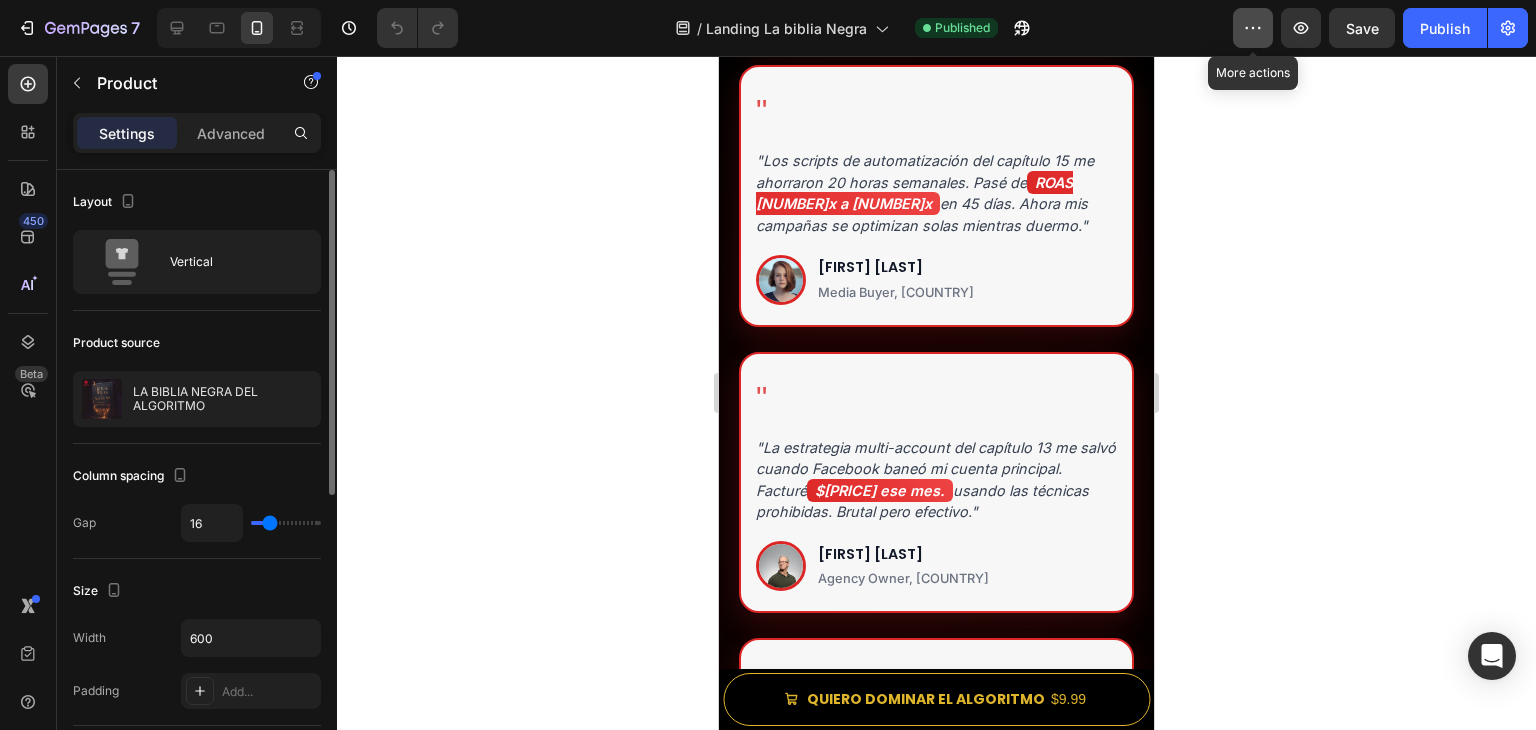 click 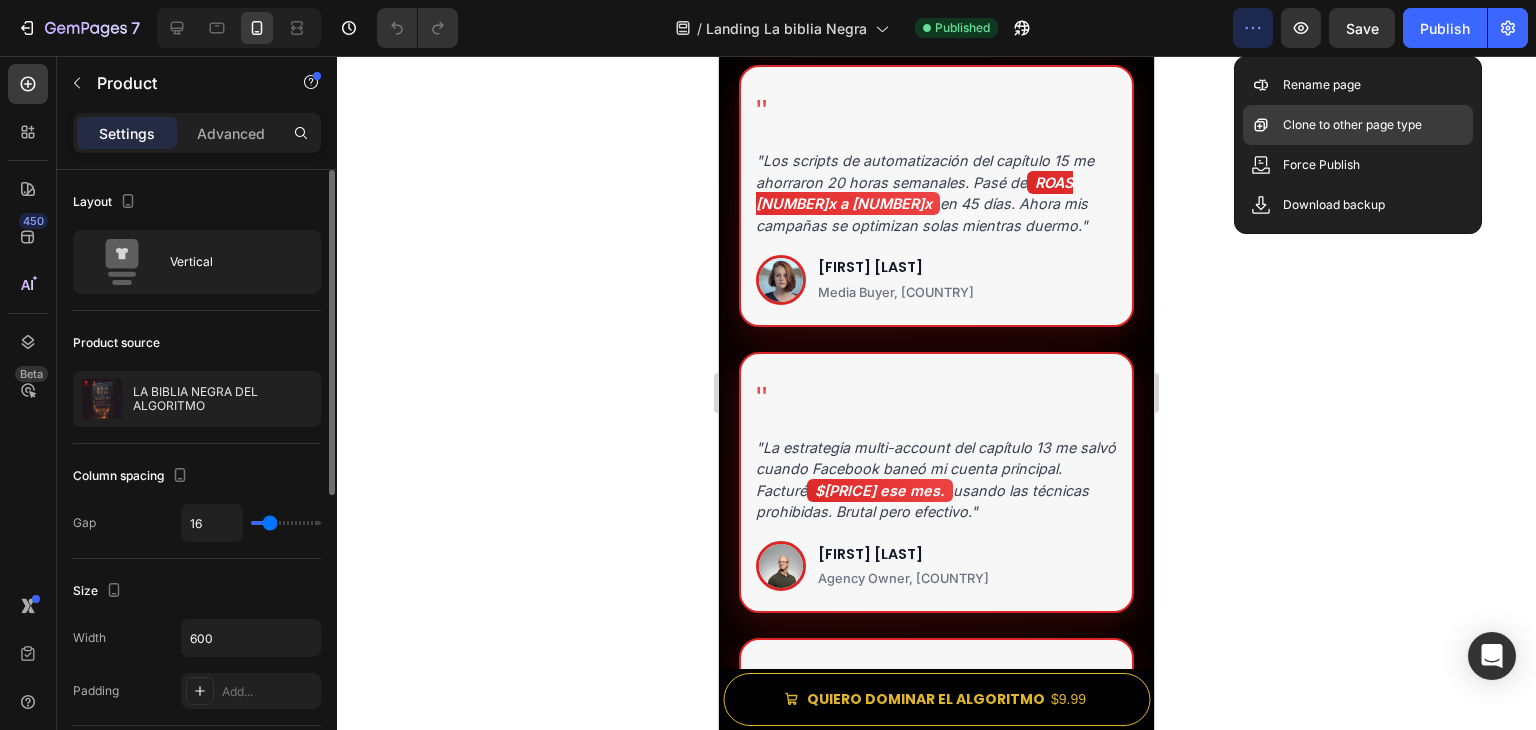 click on "Clone to other page type" at bounding box center (1352, 125) 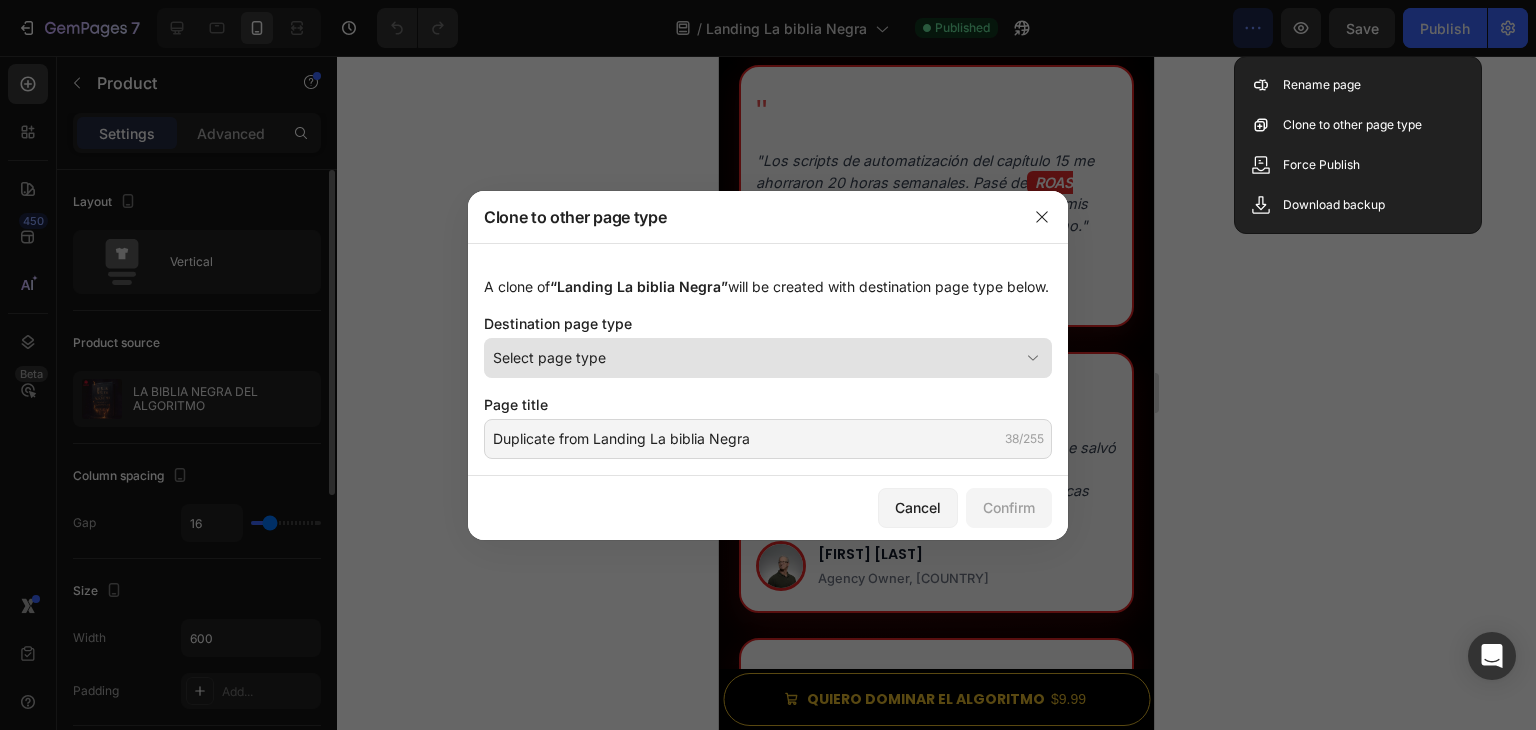click on "Select page type" at bounding box center (756, 357) 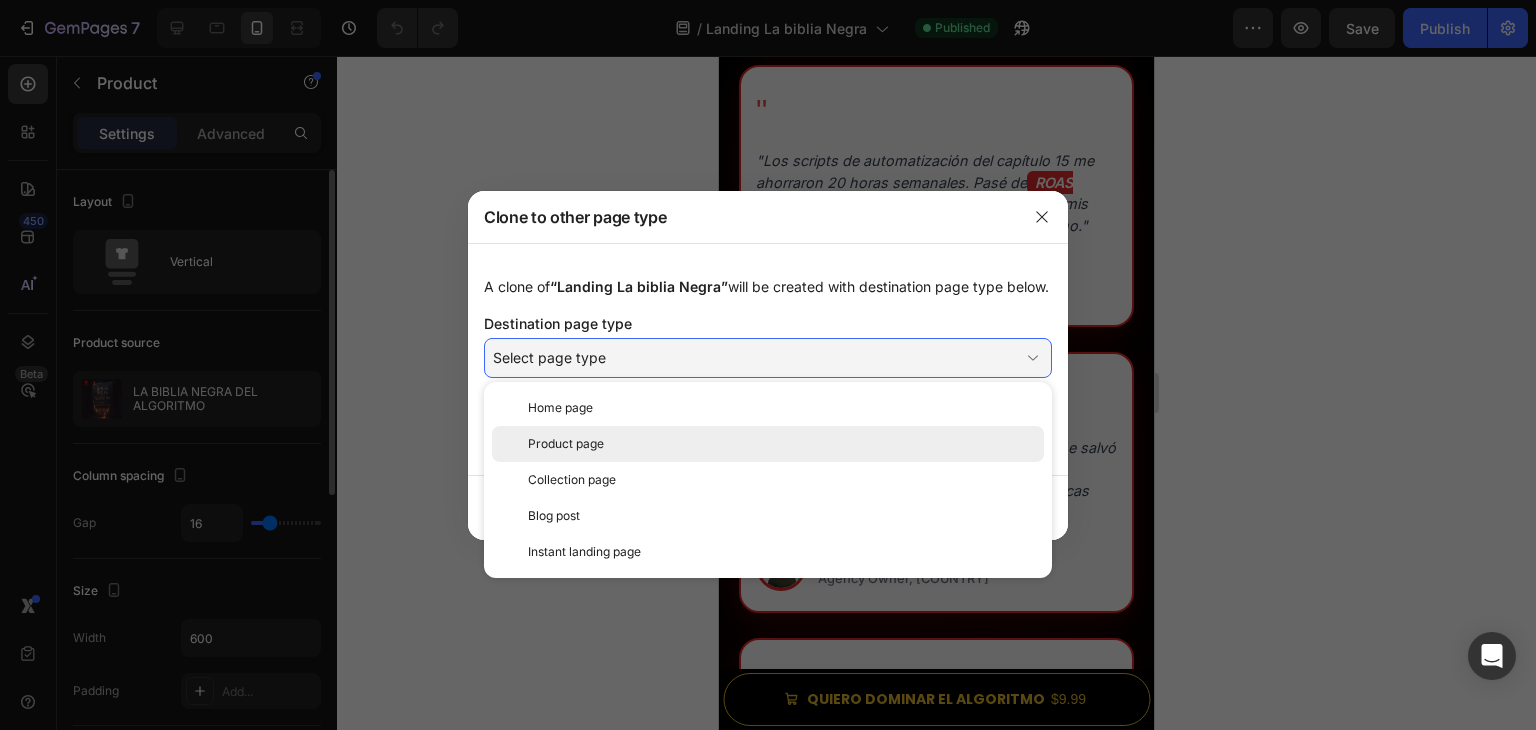 click on "Product page" at bounding box center (782, 444) 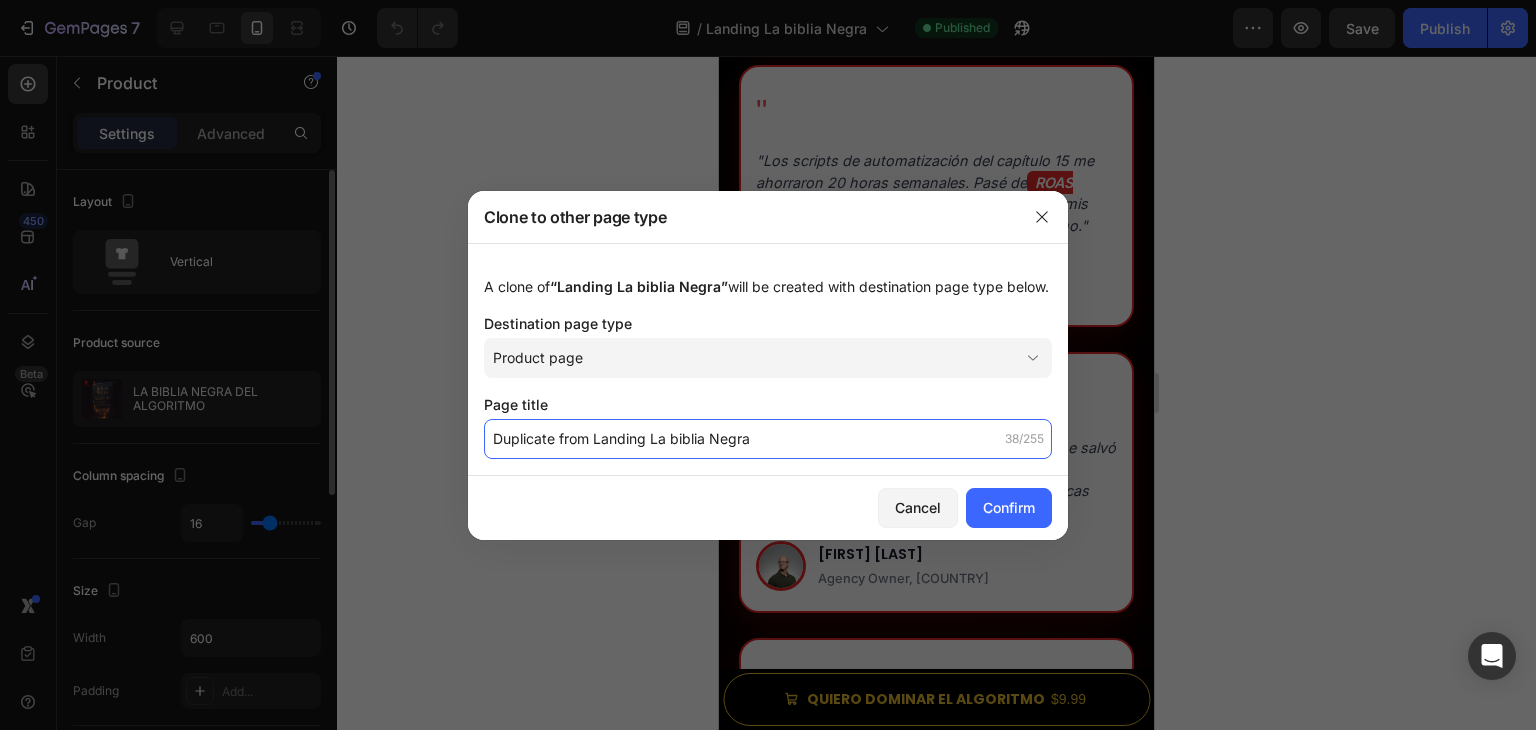 click on "Duplicate from Landing La biblia Negra" 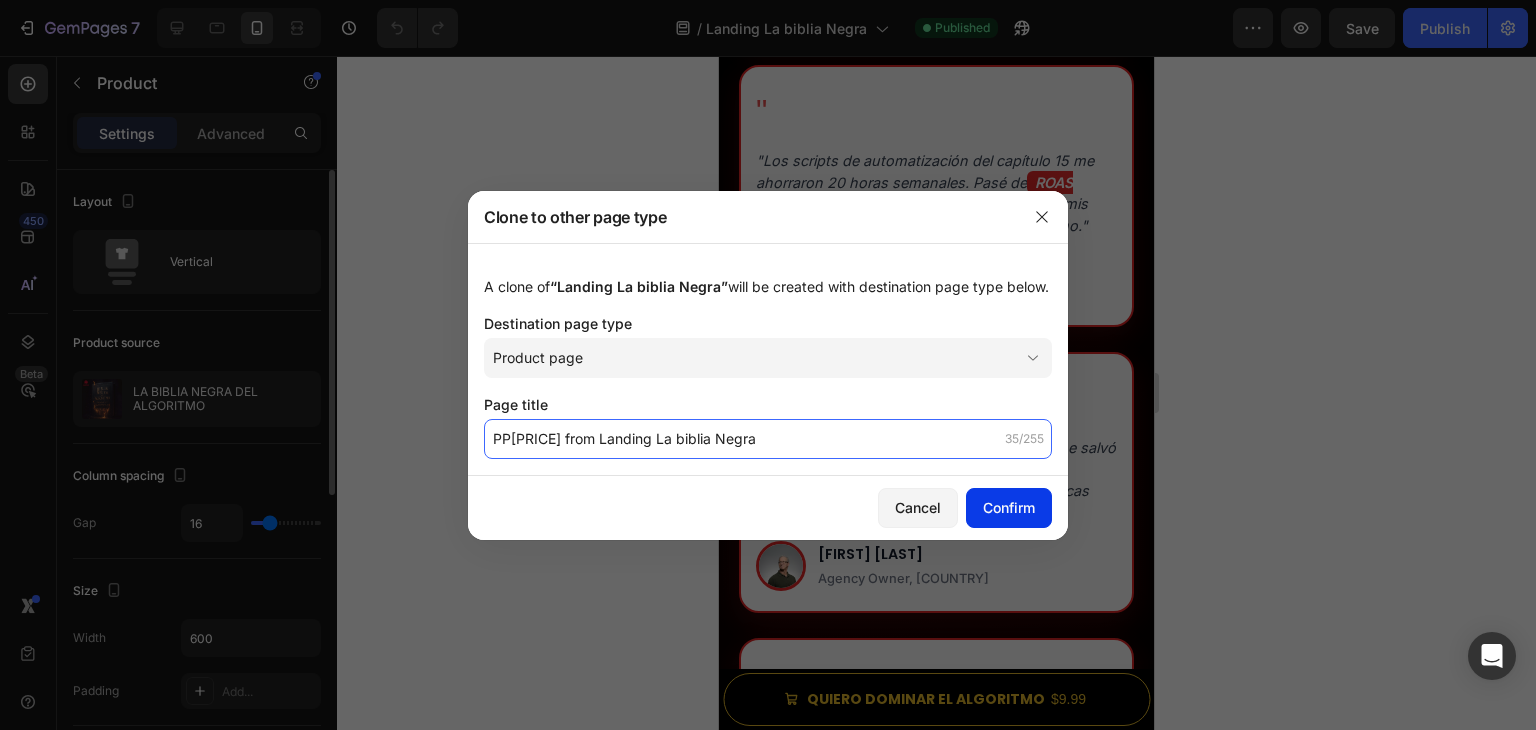 type on "PP9.99 from Landing La biblia Negra" 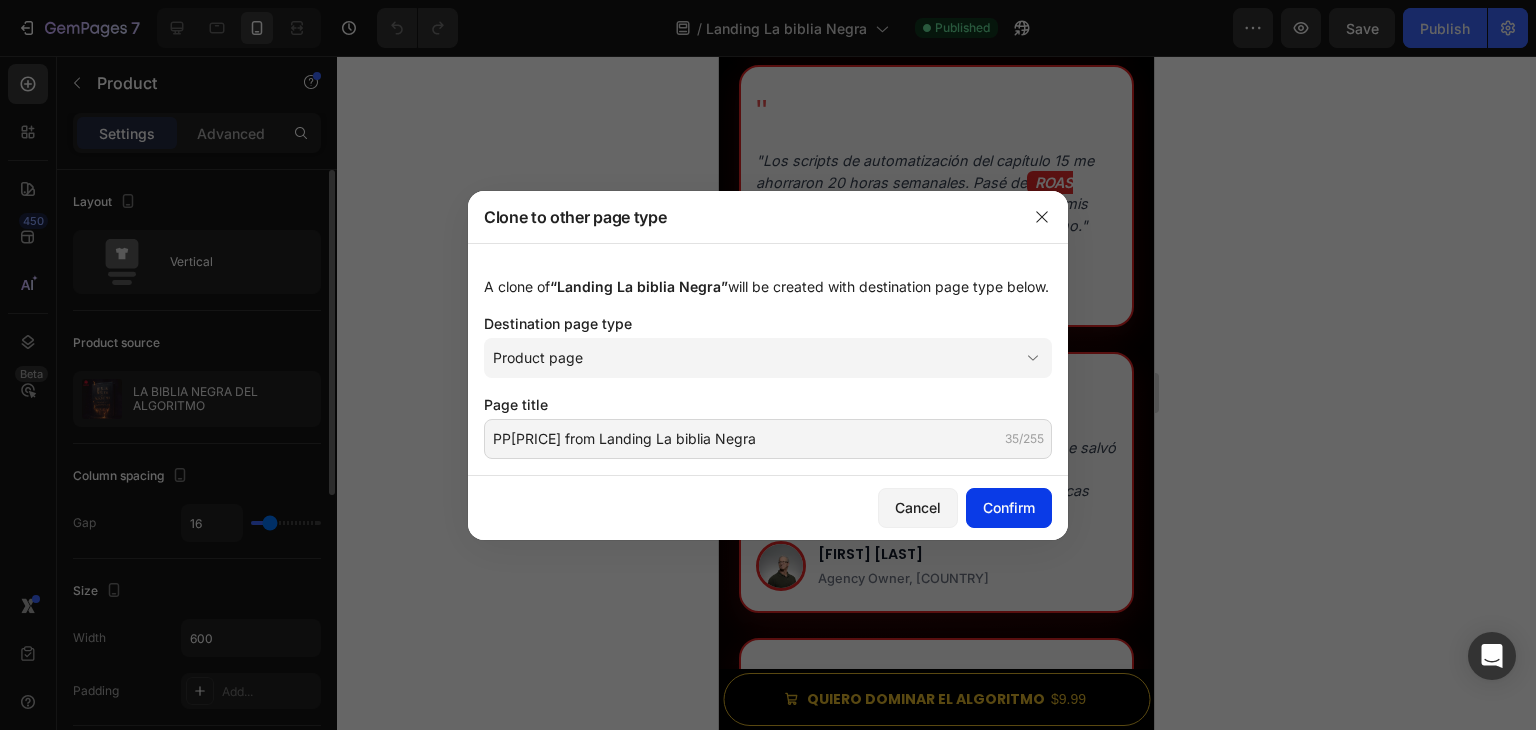 click on "Confirm" at bounding box center (1009, 507) 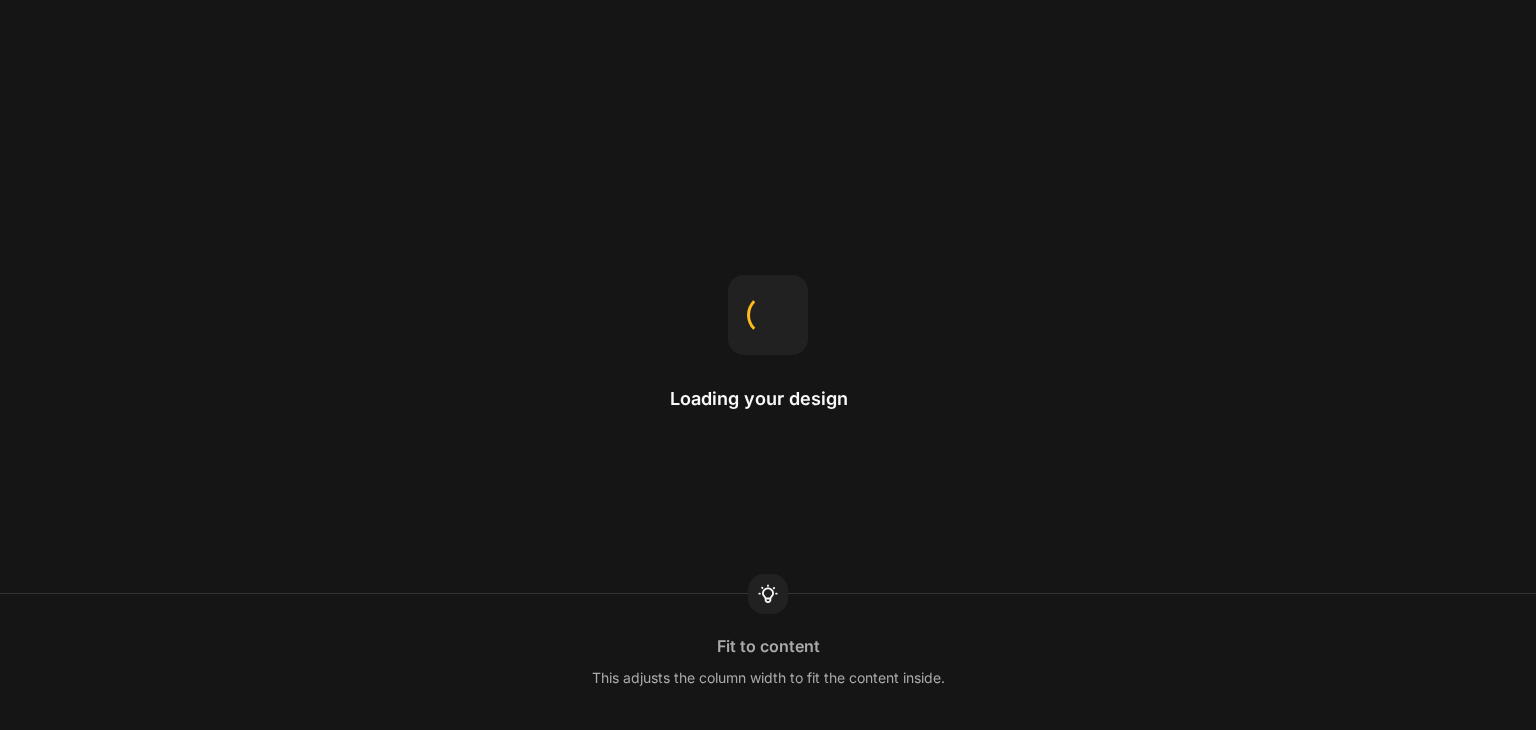 scroll, scrollTop: 0, scrollLeft: 0, axis: both 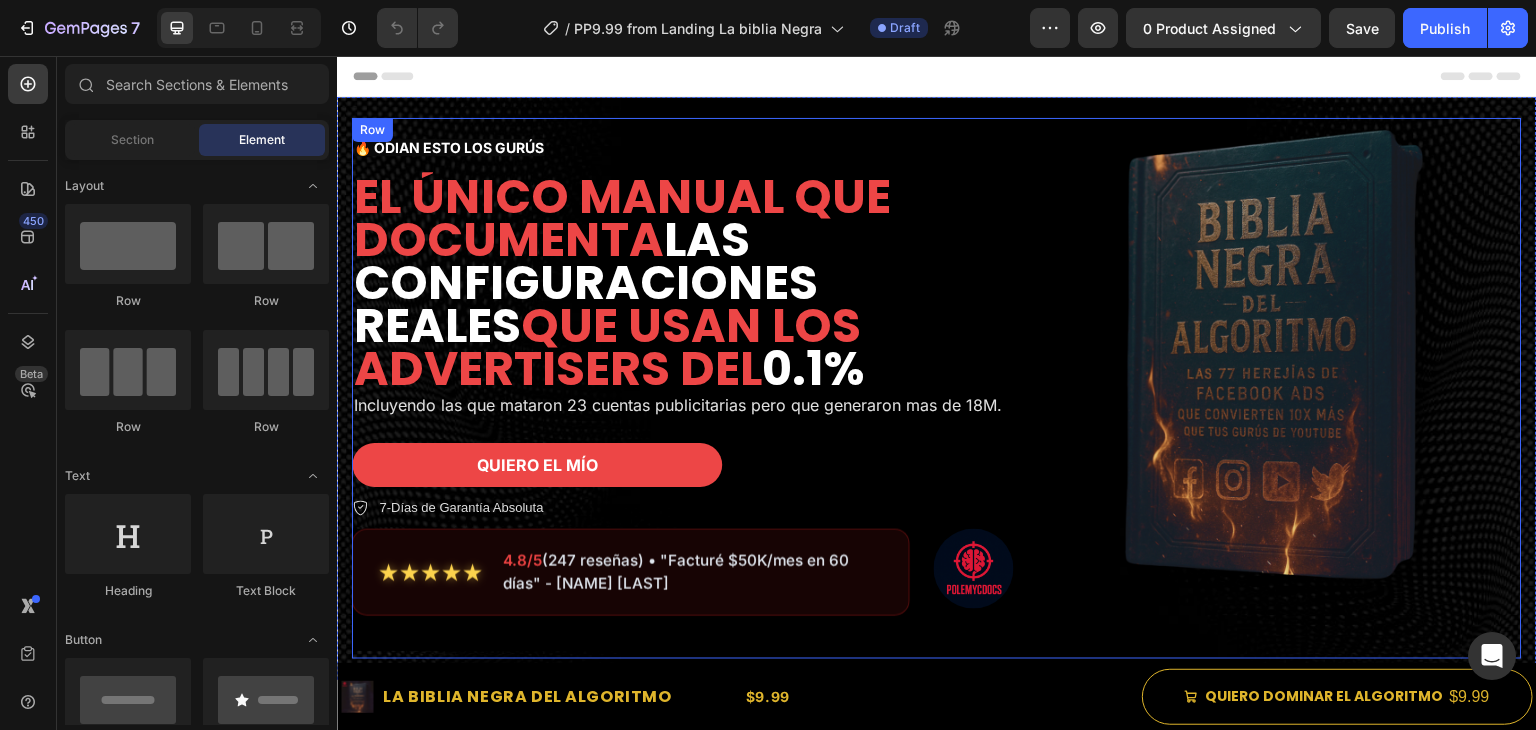 click on "🔥 ODIAN ESTO LOS GURÚS Text Block El único manual que documenta  las configuraciones reales  que usan los Advertisers del  0.1% Heading Incluyendo las que mataron 23 cuentas publicitarias pero que generaron mas de 18M. Text Block QUIERO EL MÍO Button
7-Días de Garantía Absoluta  Item List
★★★★★
4.8/5  (247 reseñas) •
"Facturé $50K/mes en 60 días" - Carlos M.
Custom Code Image Row" at bounding box center (691, 388) 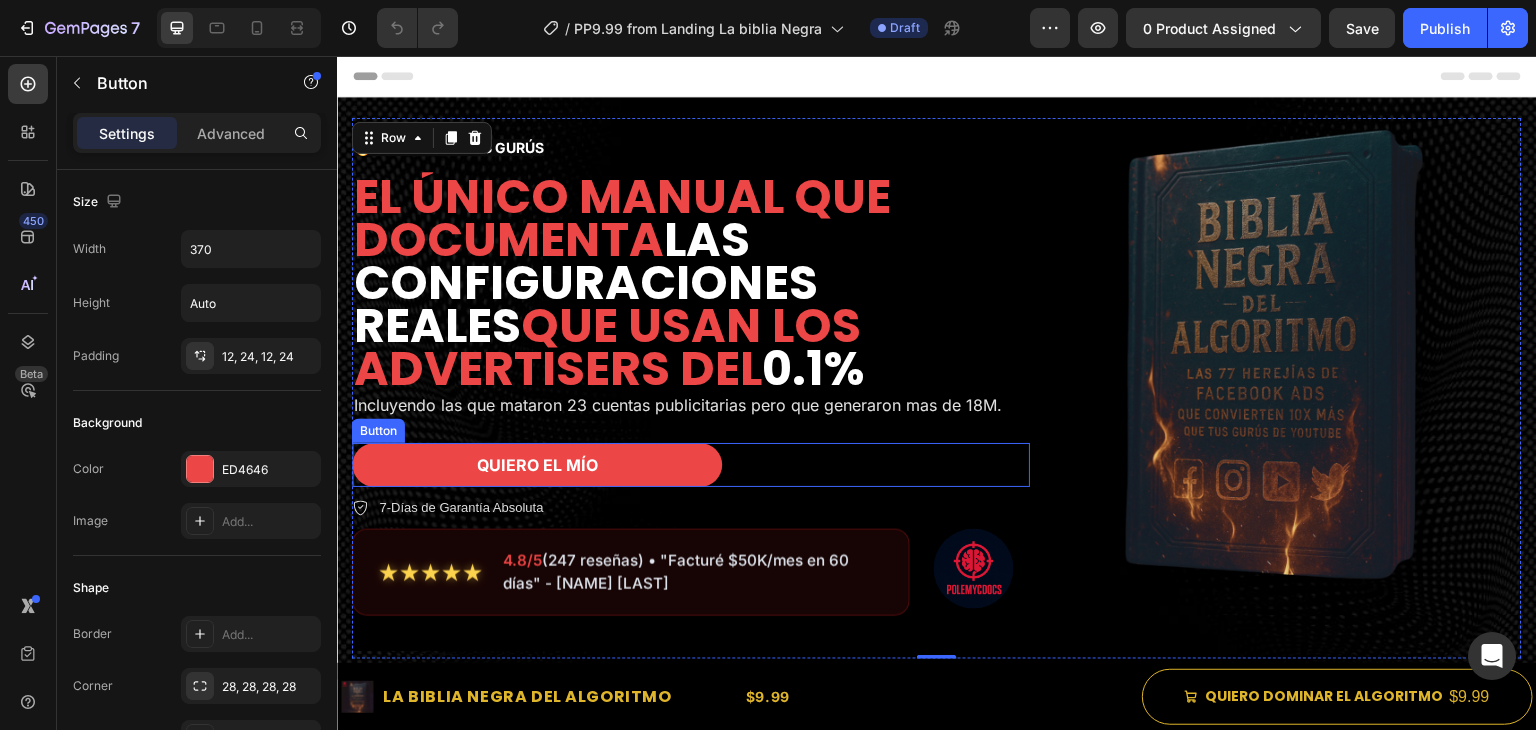 click on "QUIERO EL MÍO Button" at bounding box center [691, 465] 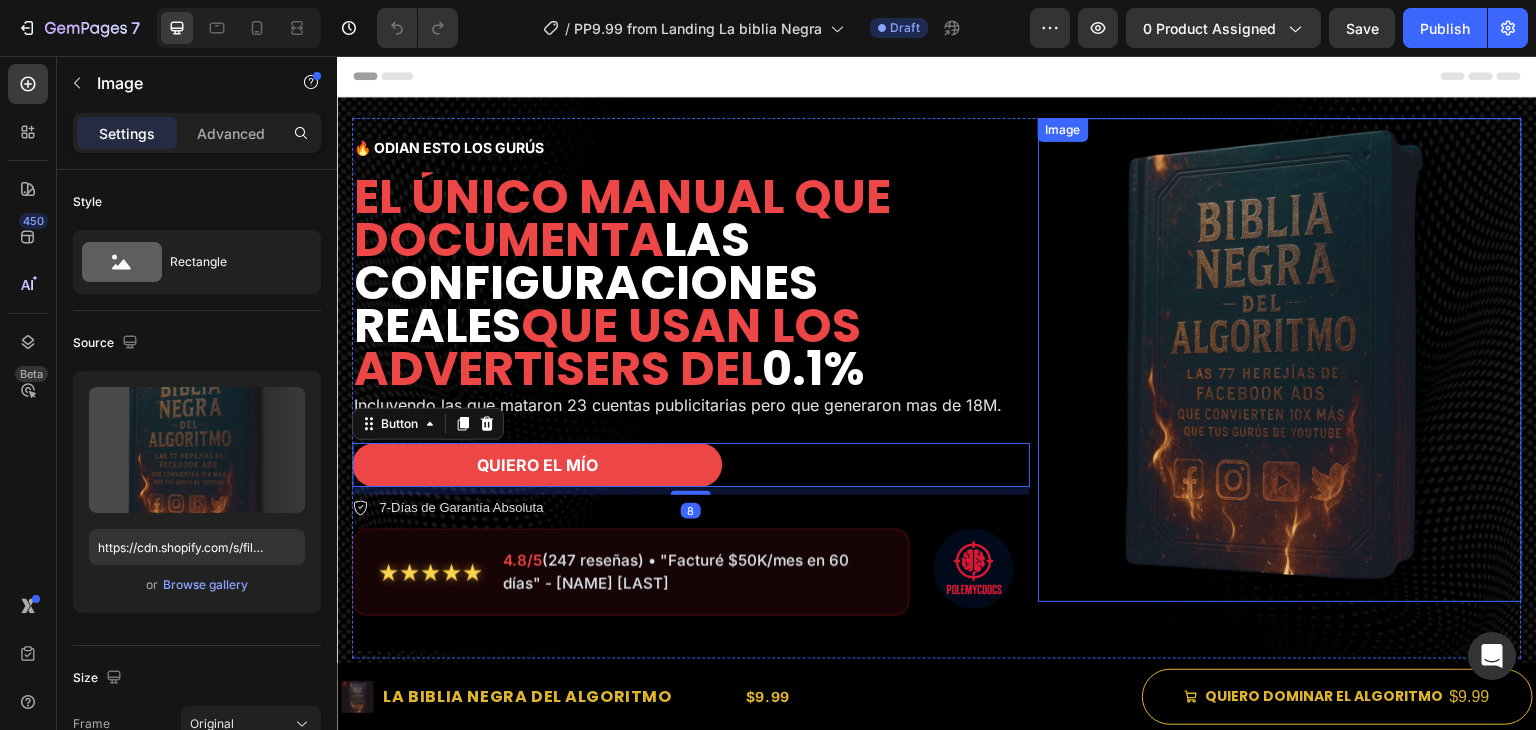 click at bounding box center [1280, 360] 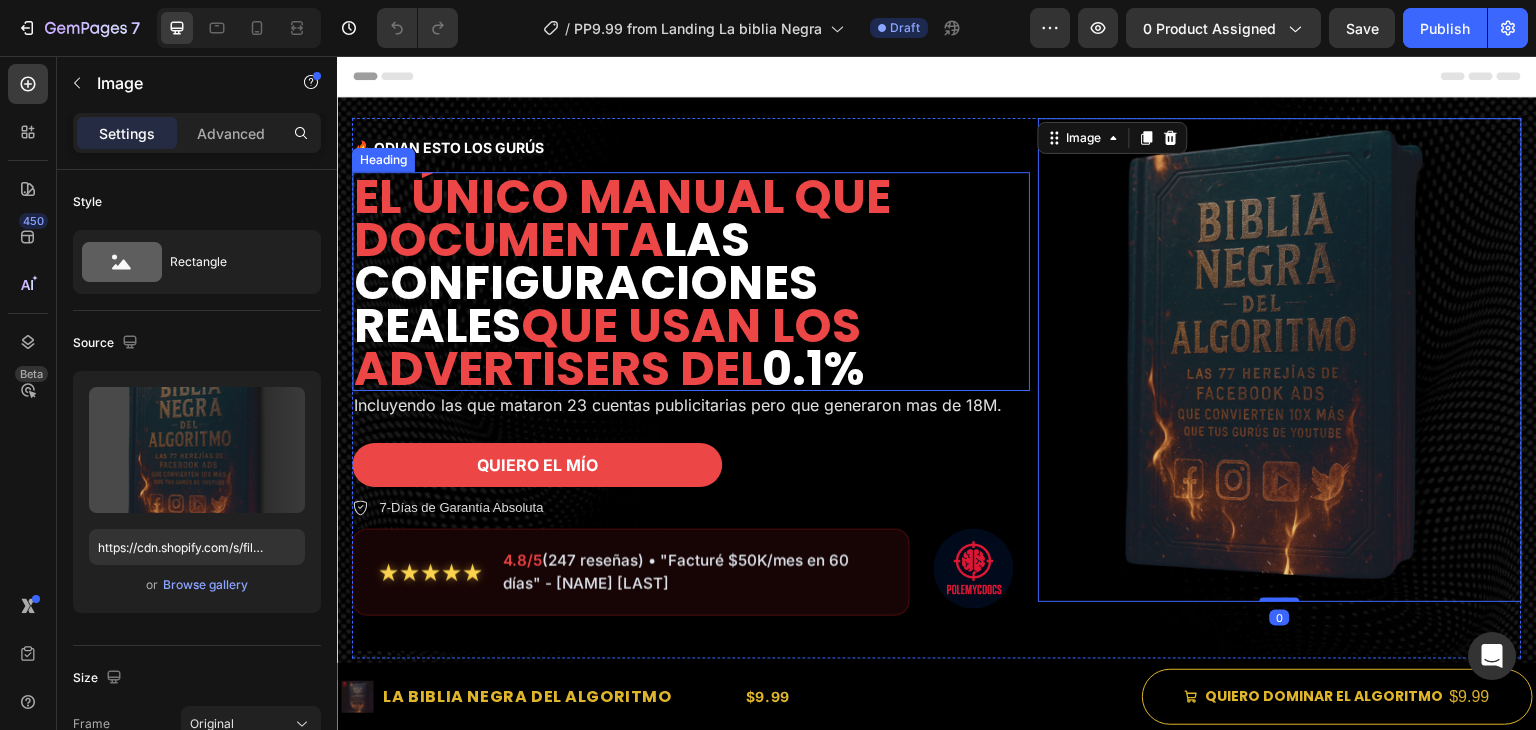 click on "El único manual que documenta  las configuraciones reales  que usan los Advertisers del  0.1%" at bounding box center [691, 281] 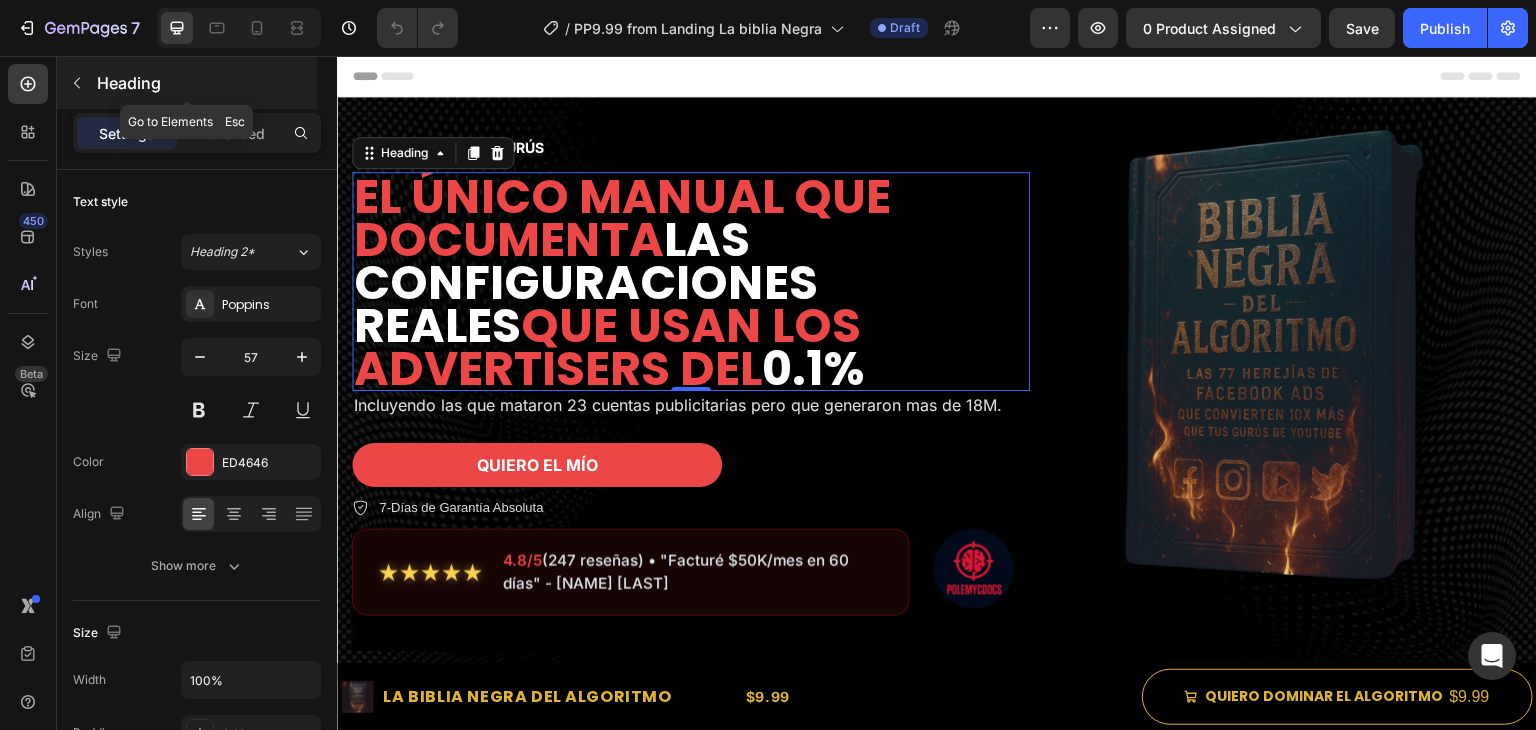 click at bounding box center [77, 83] 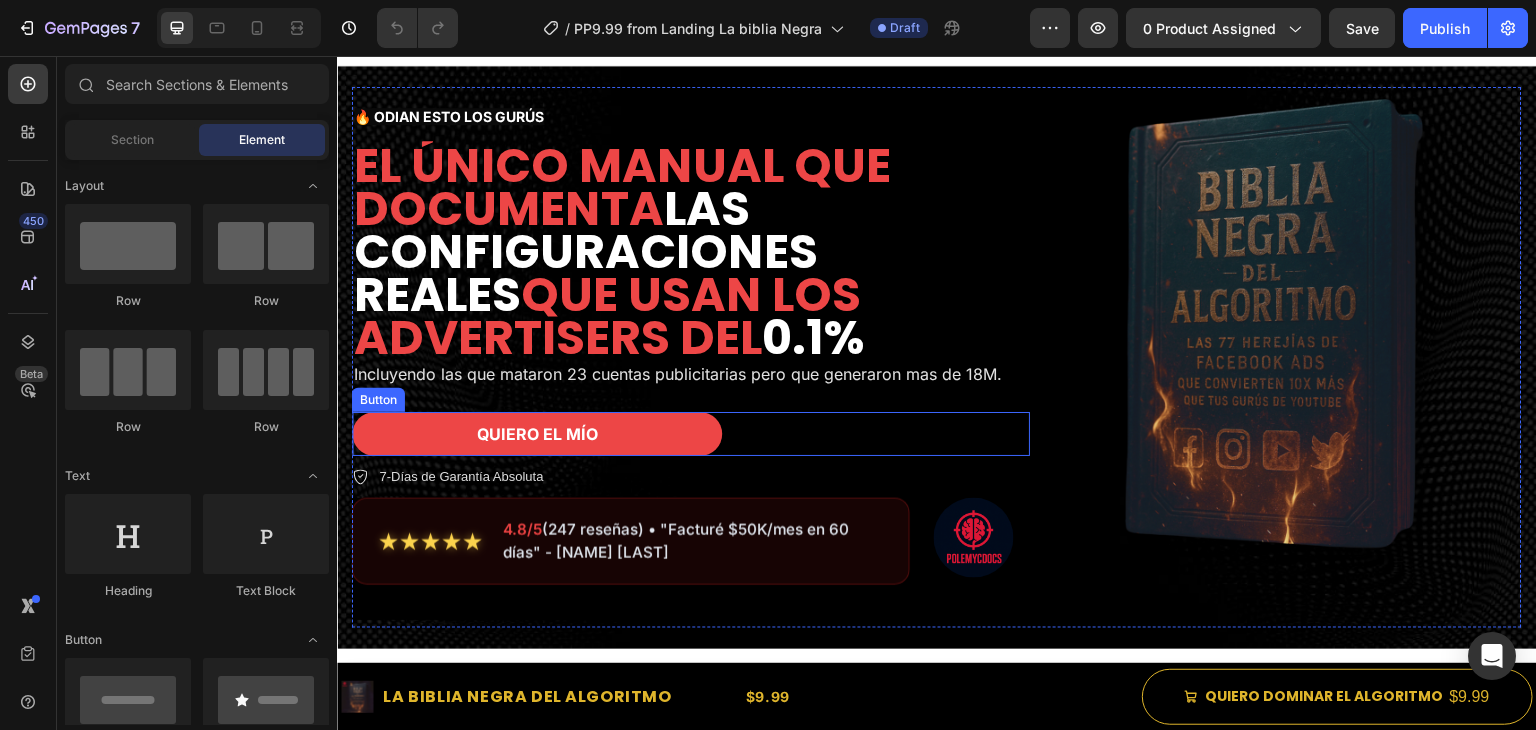 scroll, scrollTop: 0, scrollLeft: 0, axis: both 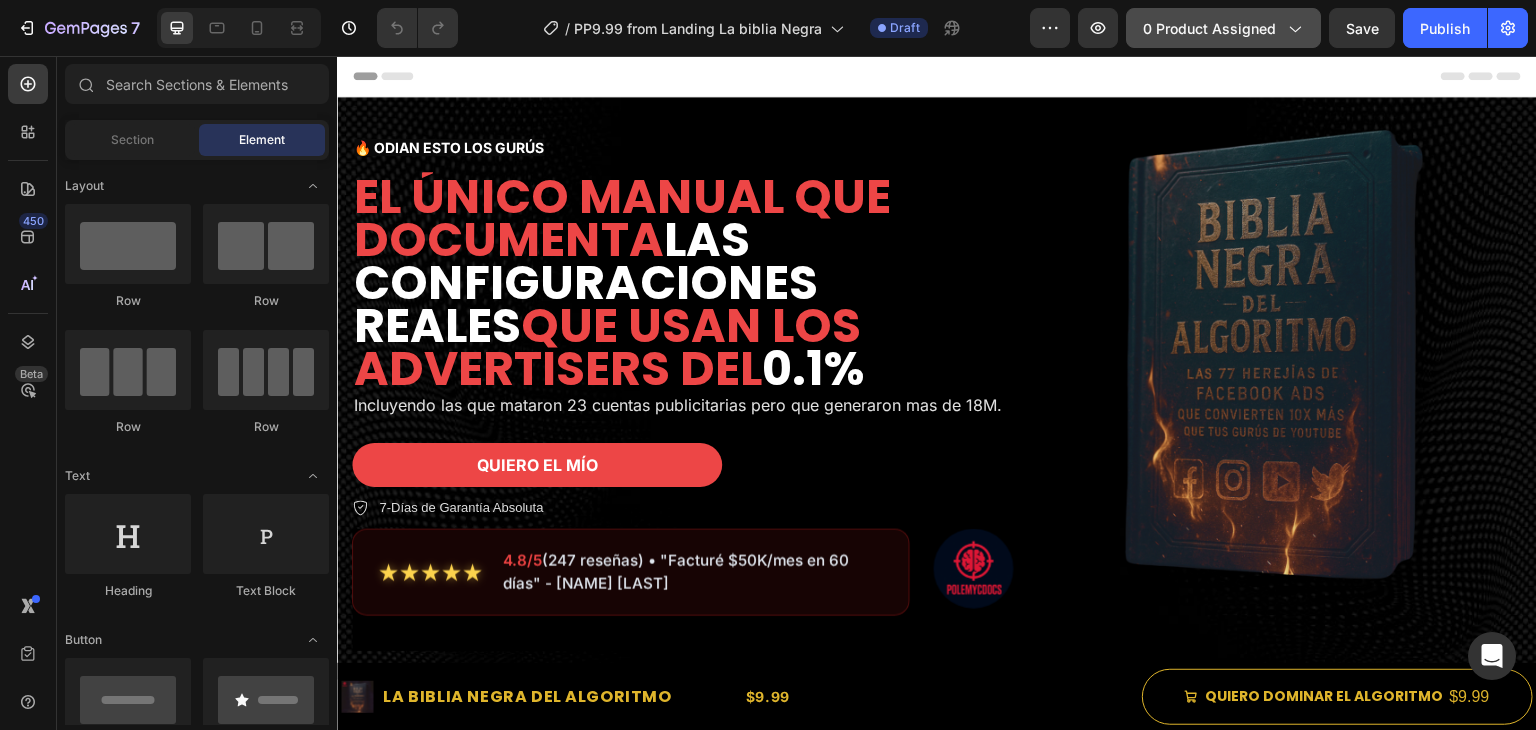 click on "0 product assigned" at bounding box center (1223, 28) 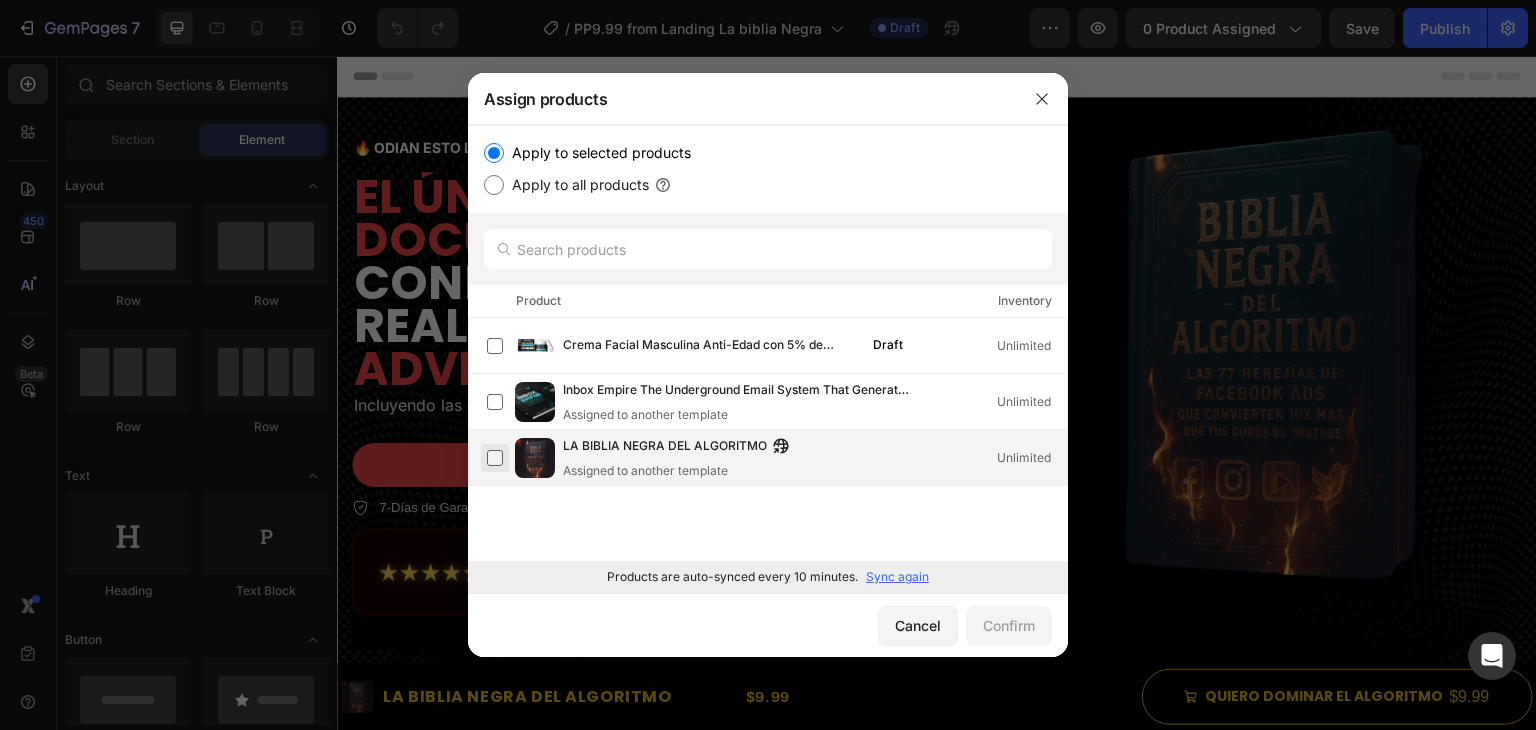 click at bounding box center [495, 458] 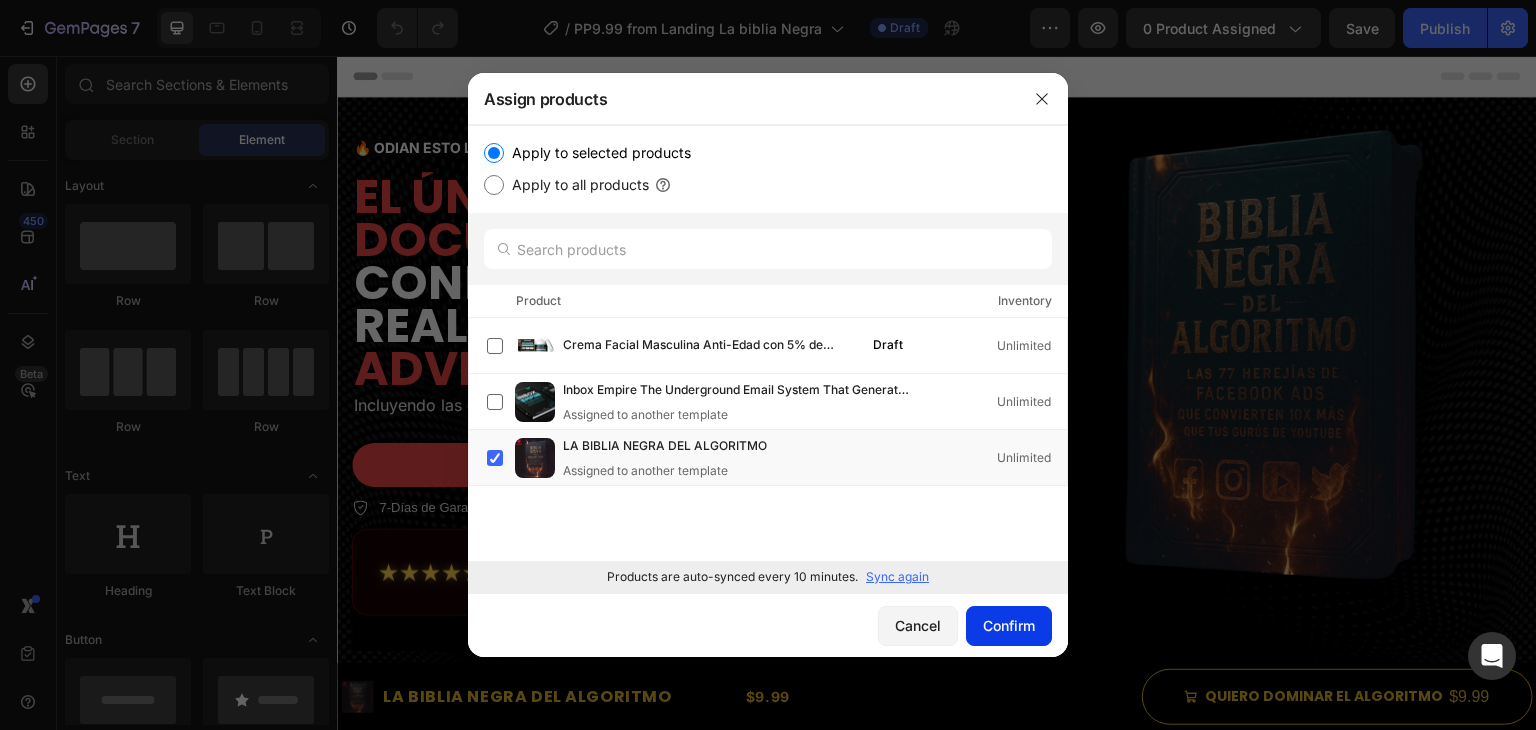 click on "Confirm" at bounding box center (1009, 625) 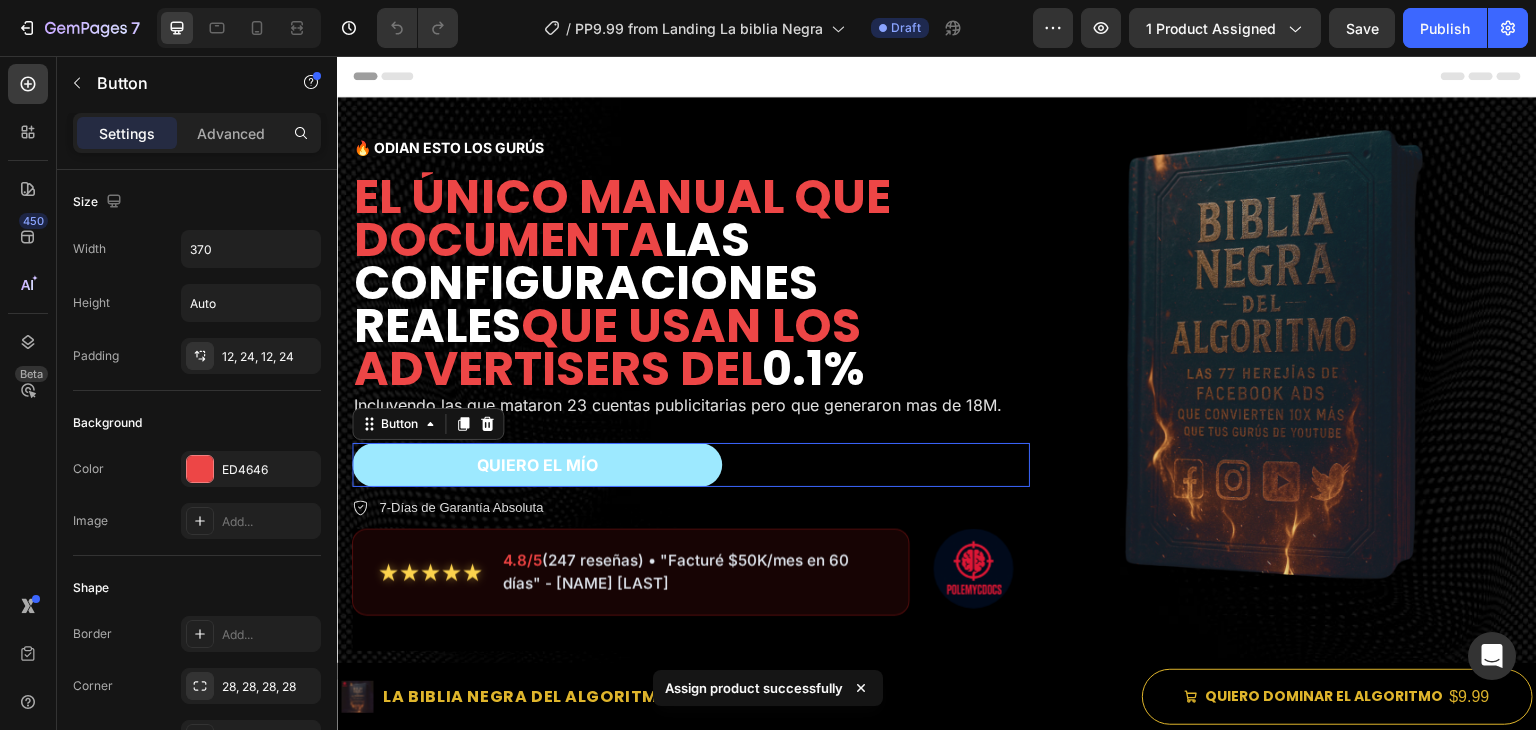 click on "QUIERO EL MÍO" at bounding box center (537, 465) 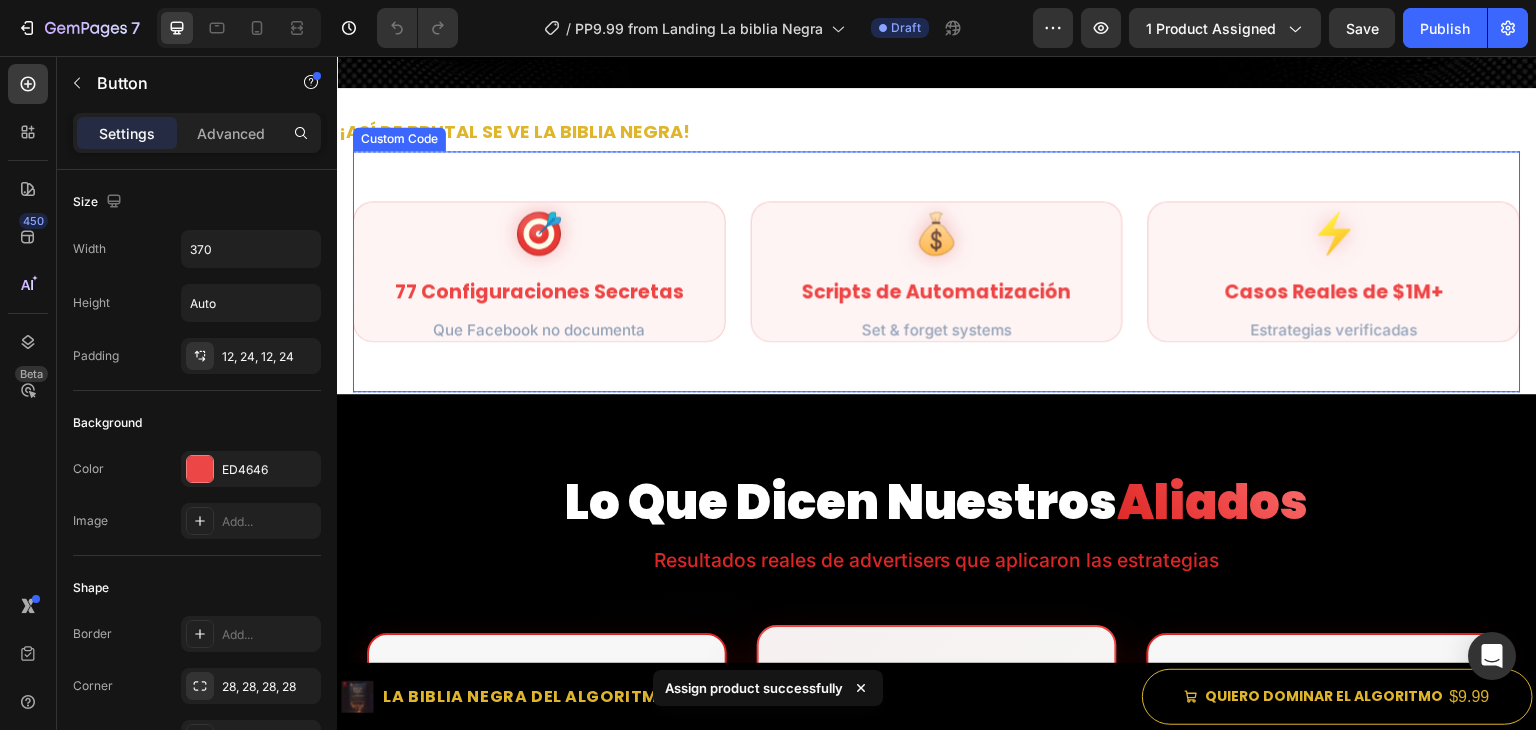 scroll, scrollTop: 800, scrollLeft: 0, axis: vertical 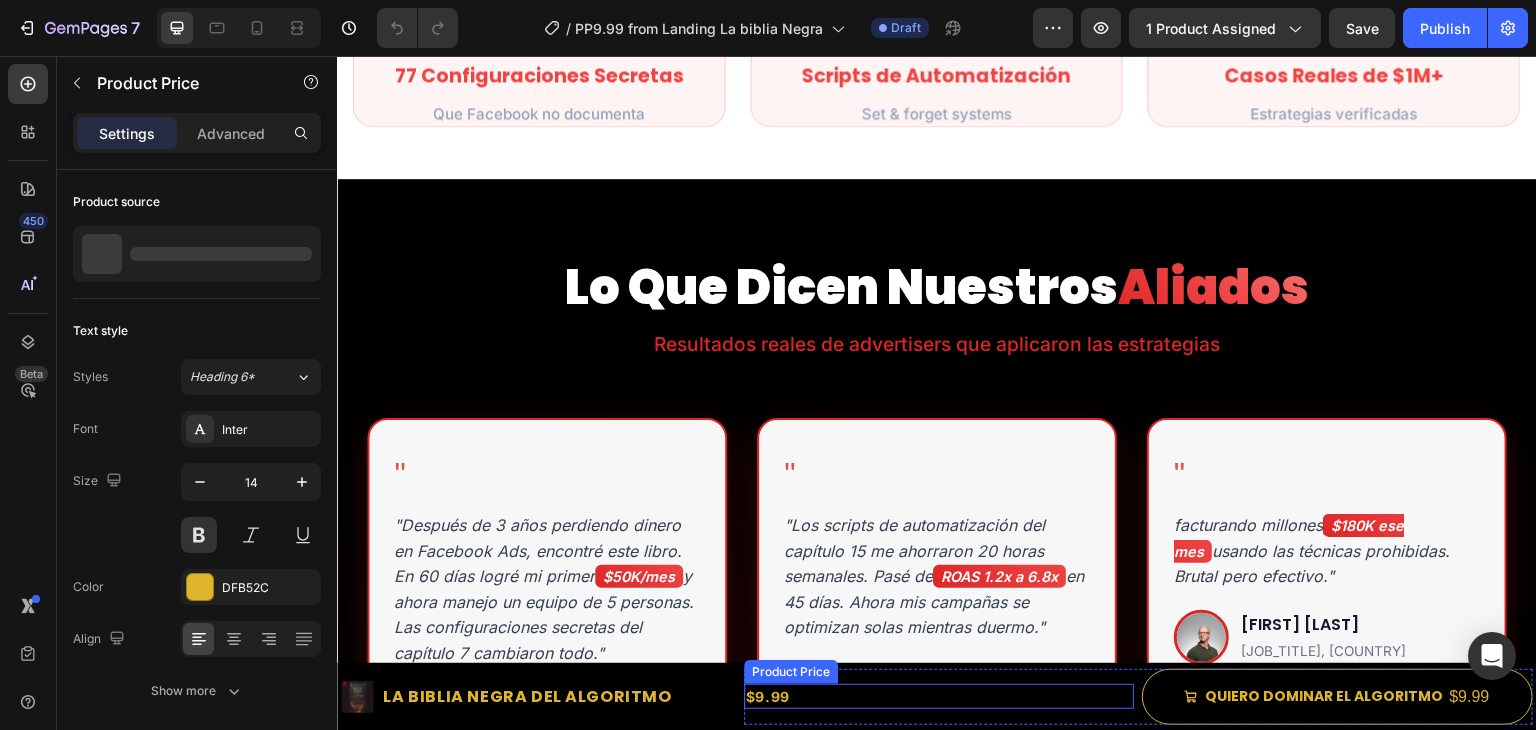 click on "$9.99" at bounding box center [939, 696] 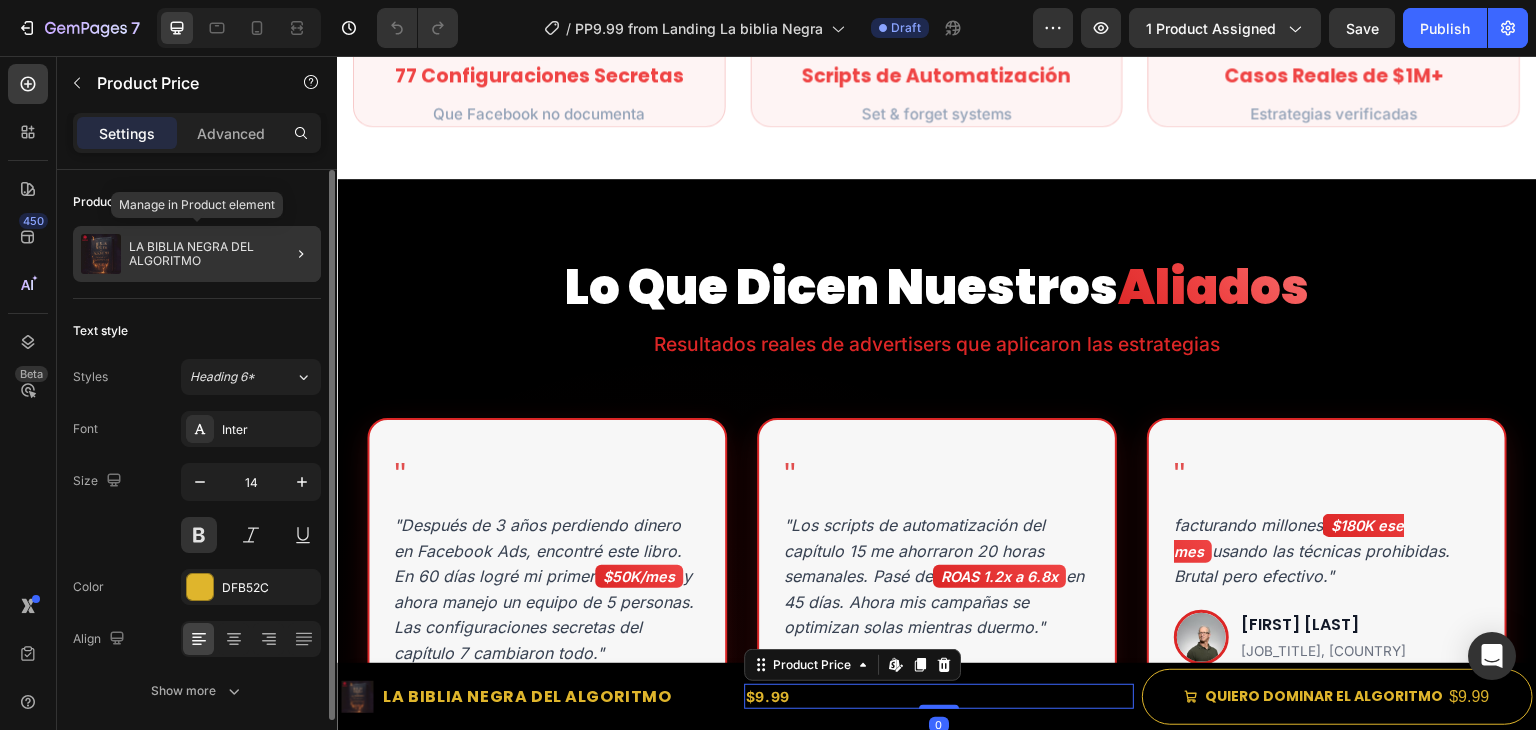 click on "LA BIBLIA NEGRA DEL ALGORITMO" at bounding box center [221, 254] 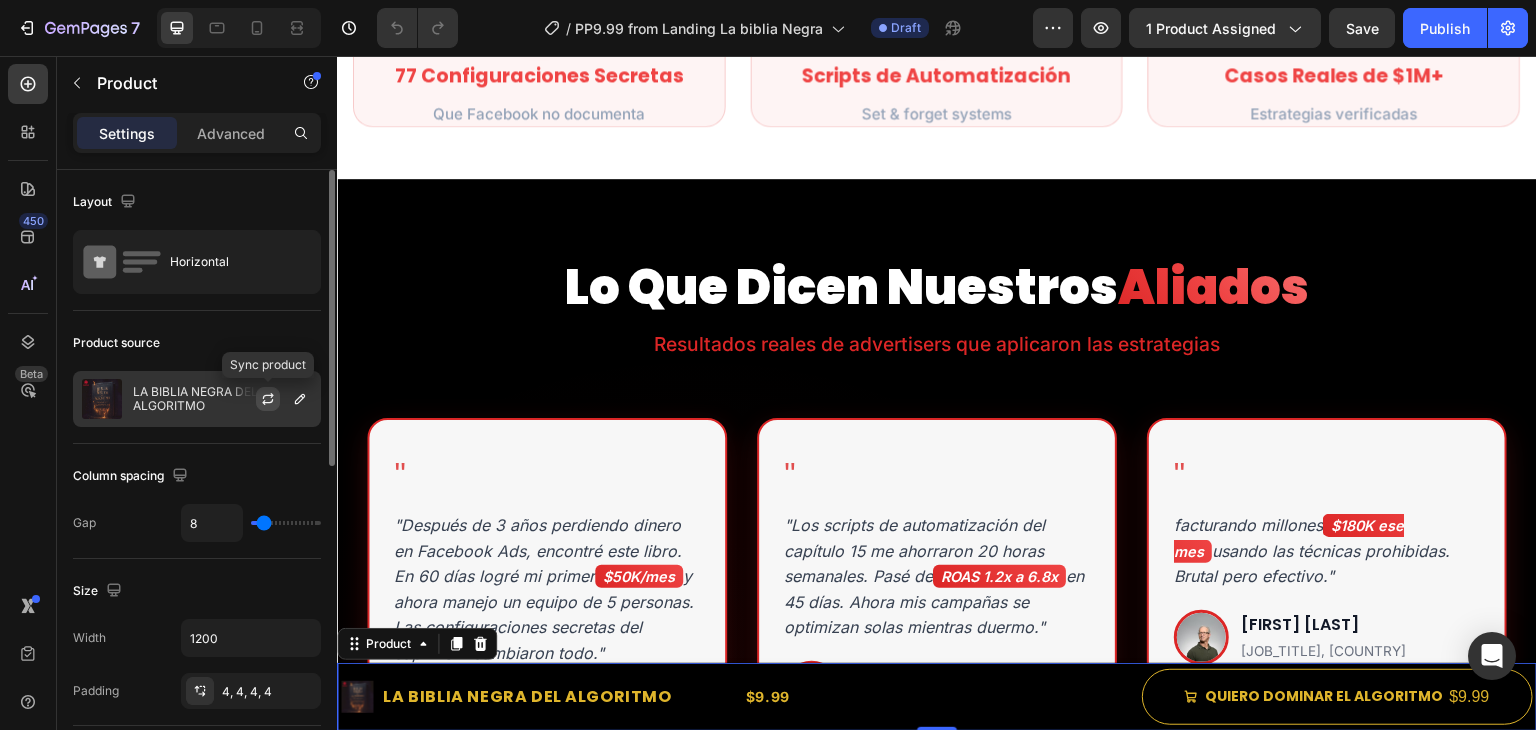 click 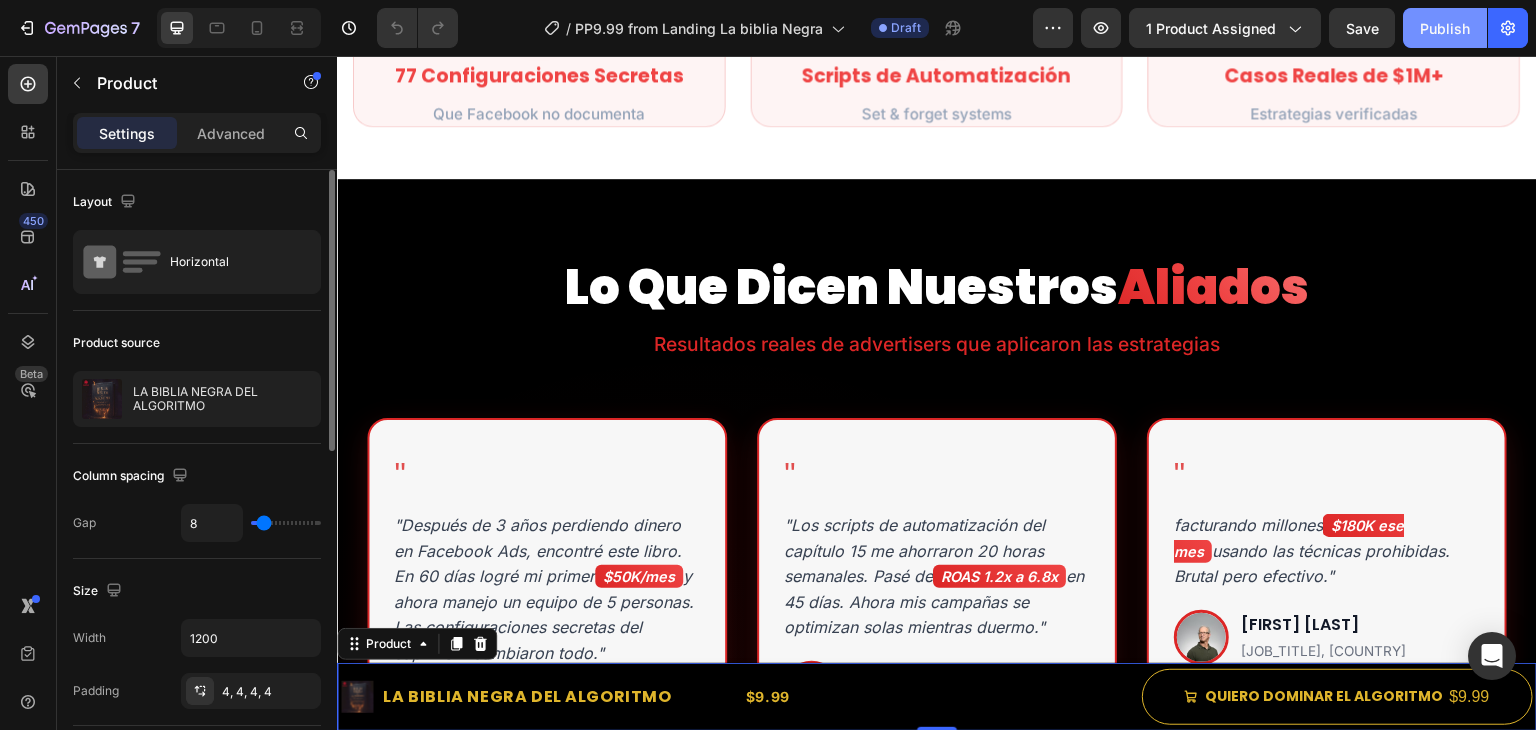 click on "Publish" at bounding box center (1445, 28) 